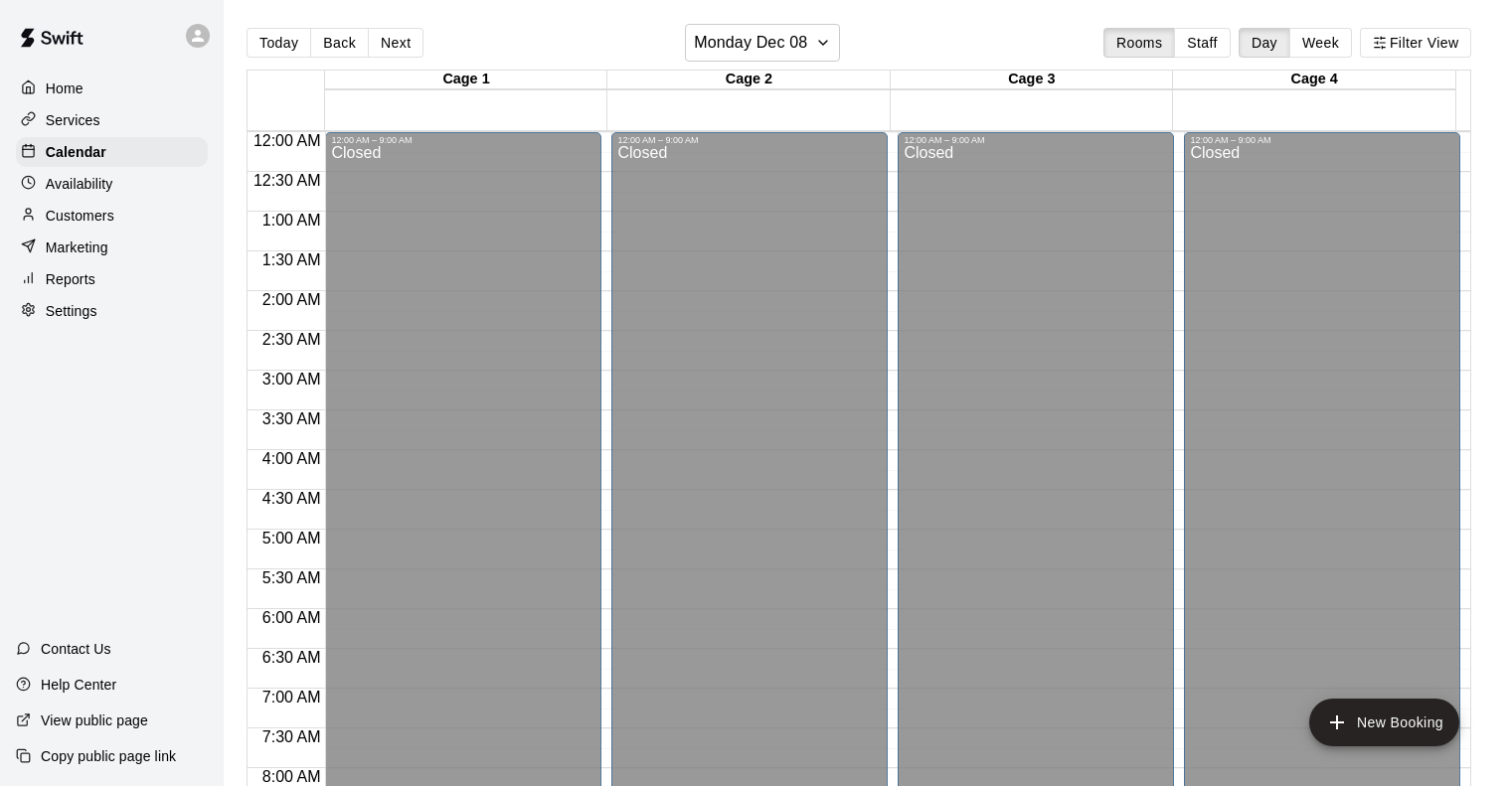 scroll, scrollTop: 0, scrollLeft: 0, axis: both 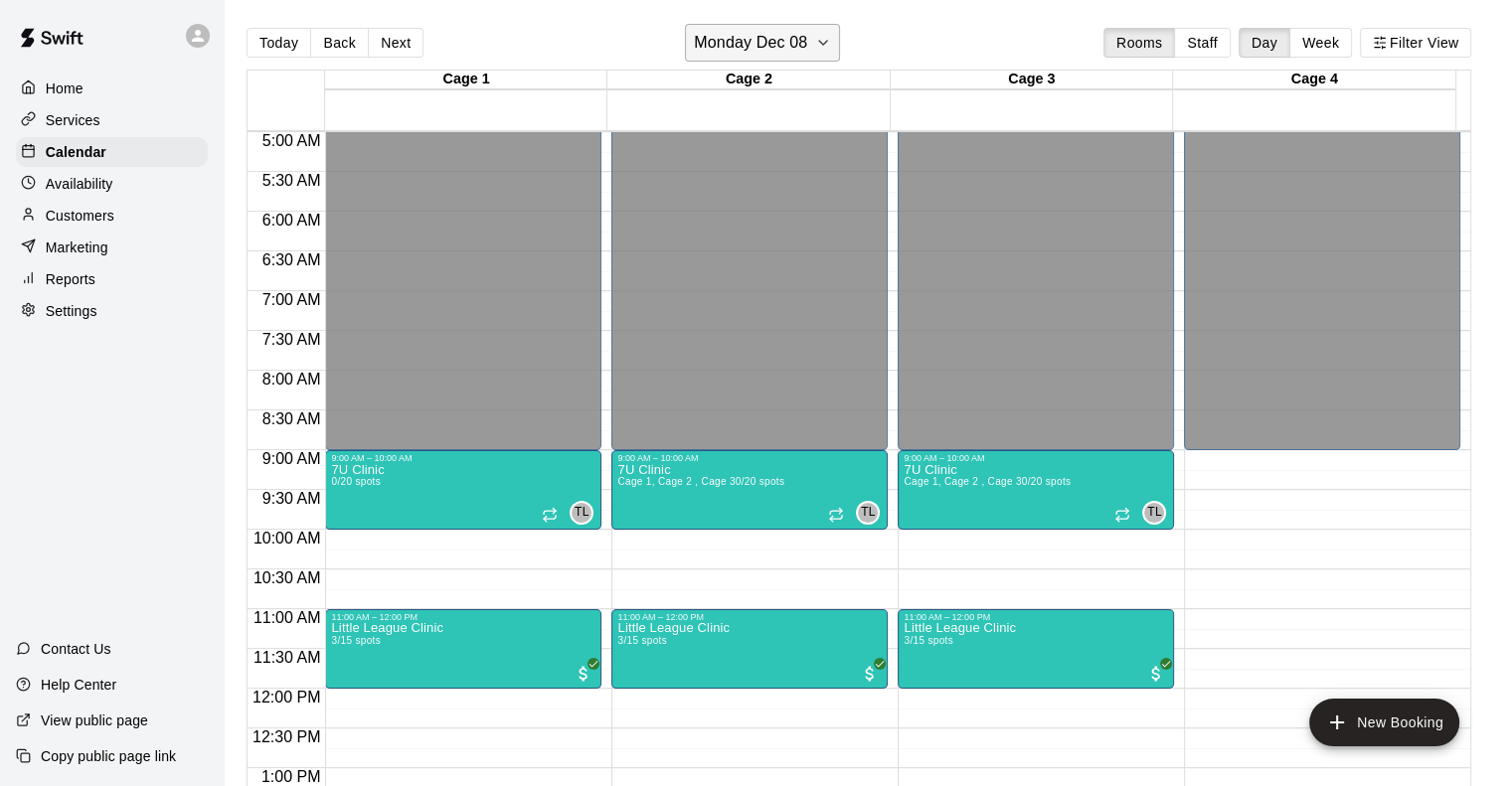 click on "Monday Dec 08" at bounding box center (762, 43) 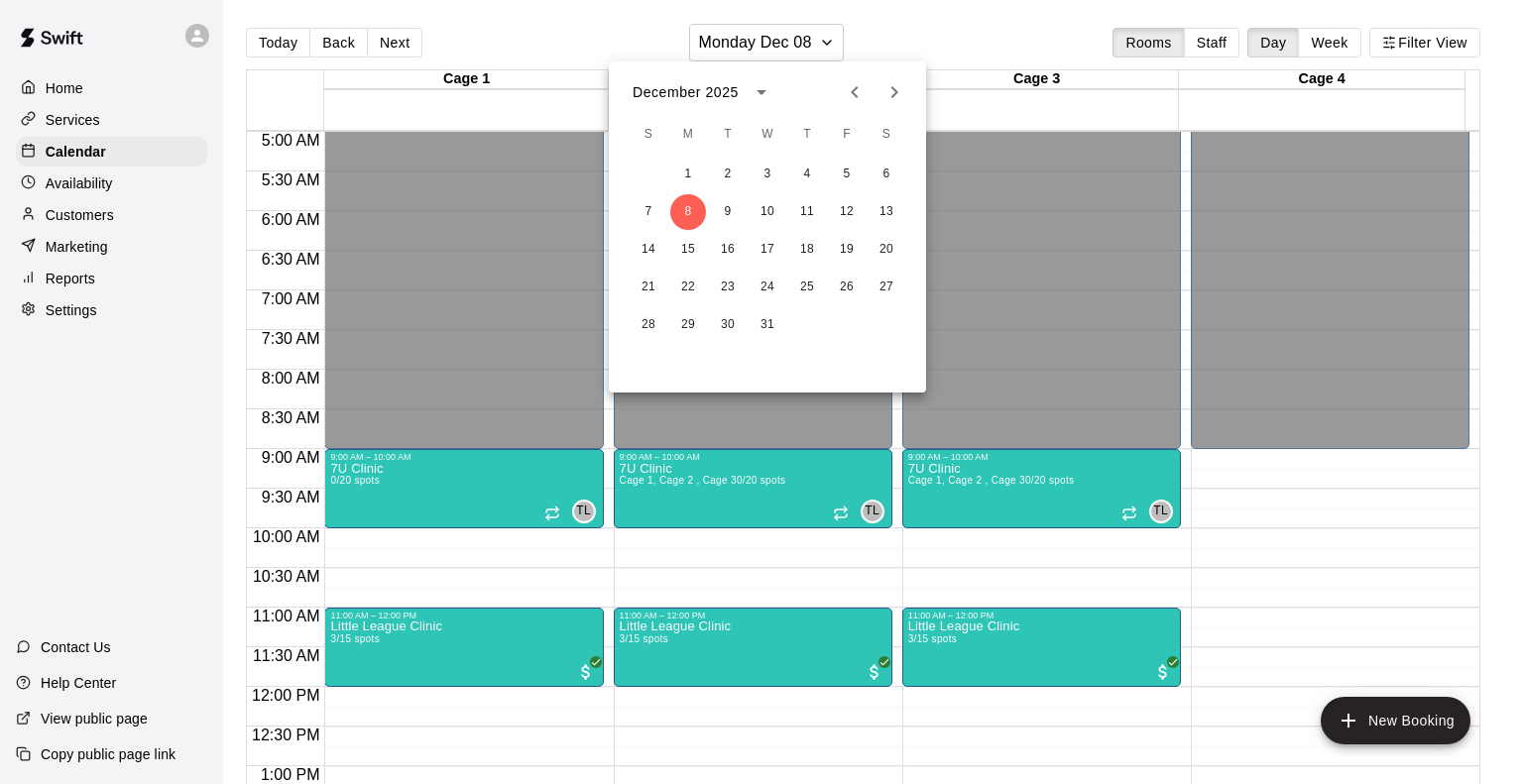 click at bounding box center (762, 392) 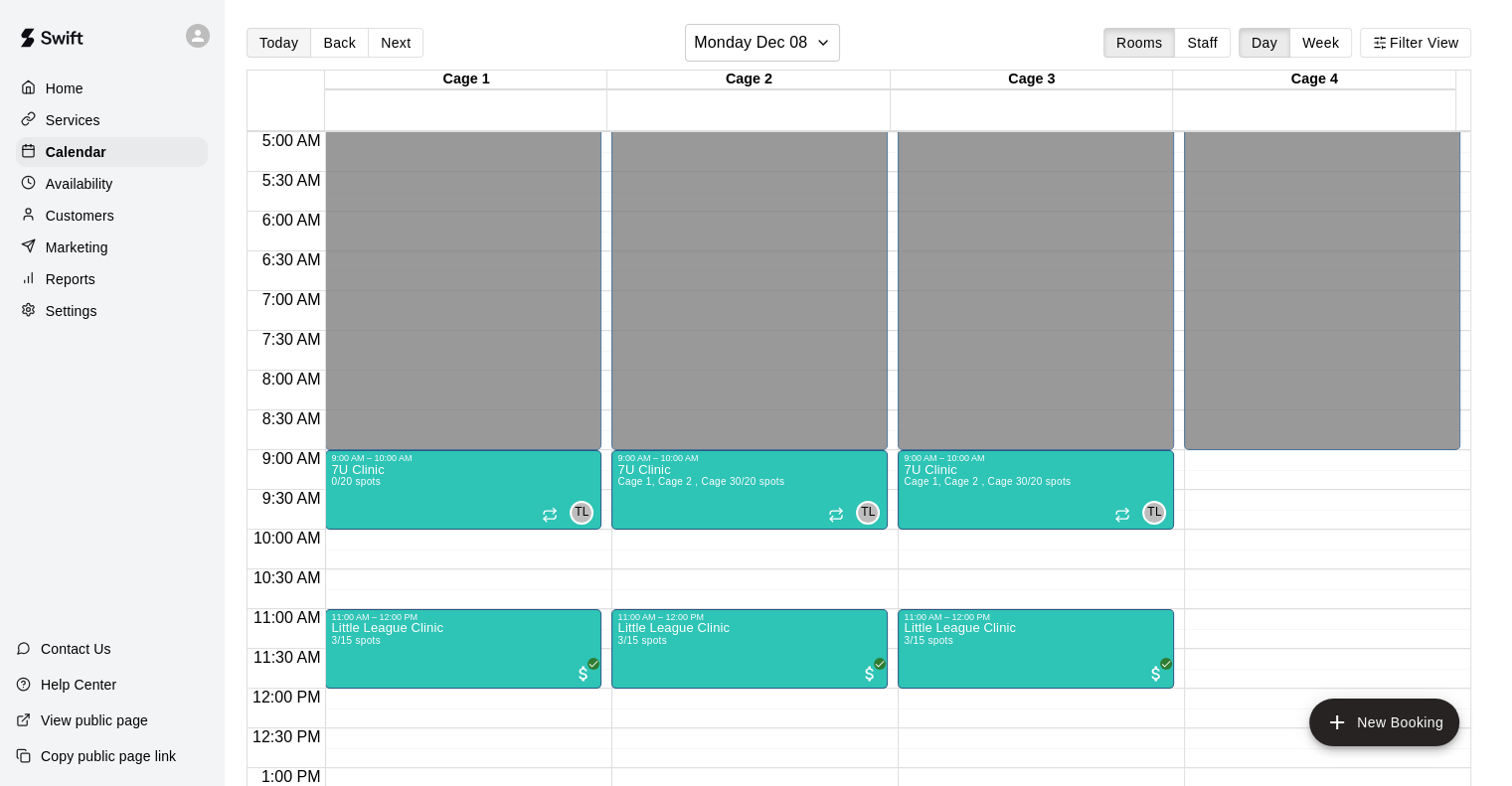 click on "Today" at bounding box center (278, 43) 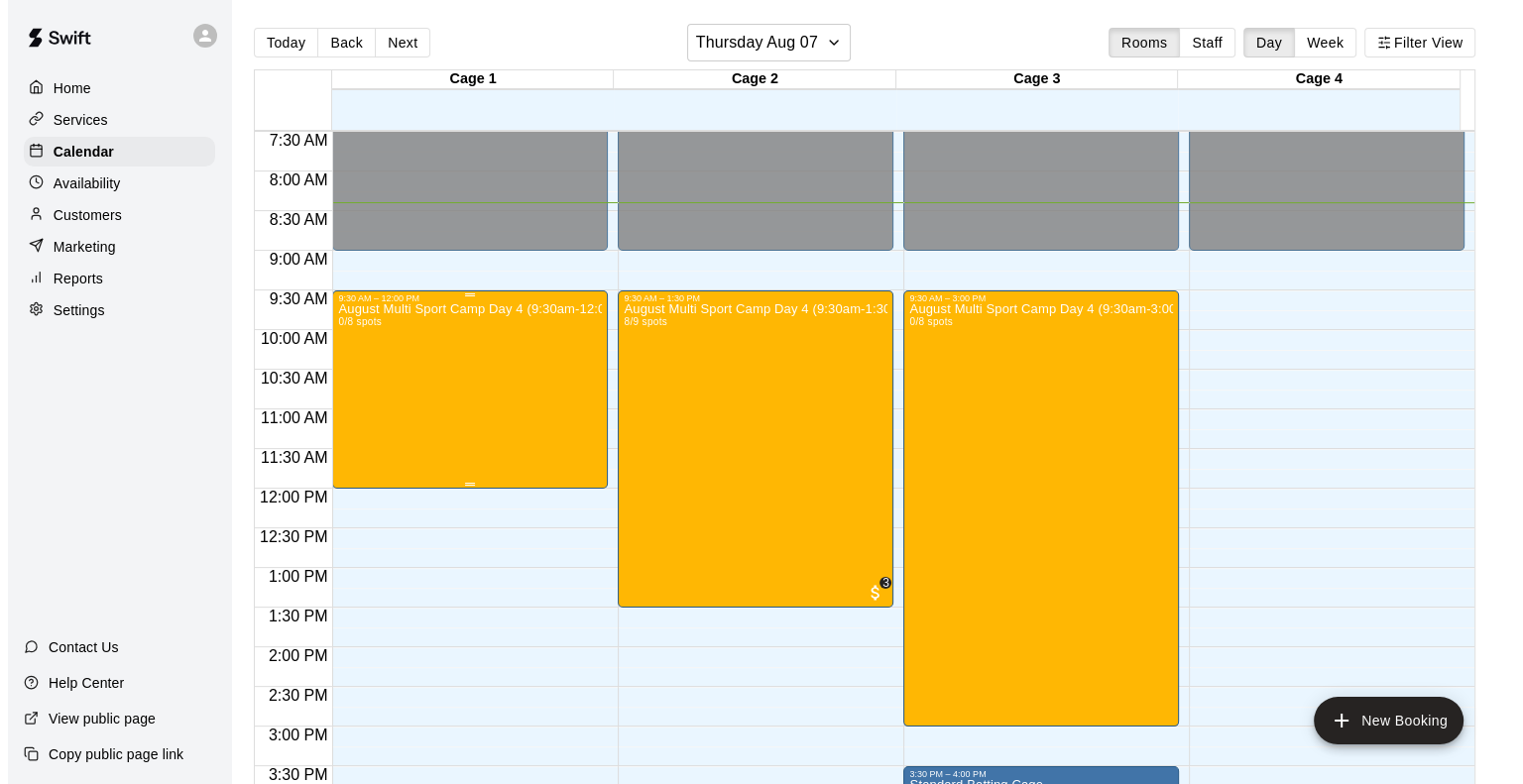 scroll, scrollTop: 1189, scrollLeft: 0, axis: vertical 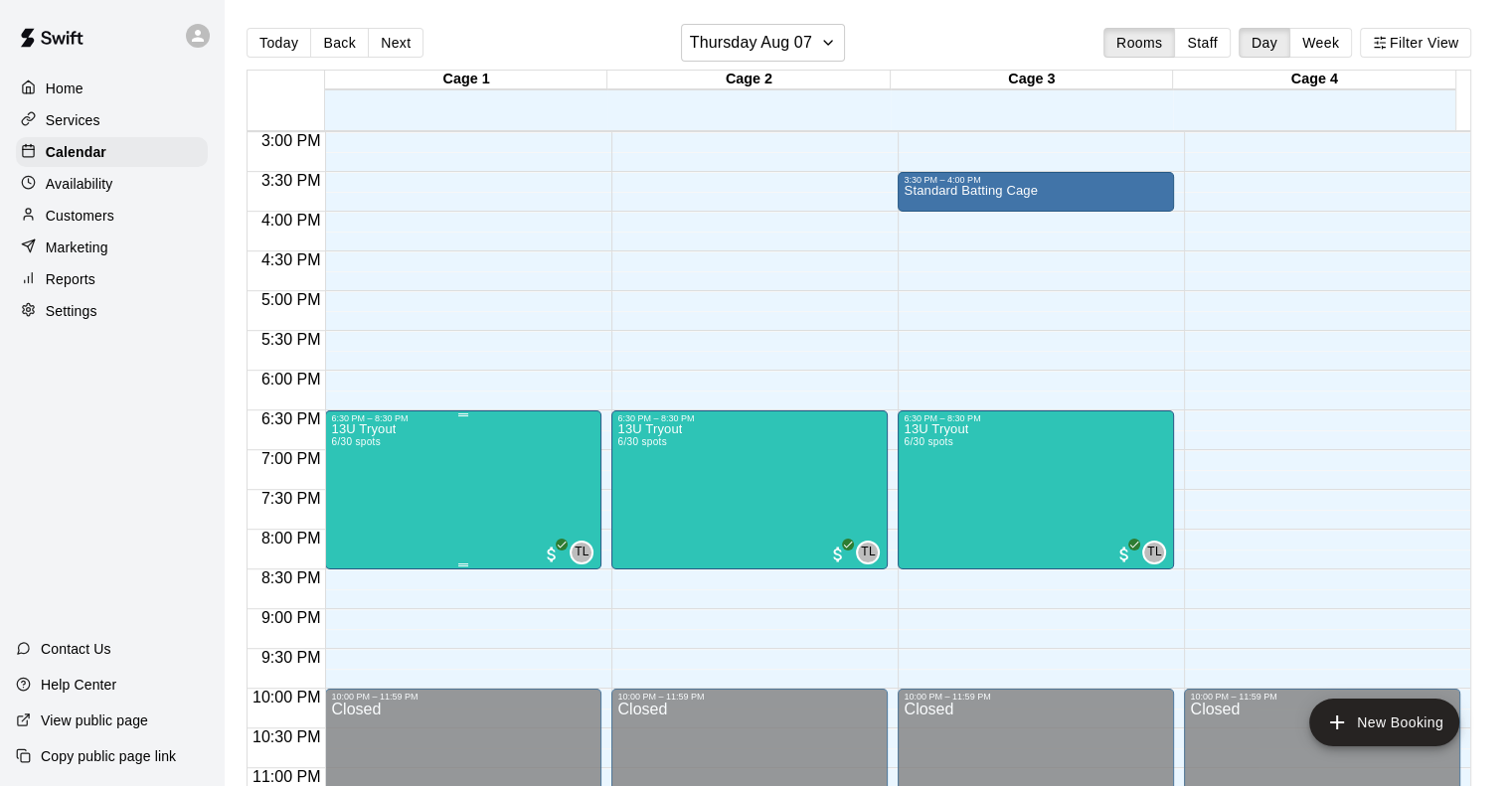 click on "13U Tryout 6/30 spots TL 0" at bounding box center [463, 816] 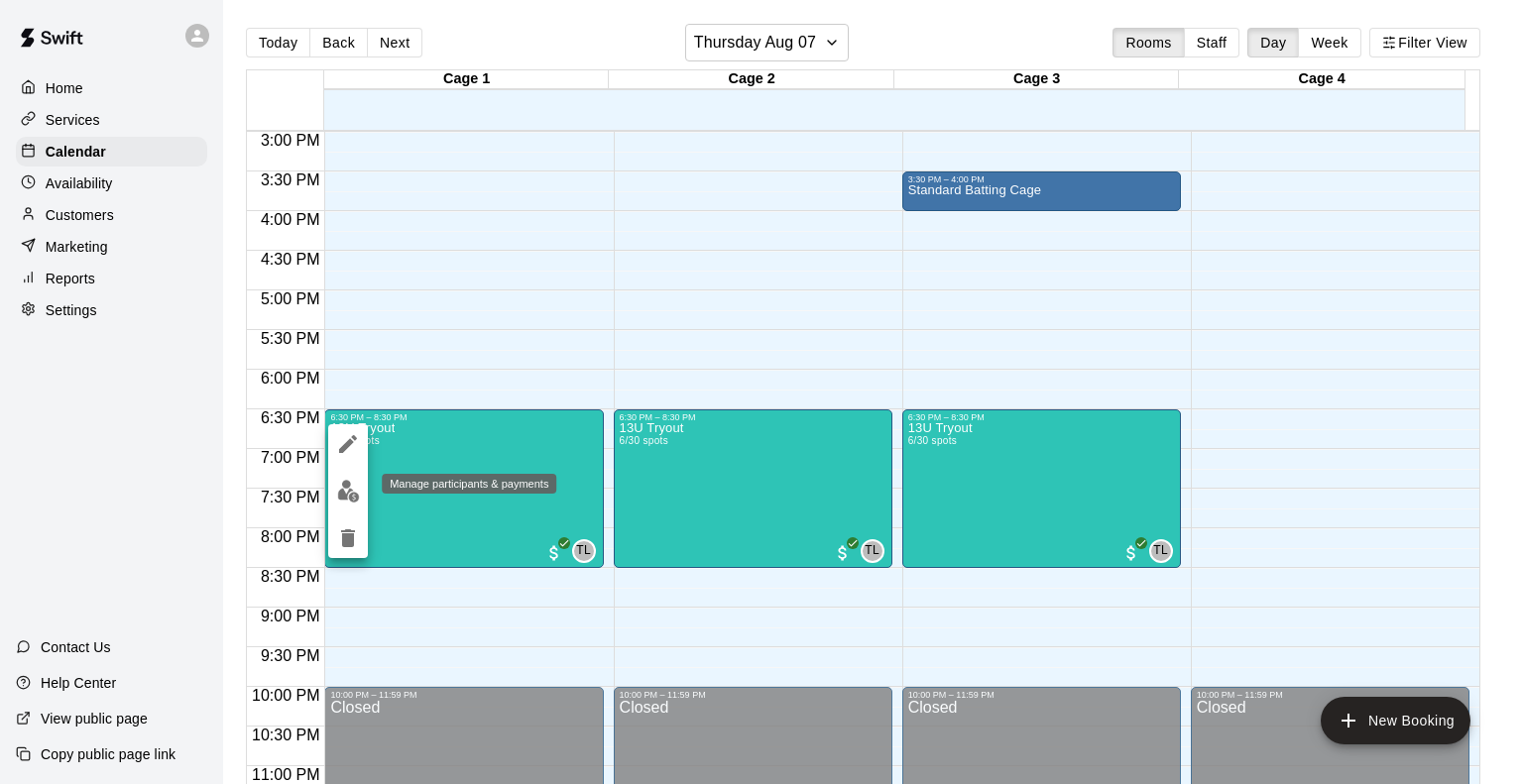 click at bounding box center (348, 491) 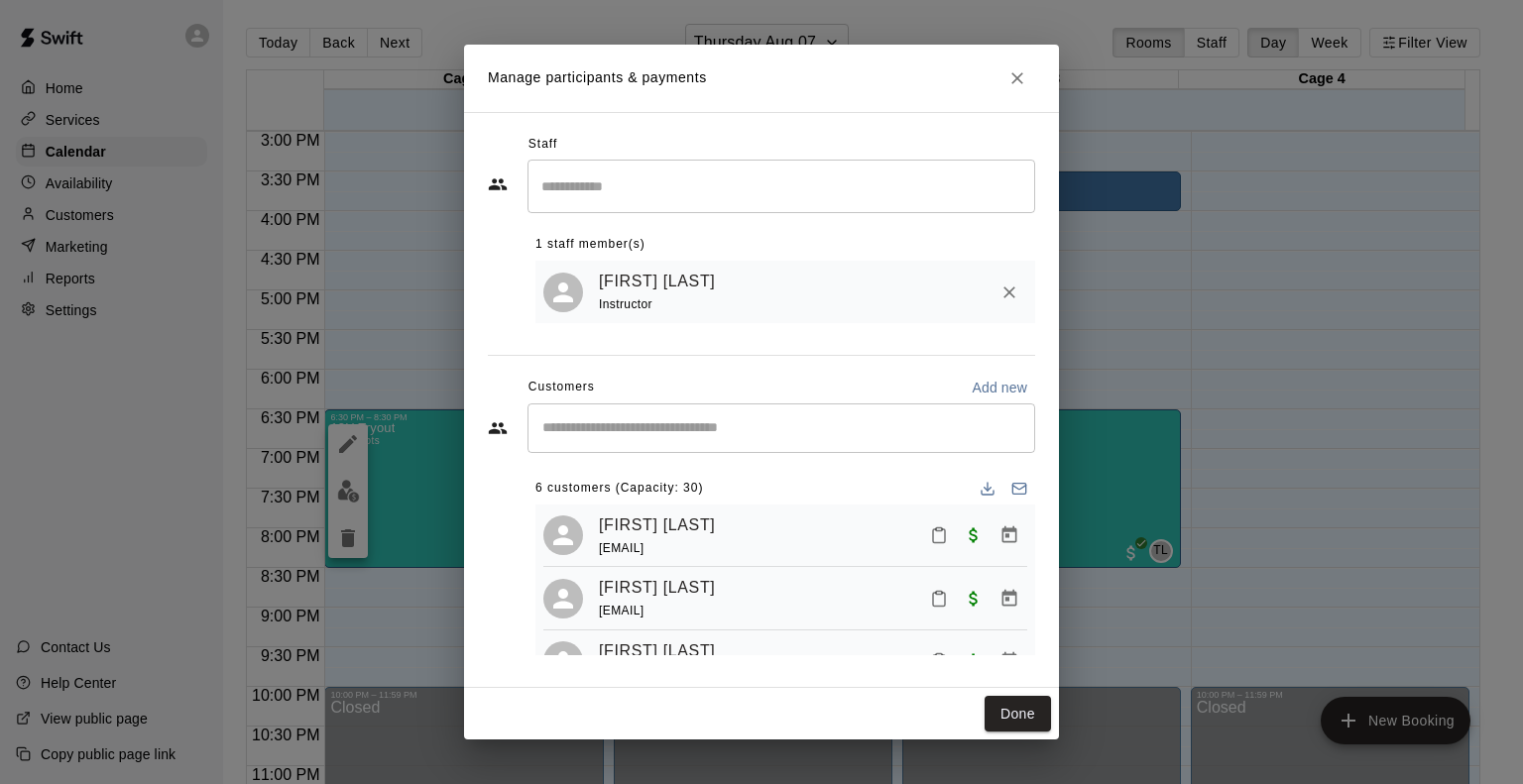 click at bounding box center [781, 185] 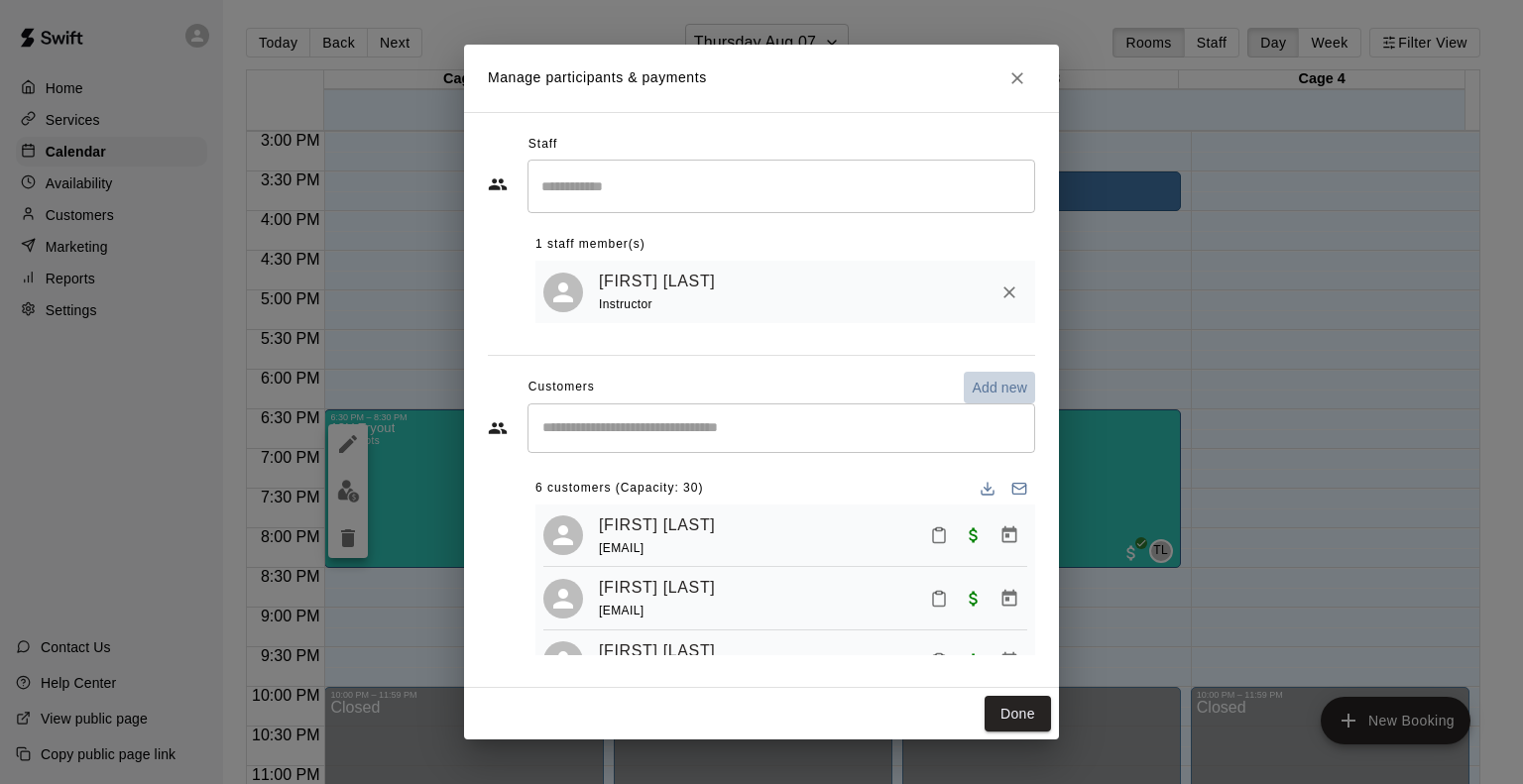 click on "Add new" at bounding box center (999, 388) 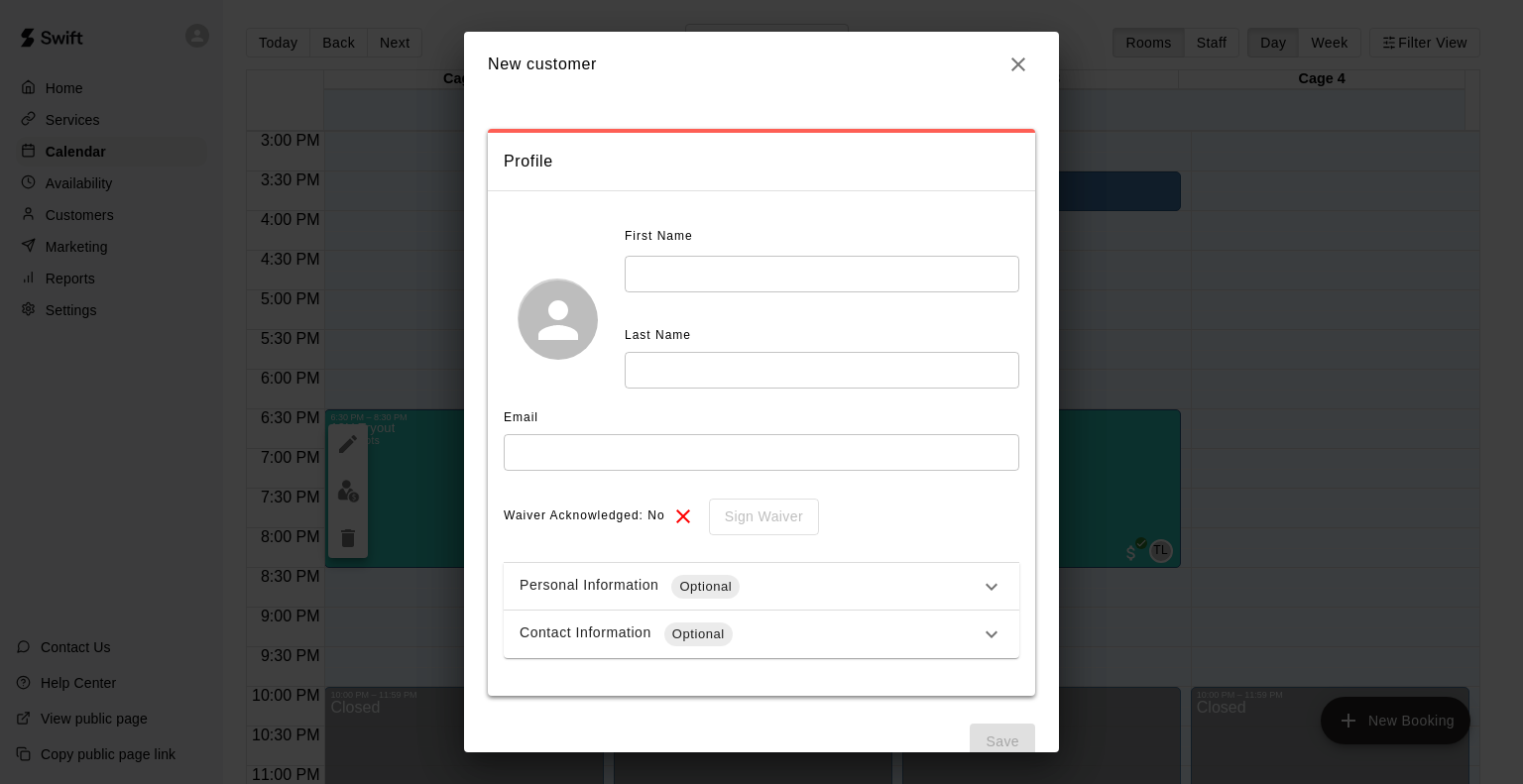 click at bounding box center (822, 274) 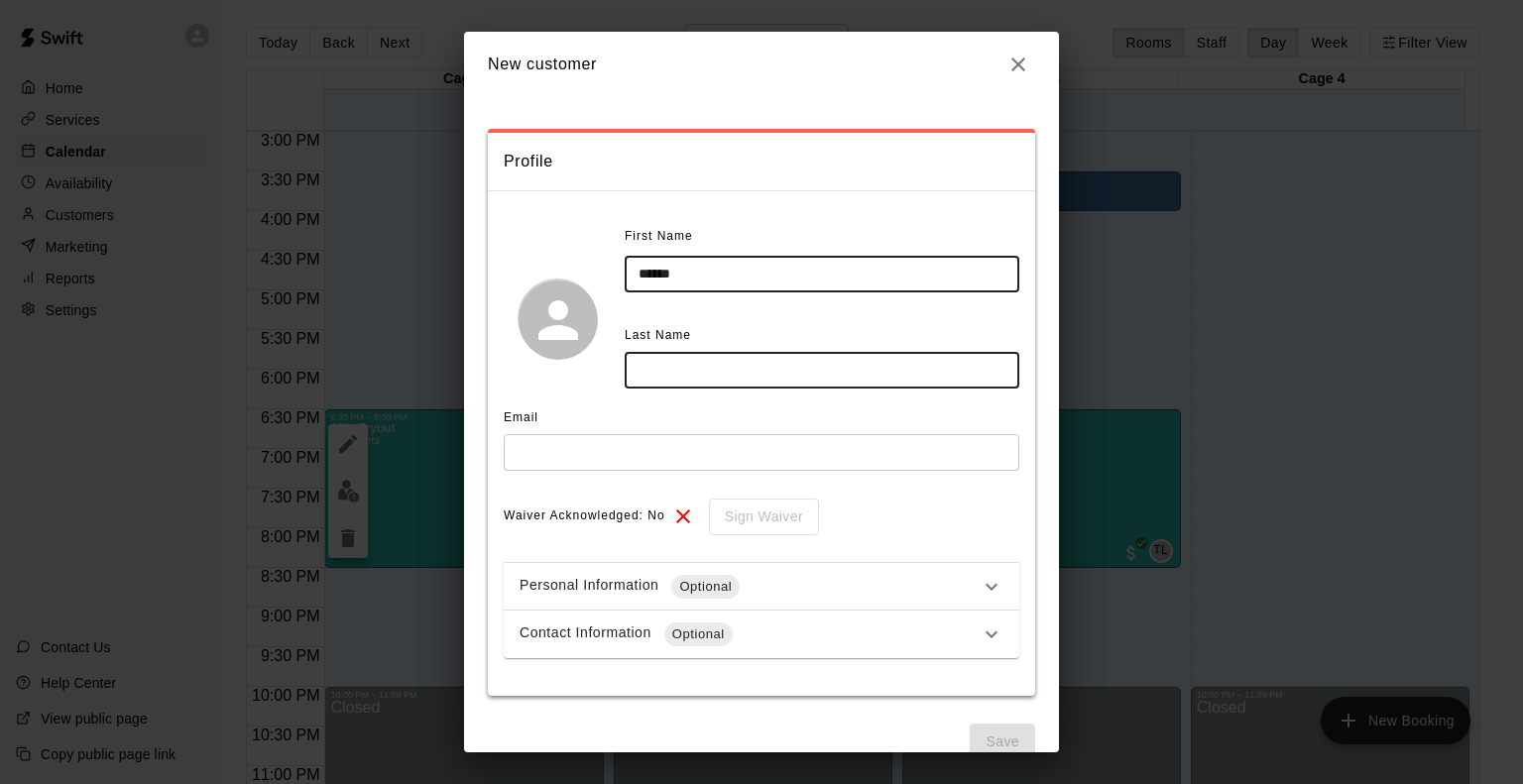type on "******" 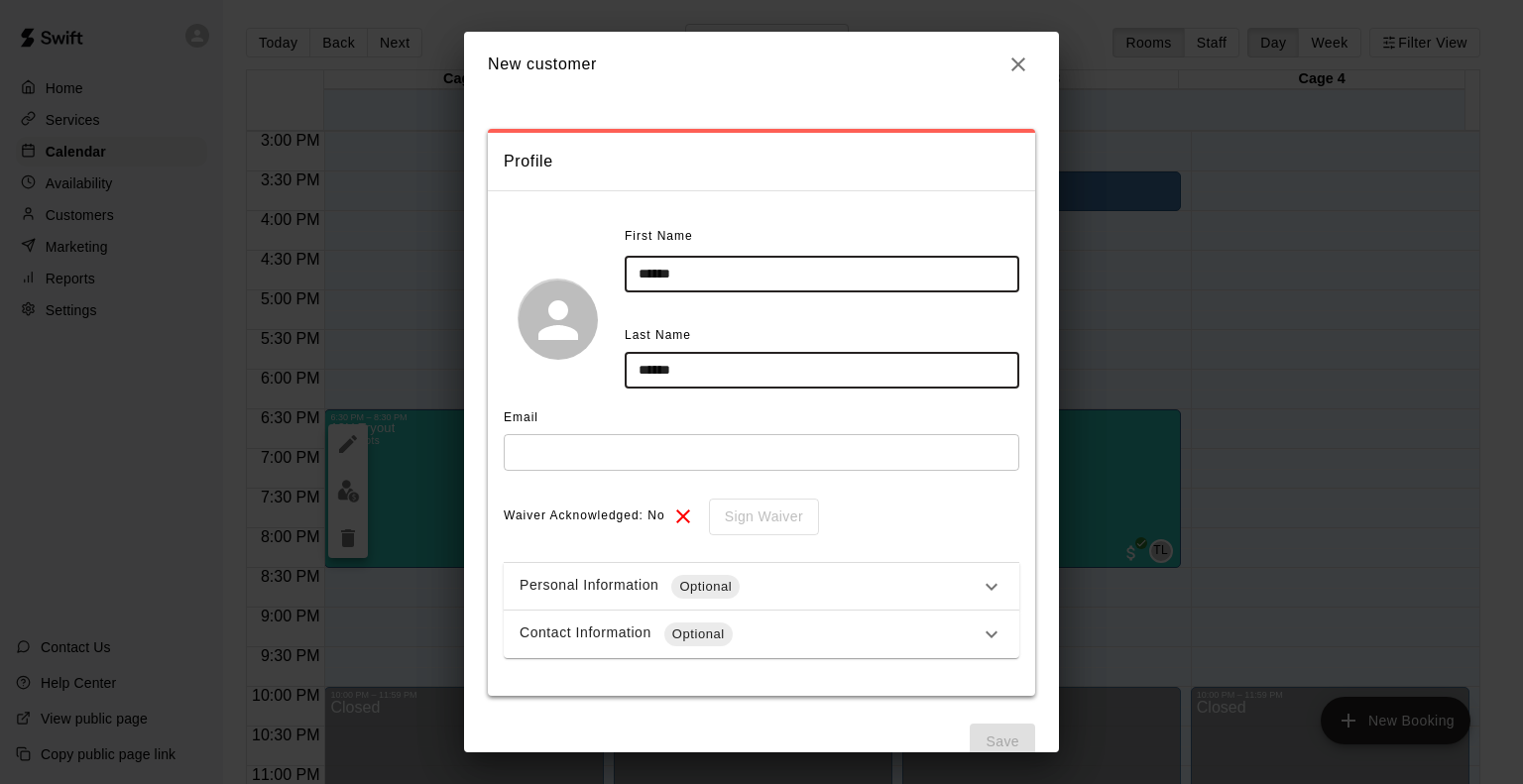 type on "******" 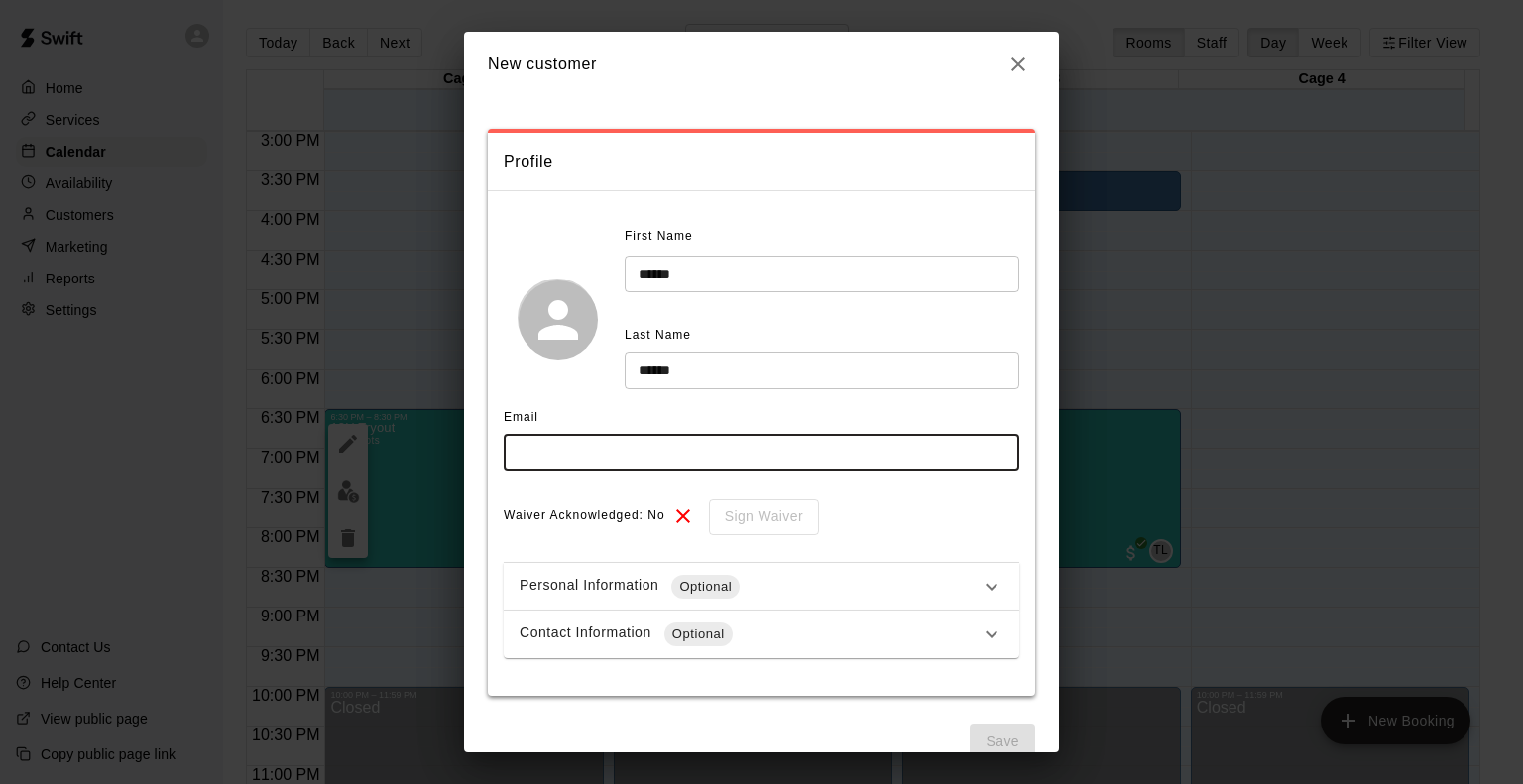 click at bounding box center [762, 452] 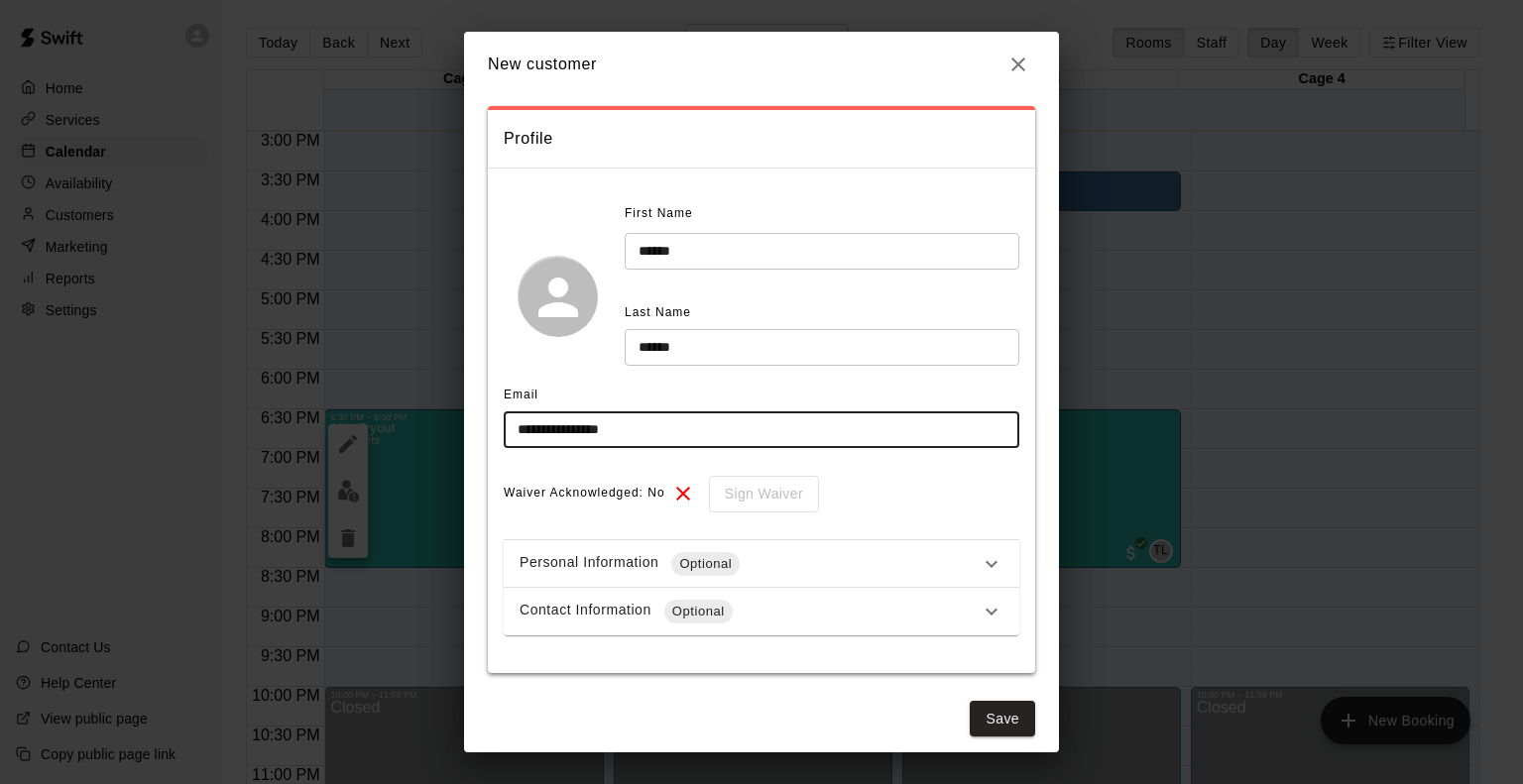 scroll, scrollTop: 34, scrollLeft: 0, axis: vertical 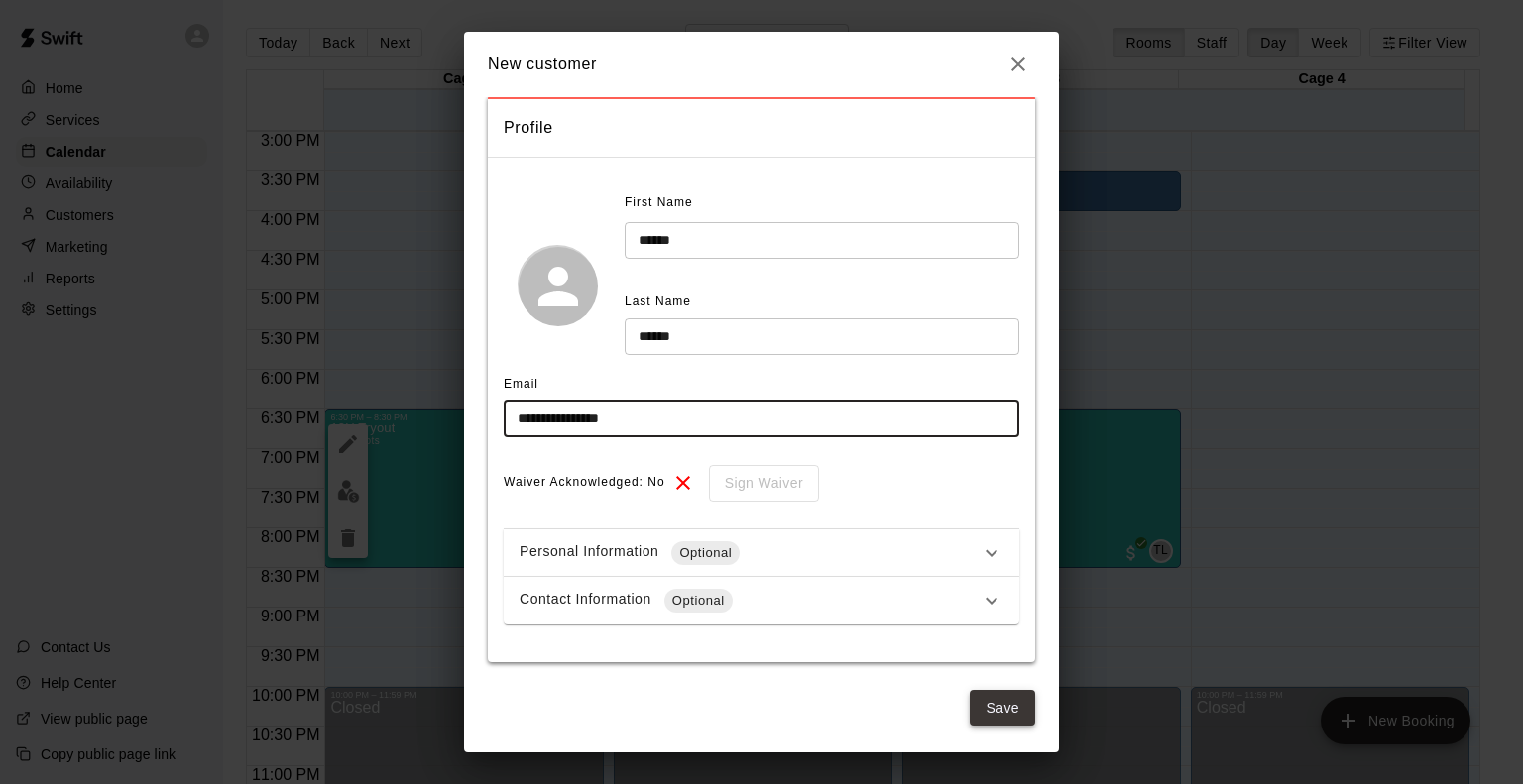 type on "**********" 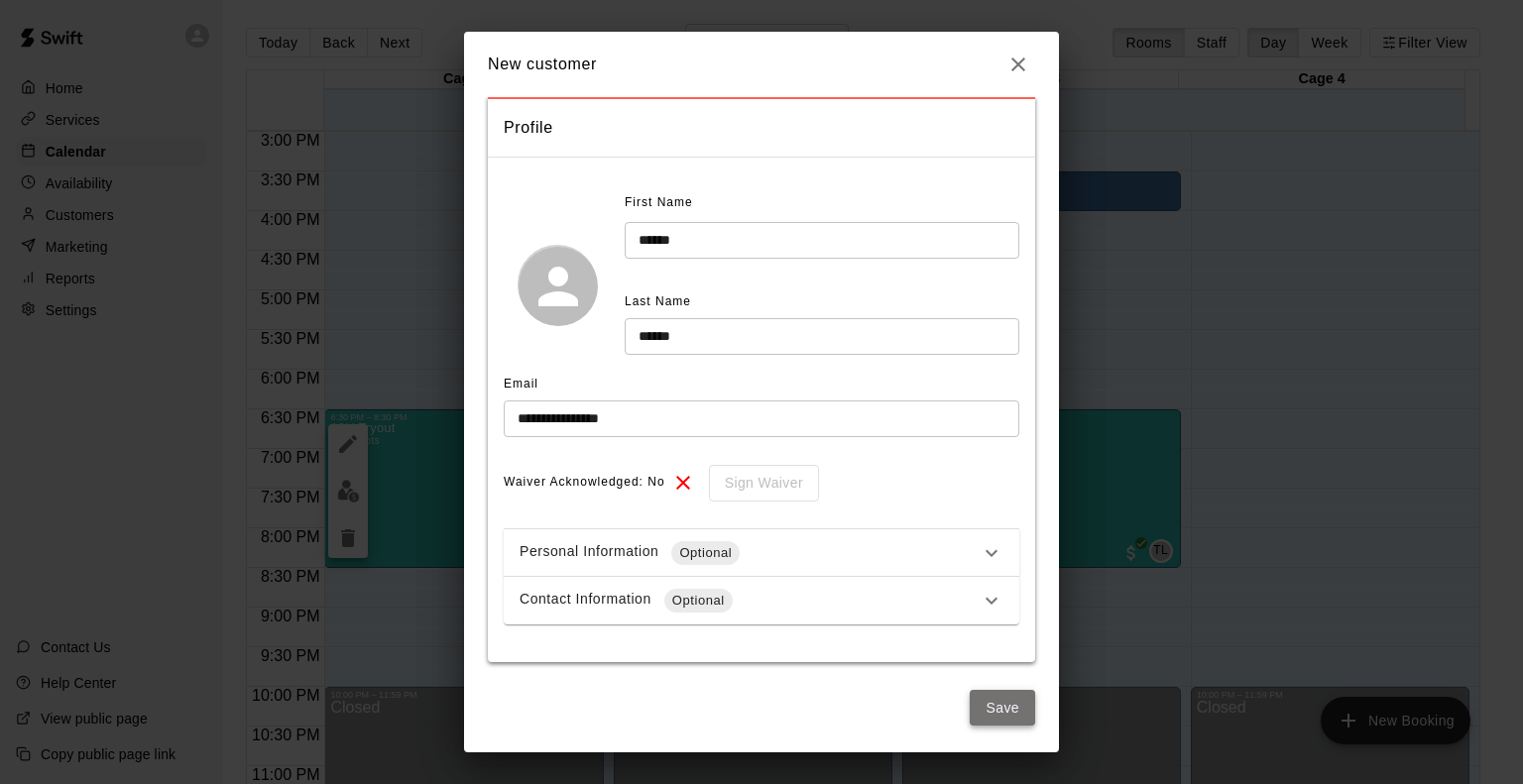 click on "Save" at bounding box center (1002, 708) 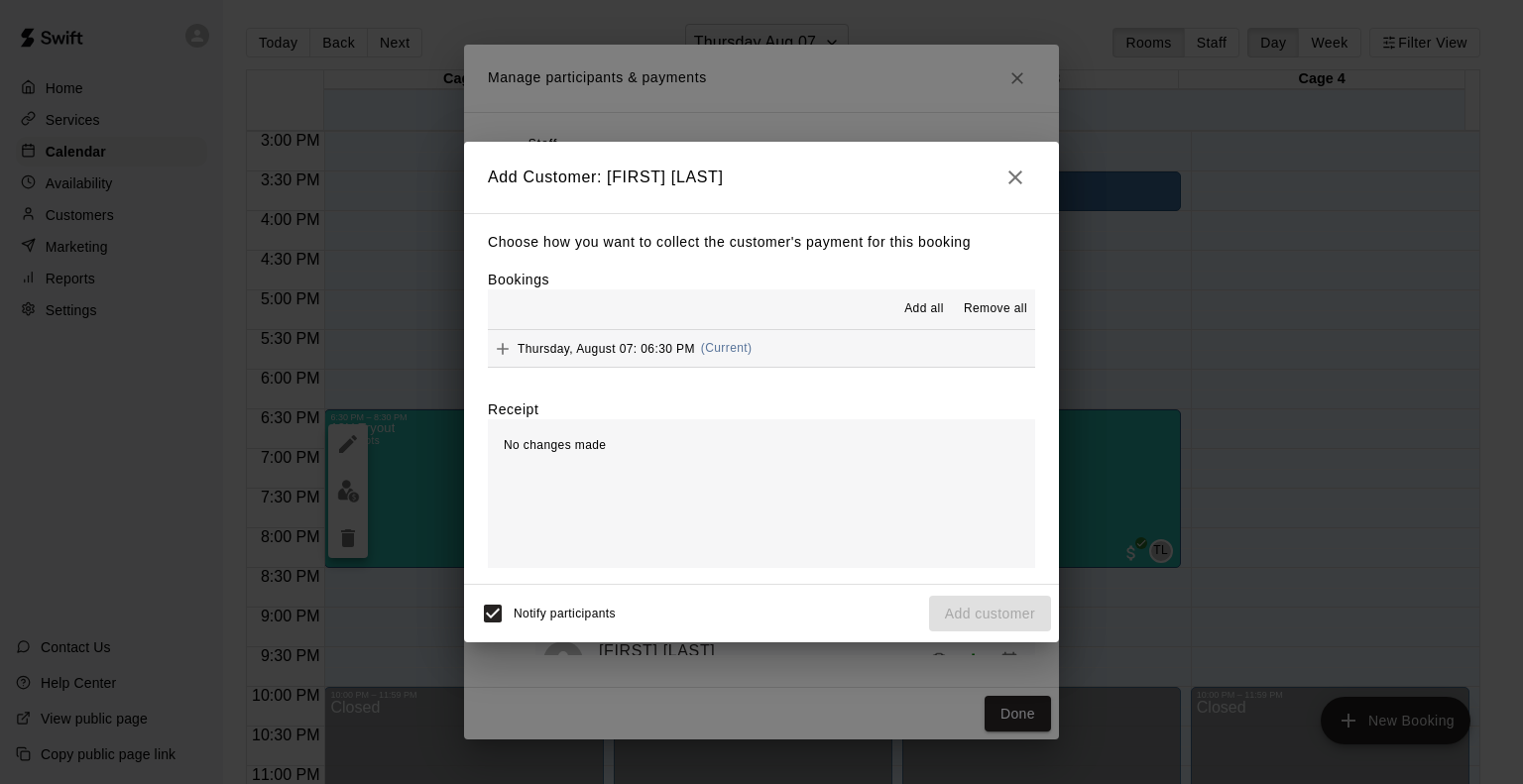 click on "Thursday, August 07: 06:30 PM" at bounding box center (606, 348) 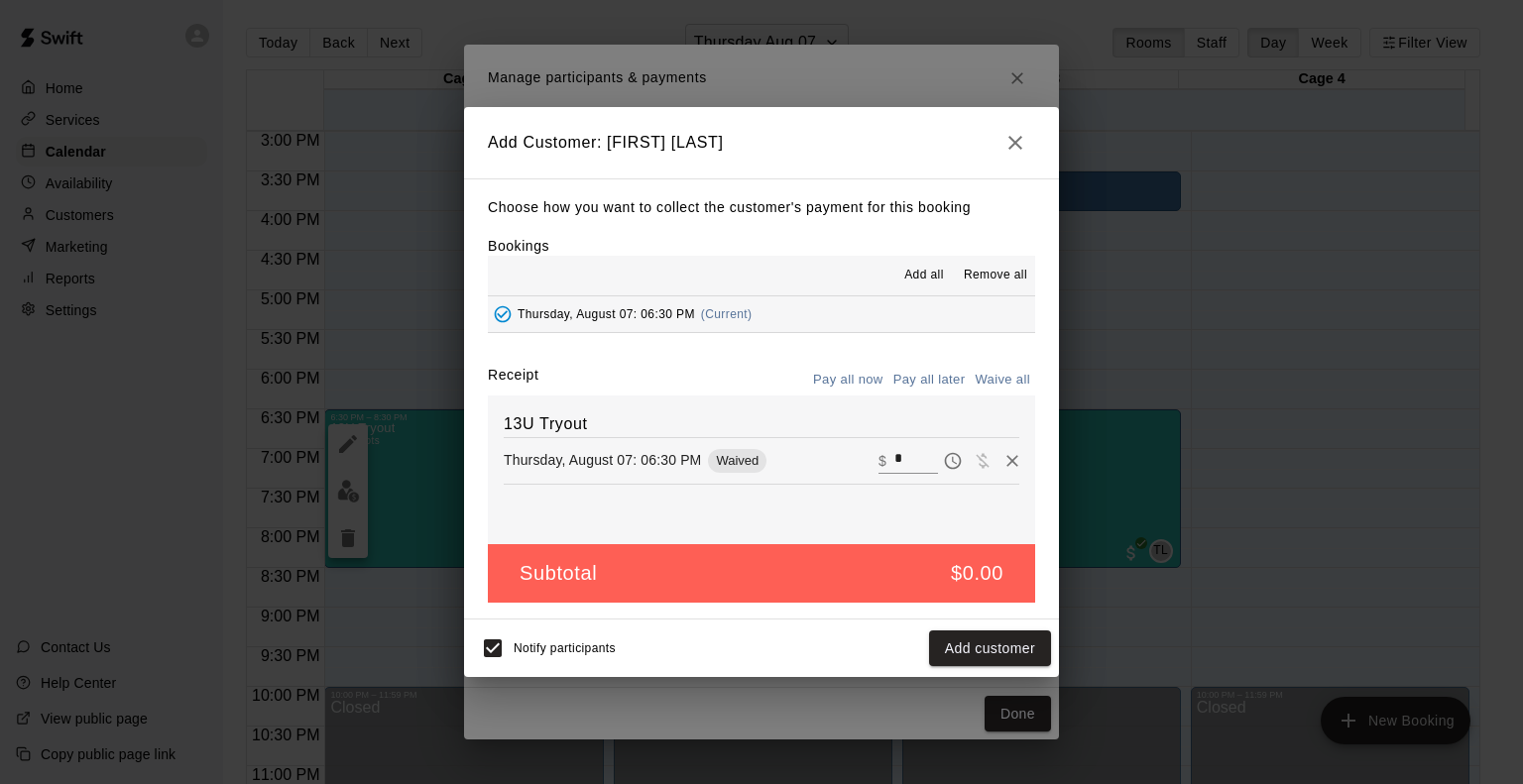 click on "Thursday, August 07: 06:30 PM" at bounding box center [606, 314] 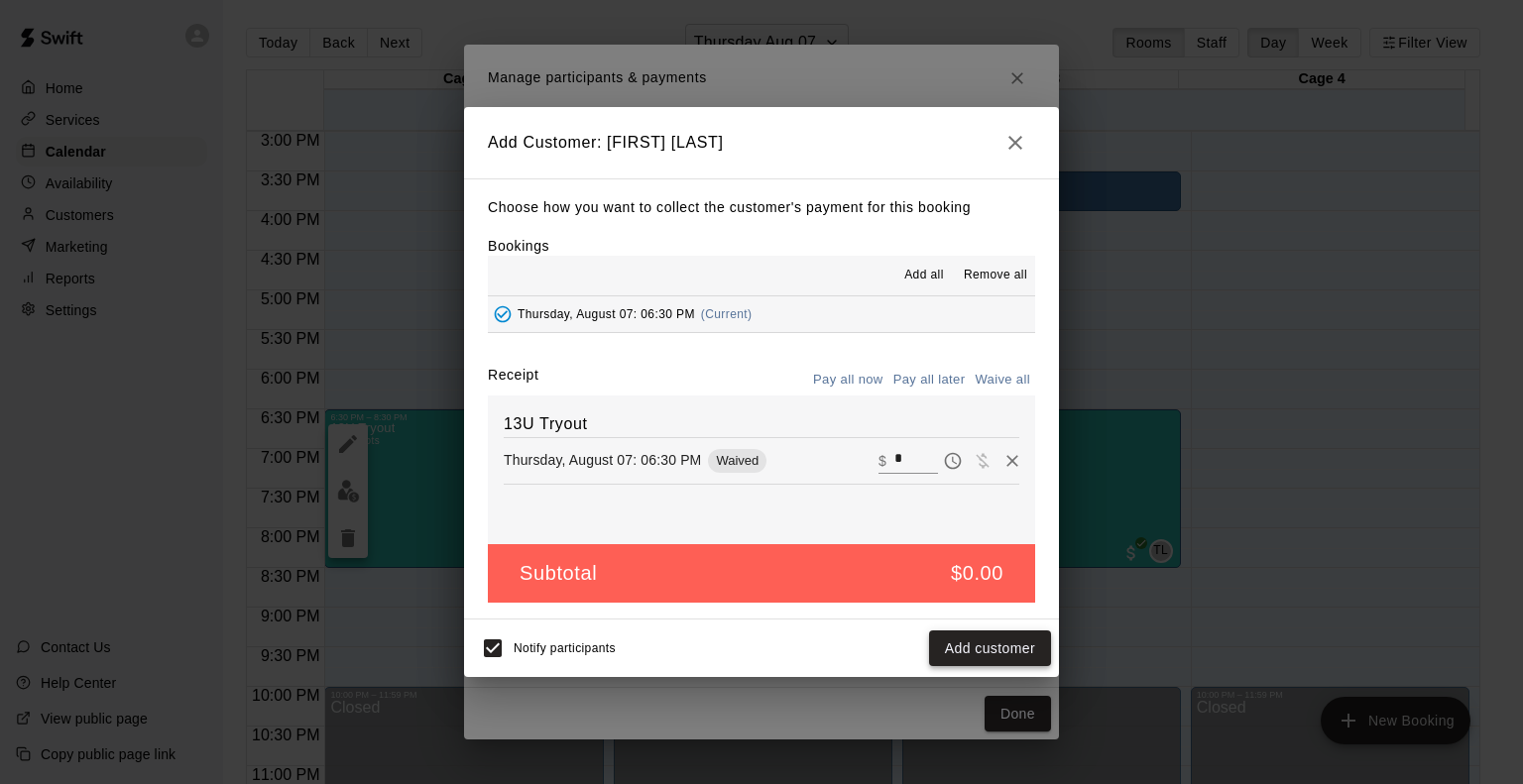 click on "Add customer" at bounding box center (990, 648) 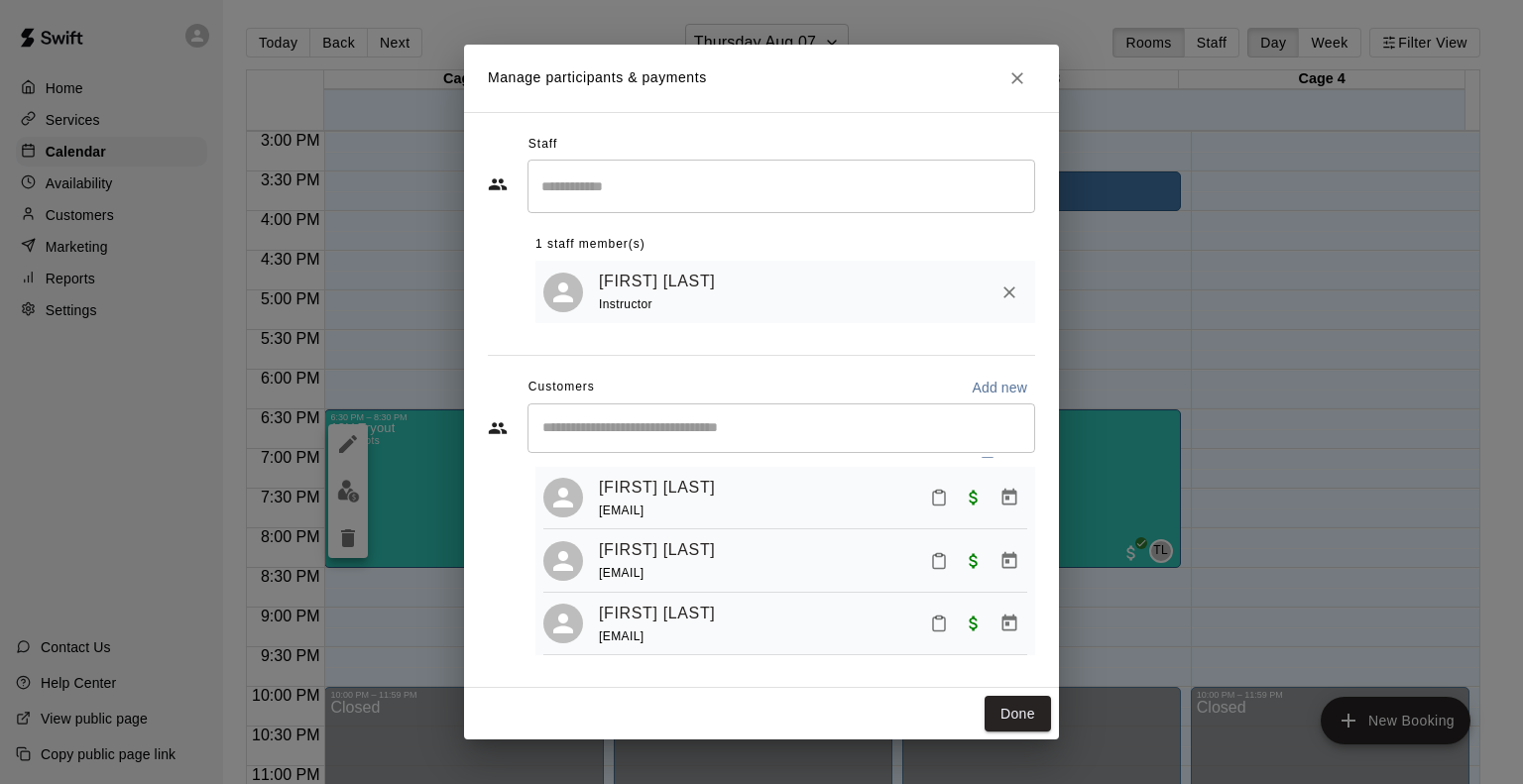 scroll, scrollTop: 20, scrollLeft: 0, axis: vertical 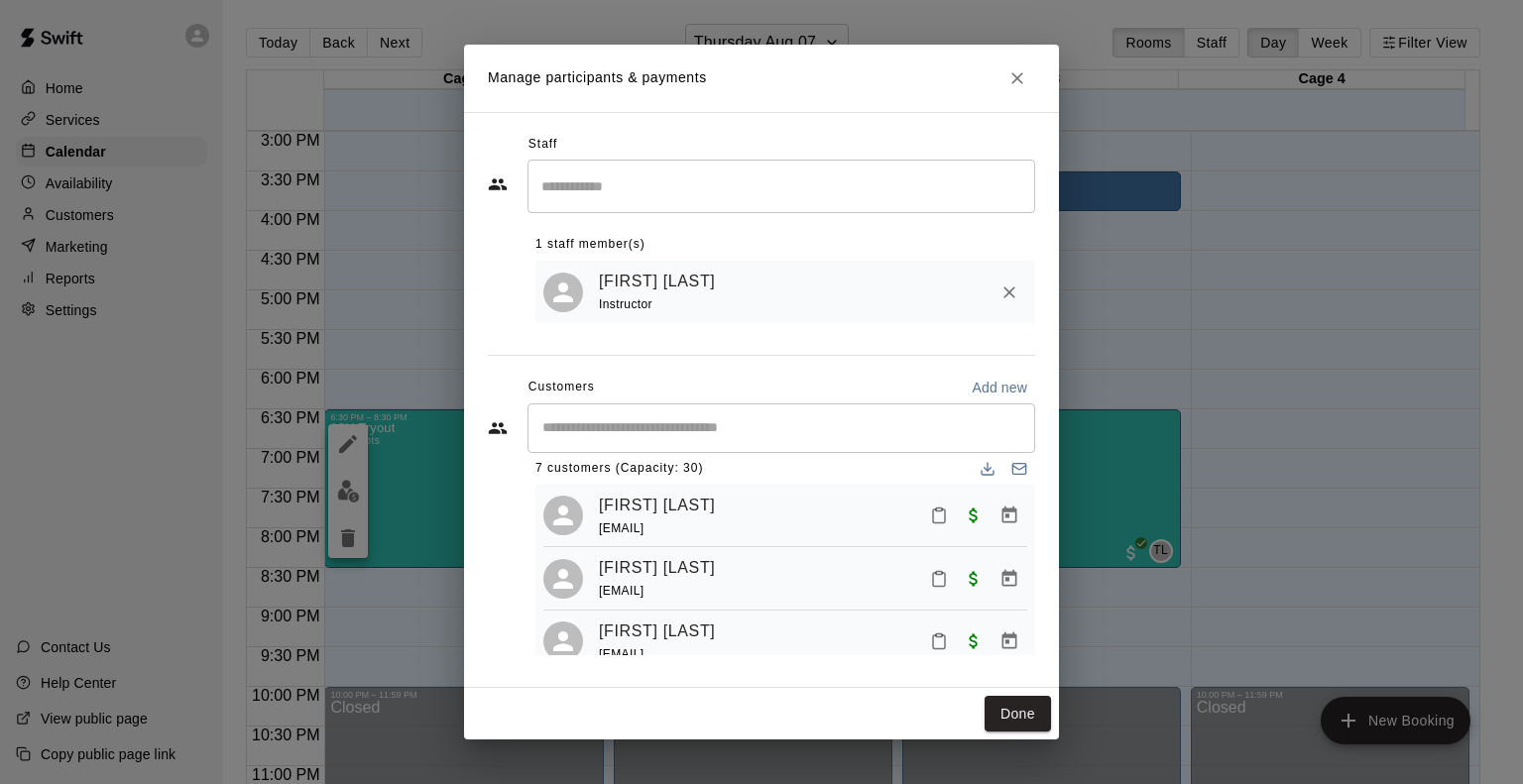 click on "Add new" at bounding box center (999, 388) 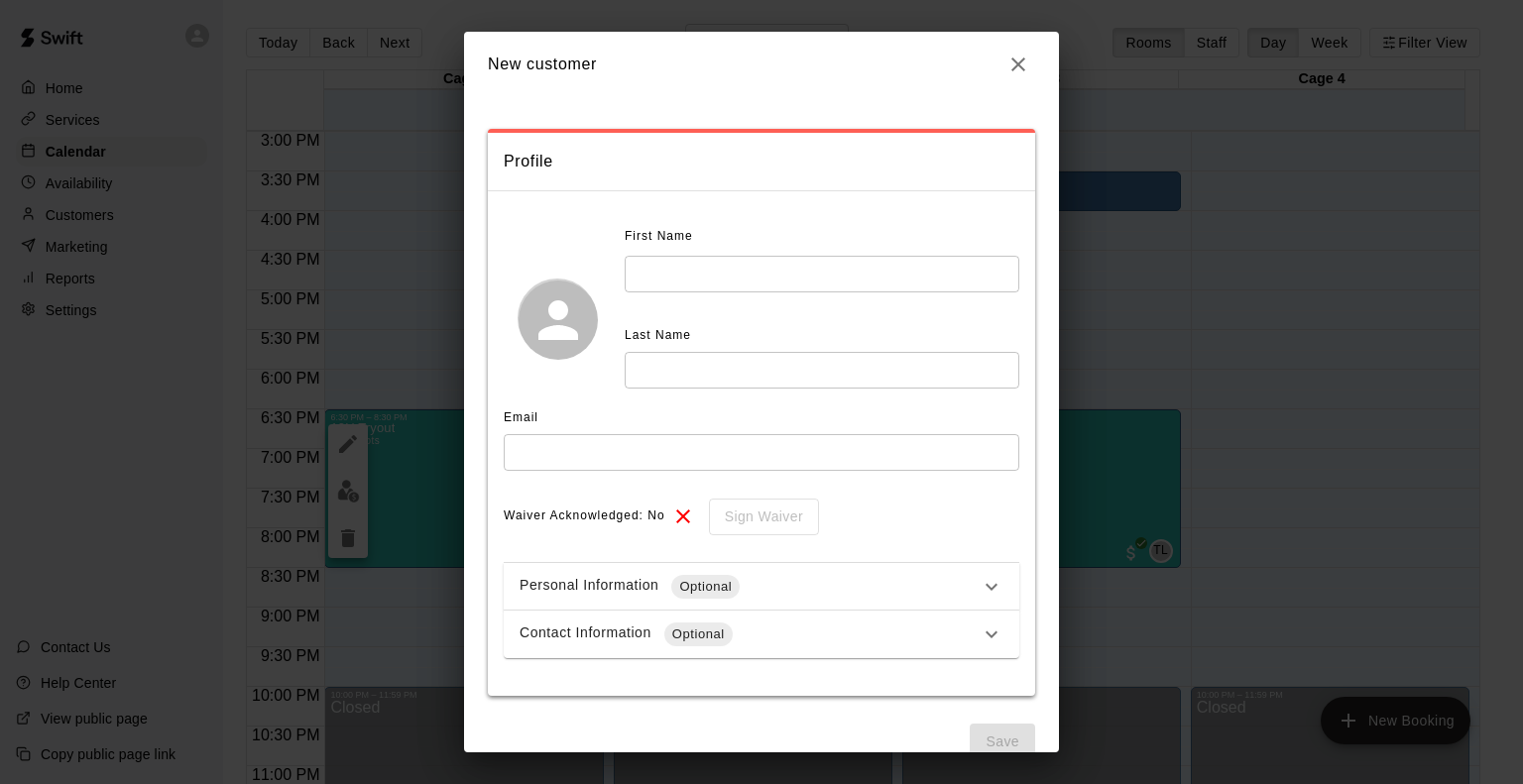 click at bounding box center (822, 274) 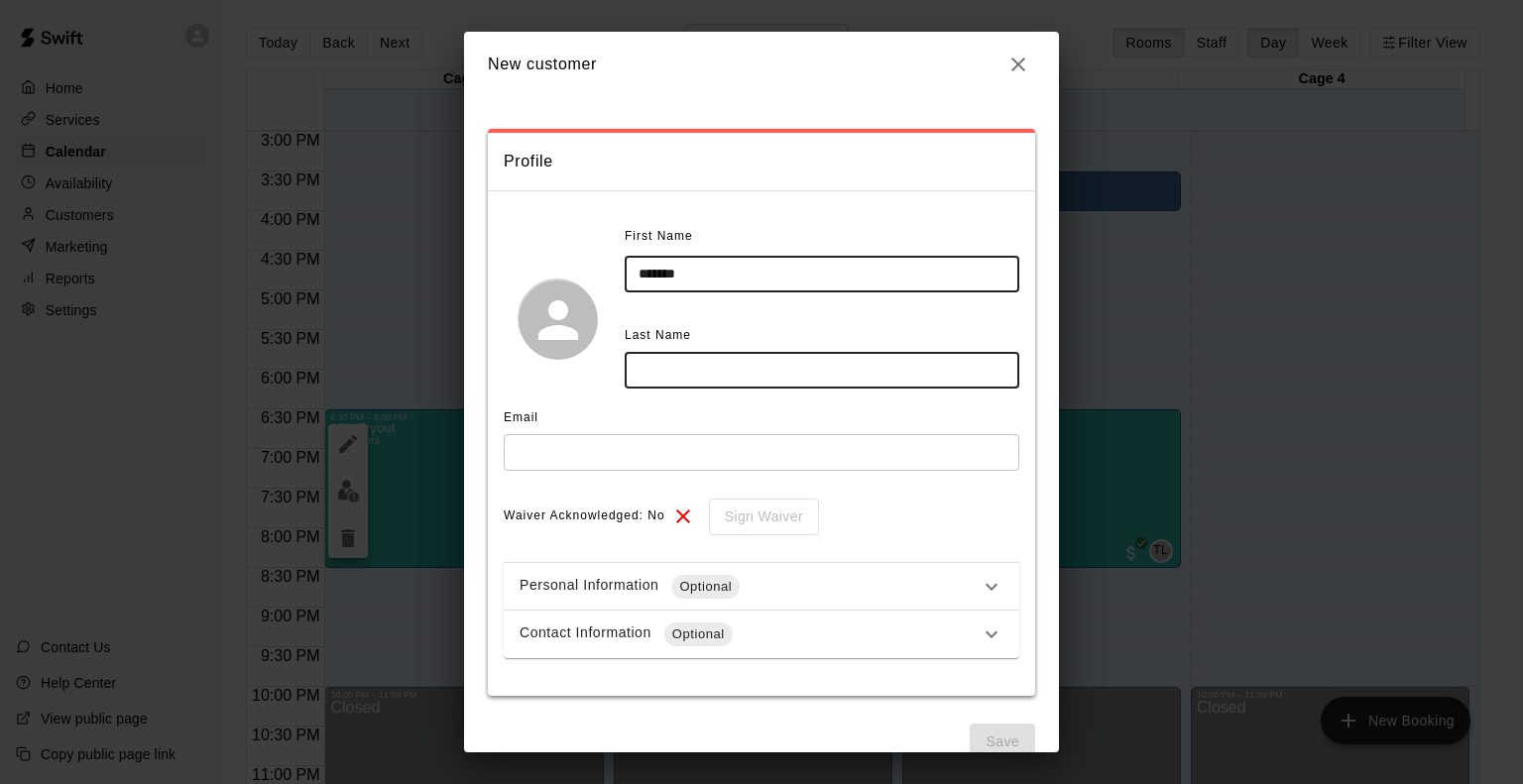 drag, startPoint x: 765, startPoint y: 272, endPoint x: 591, endPoint y: 265, distance: 174.14075 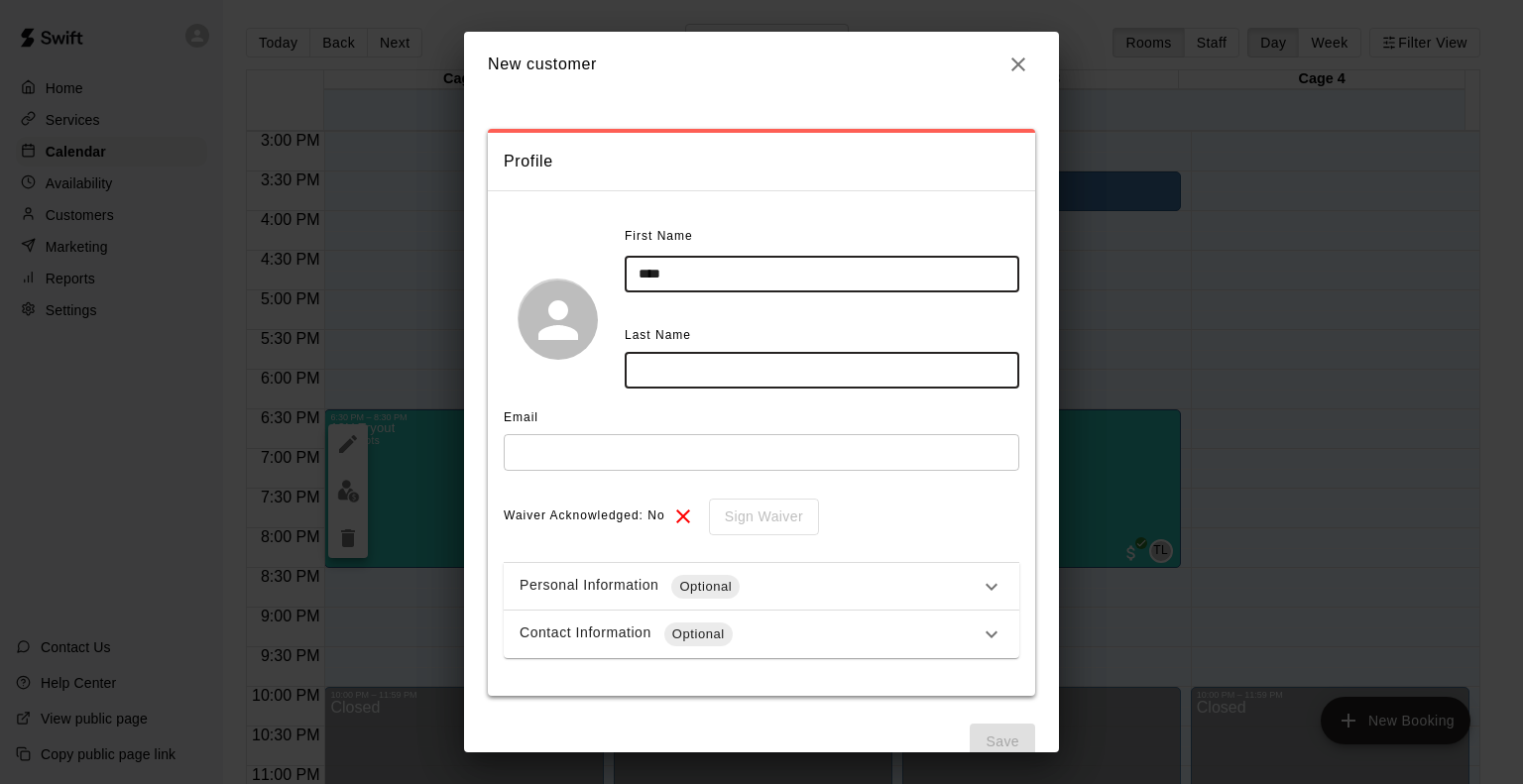 type on "****" 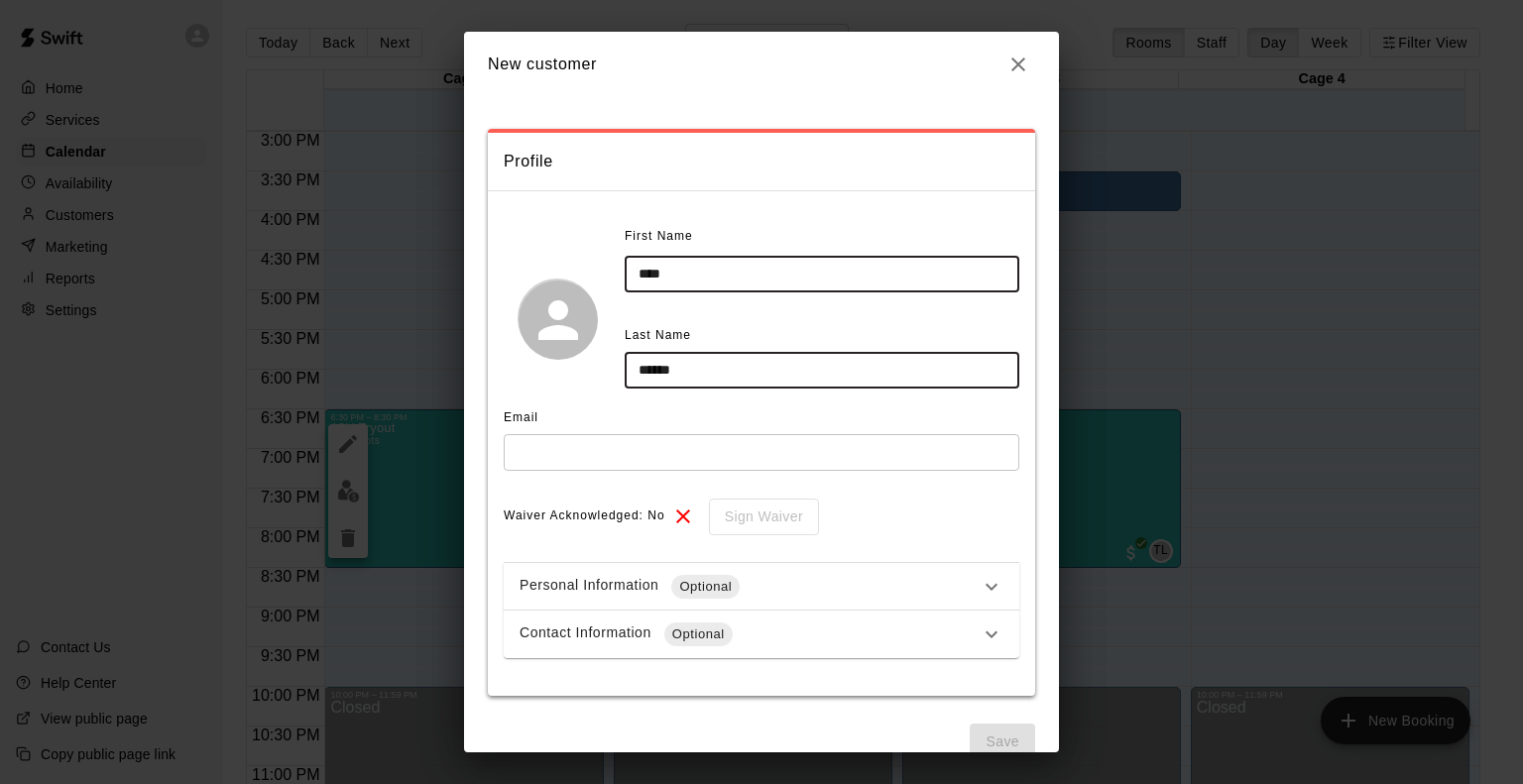 type on "******" 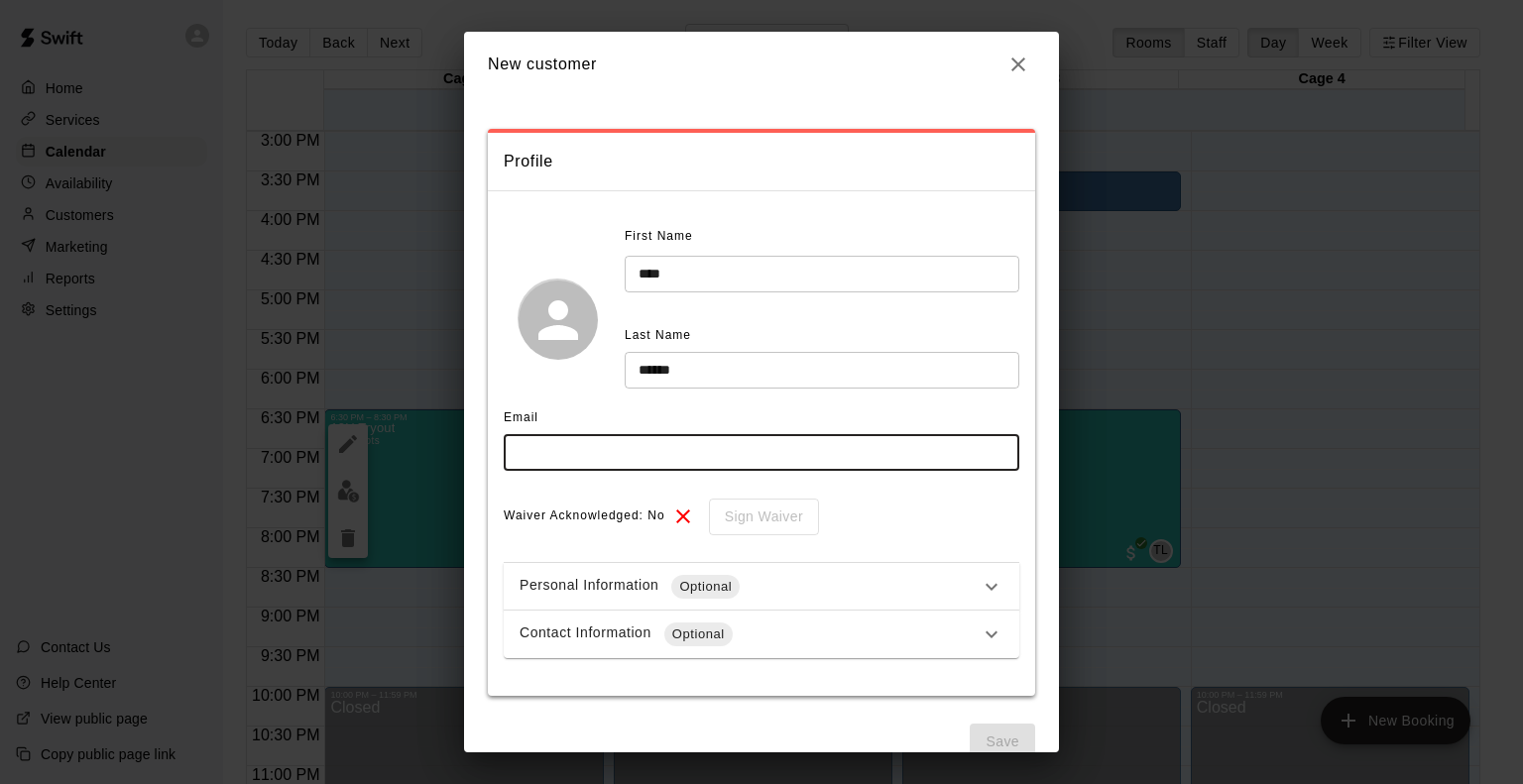 click at bounding box center (762, 452) 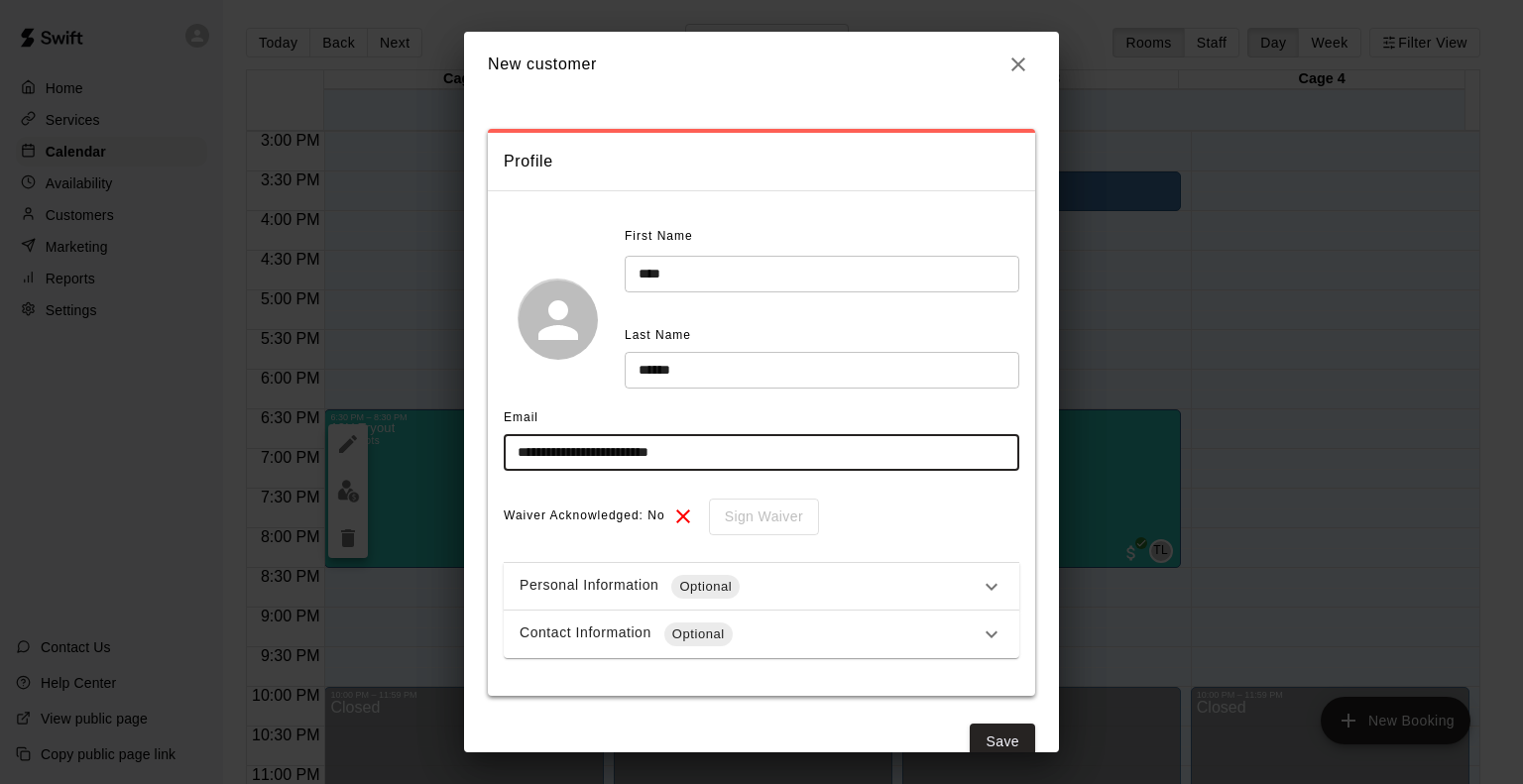 type on "**********" 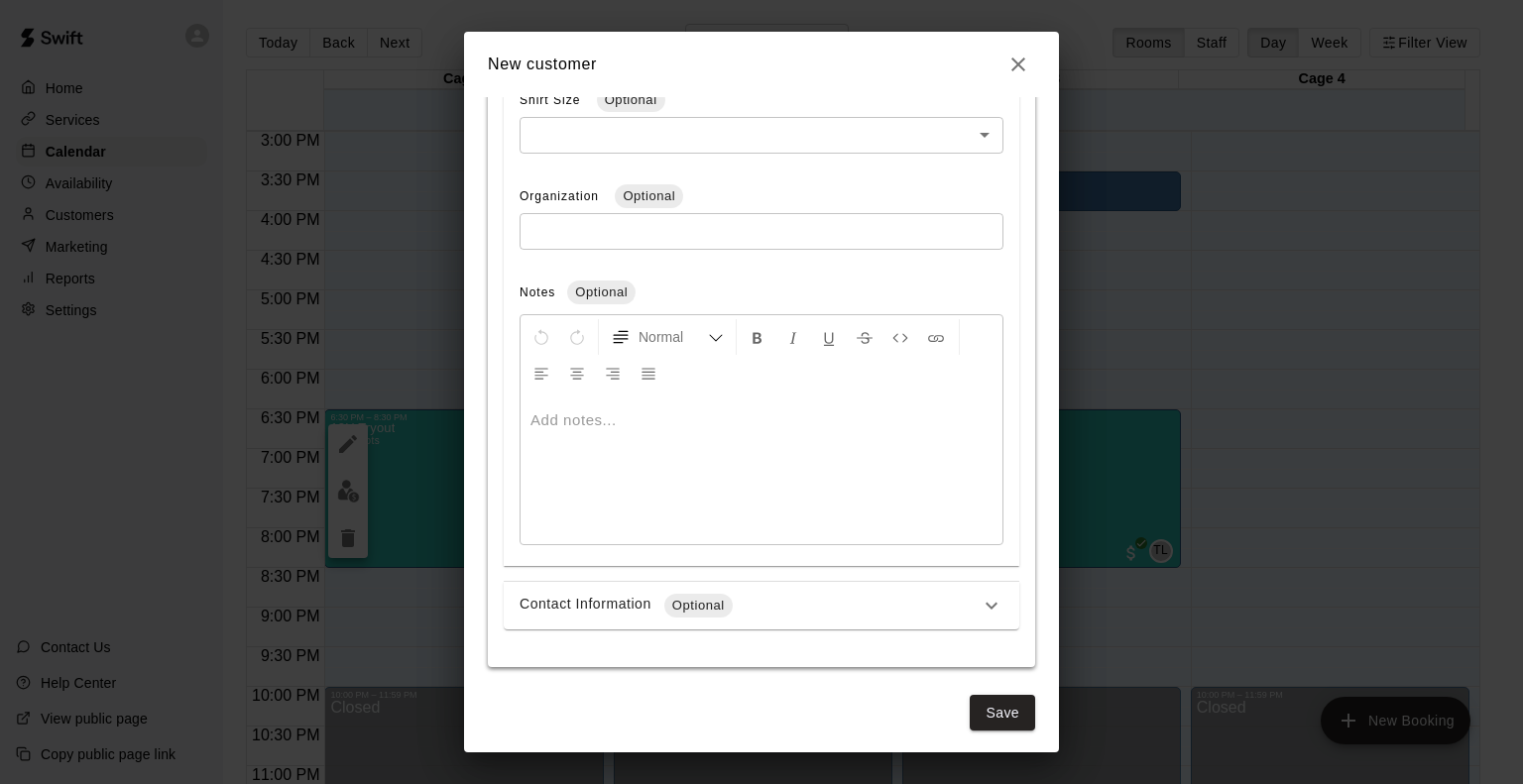 scroll, scrollTop: 777, scrollLeft: 0, axis: vertical 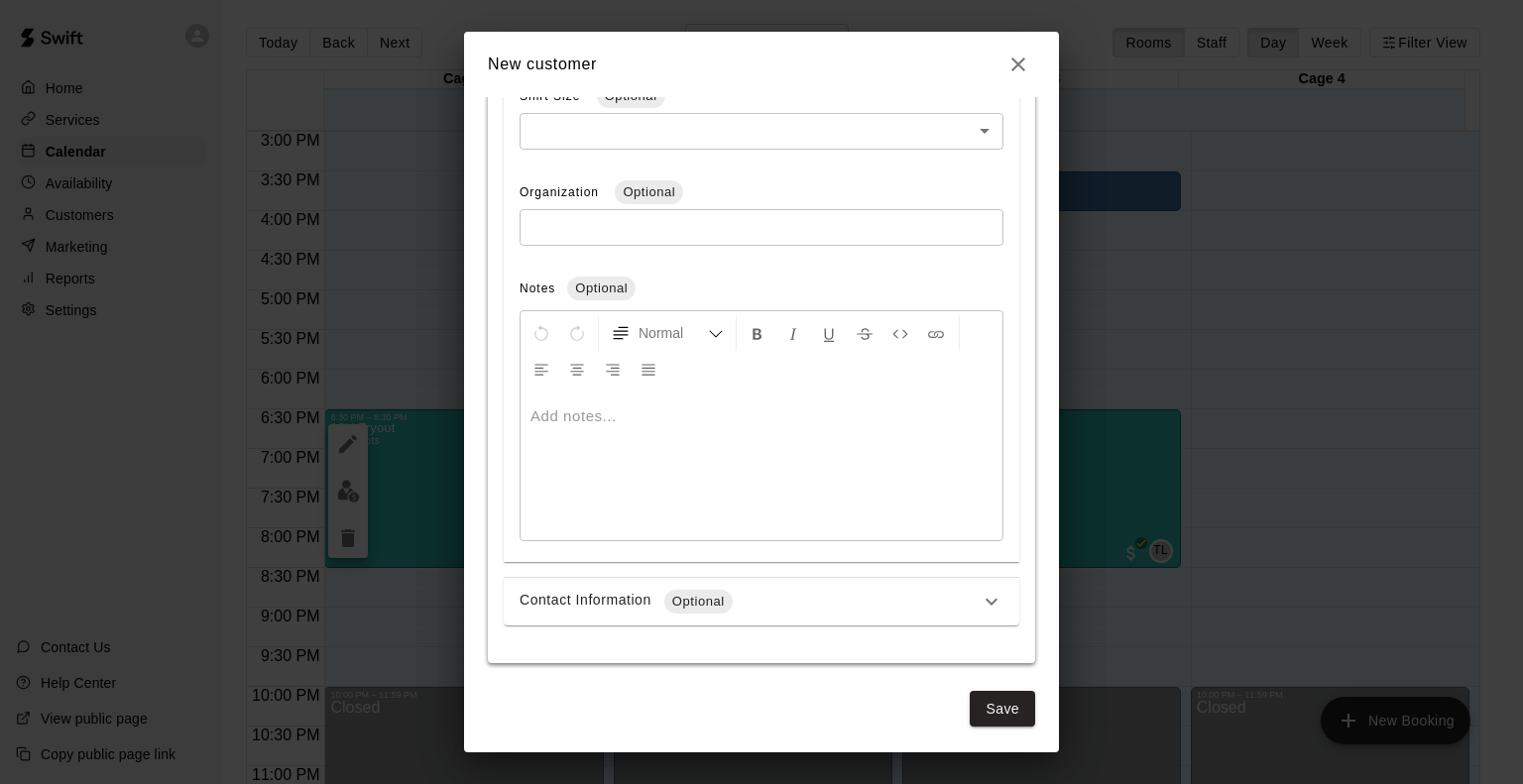 click at bounding box center [762, 466] 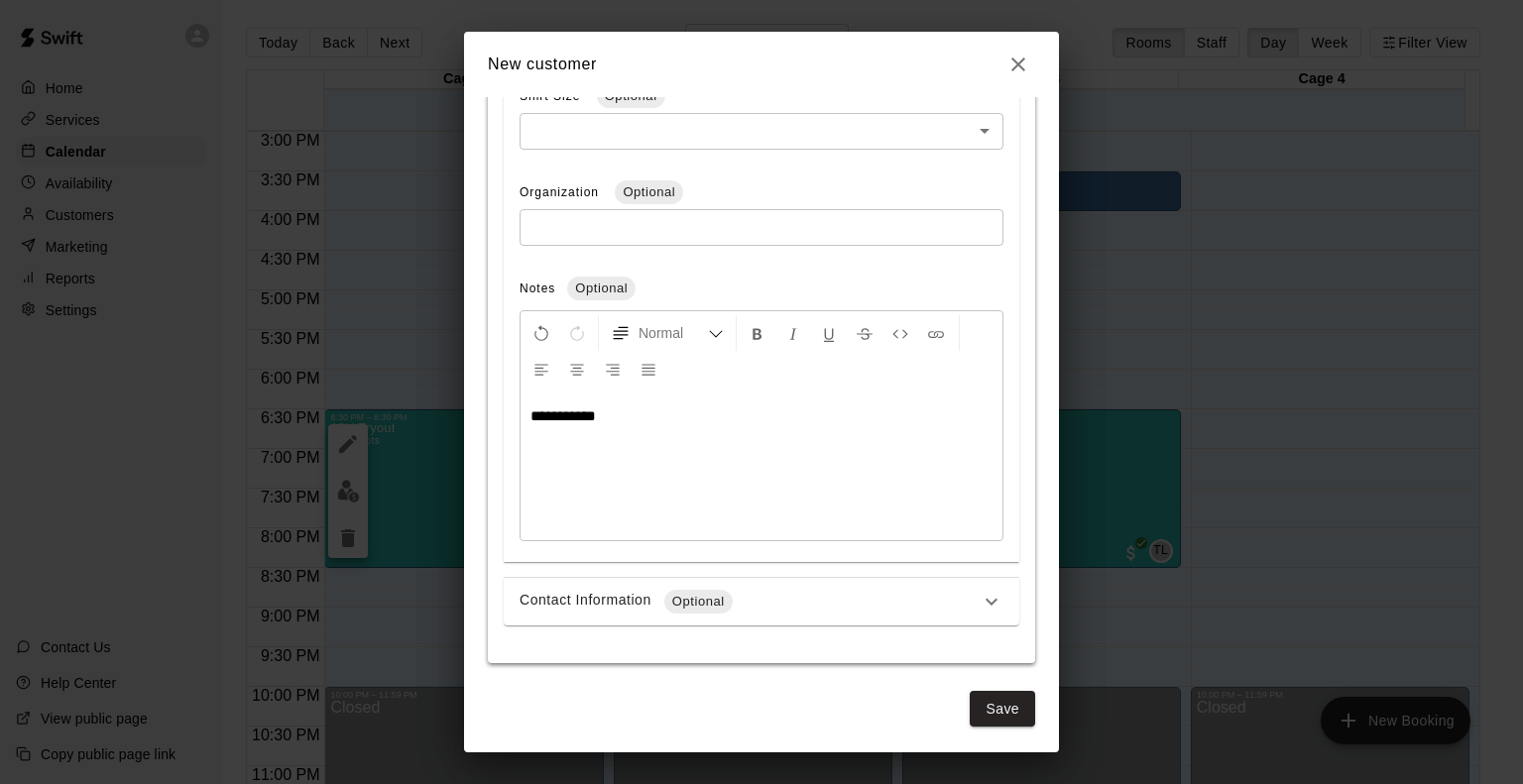 click on "Contact Information Optional" at bounding box center [750, 602] 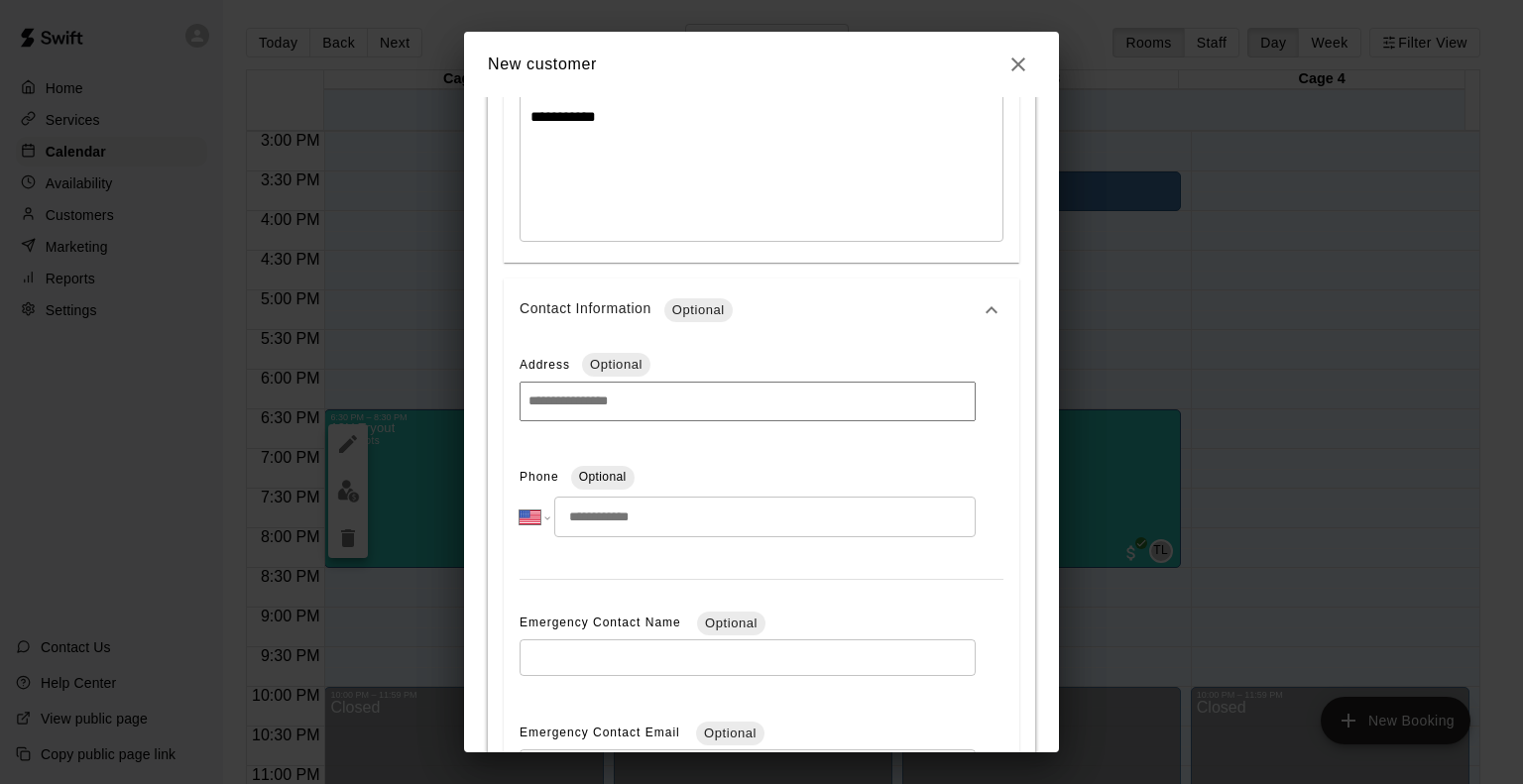 scroll, scrollTop: 1174, scrollLeft: 0, axis: vertical 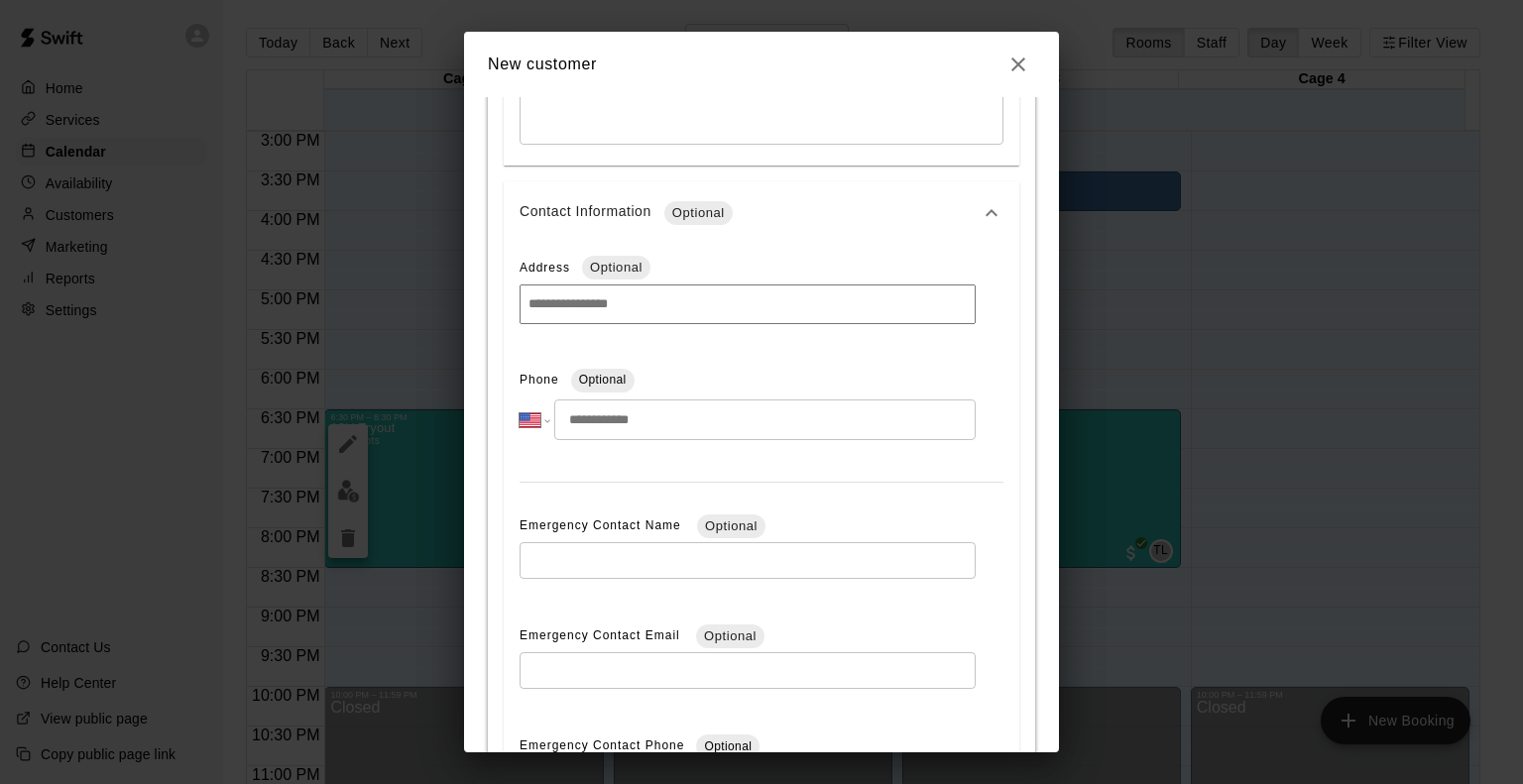 click at bounding box center (764, 419) 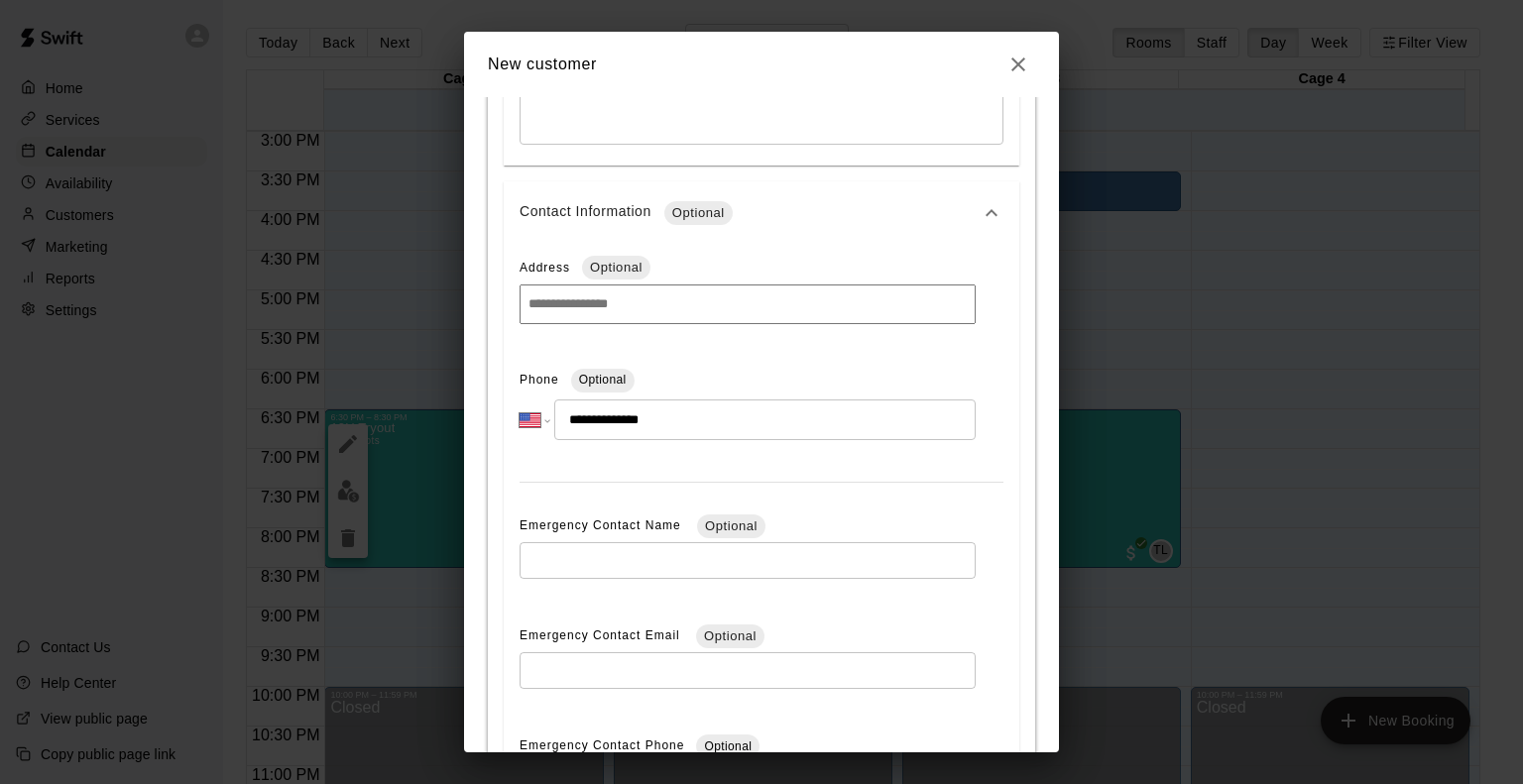 type on "**********" 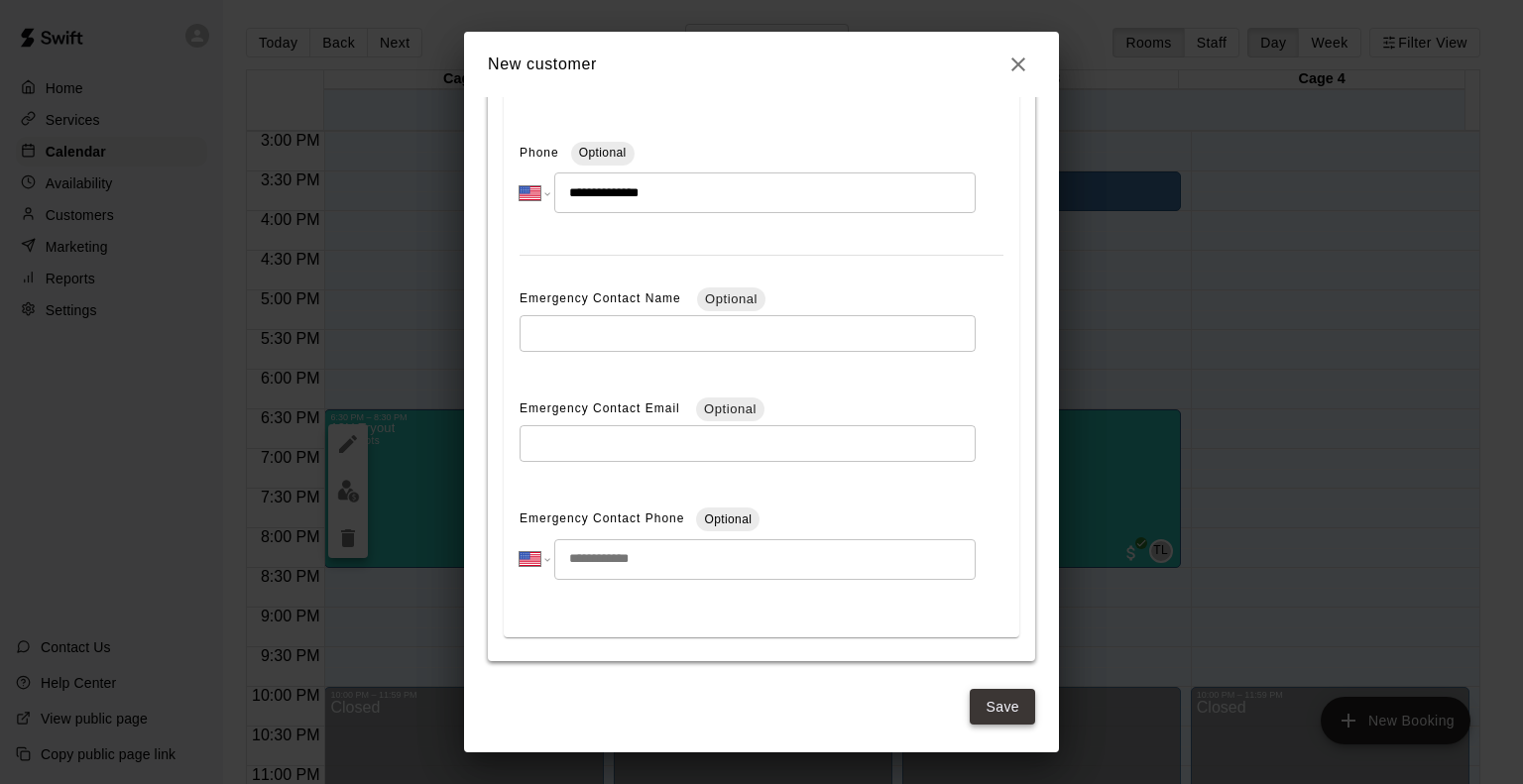 click on "Save" at bounding box center (1002, 707) 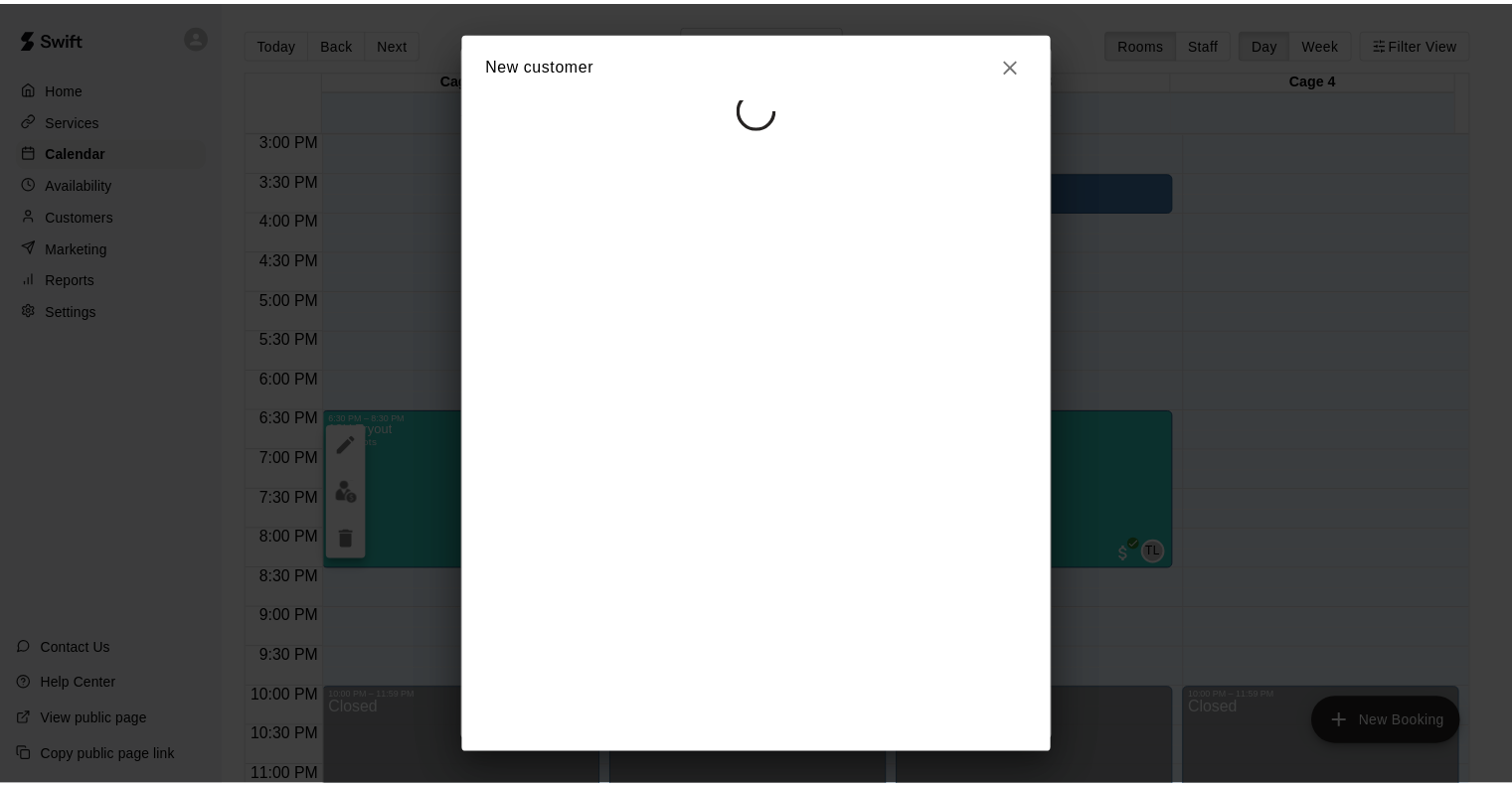 scroll, scrollTop: 0, scrollLeft: 0, axis: both 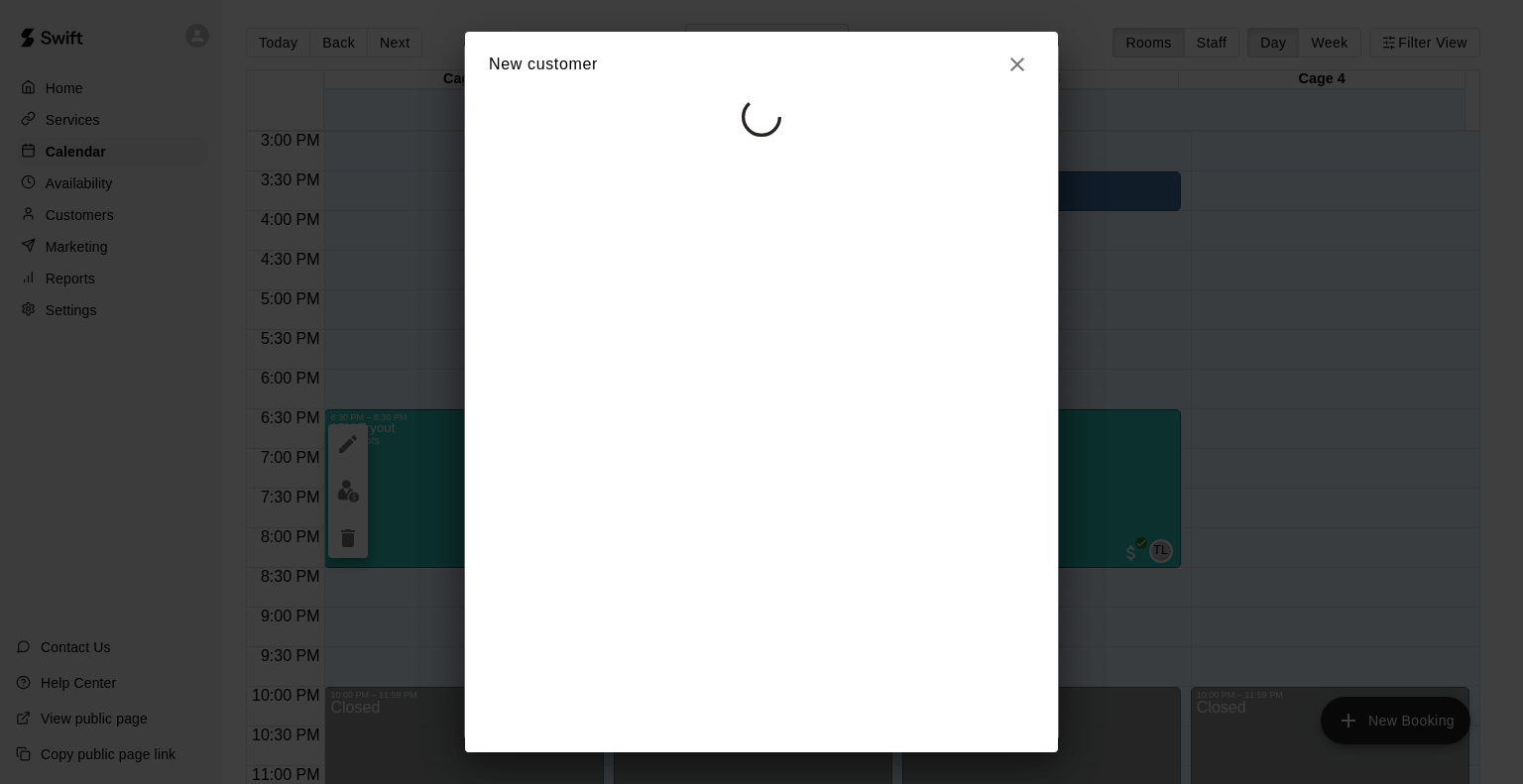 select on "**" 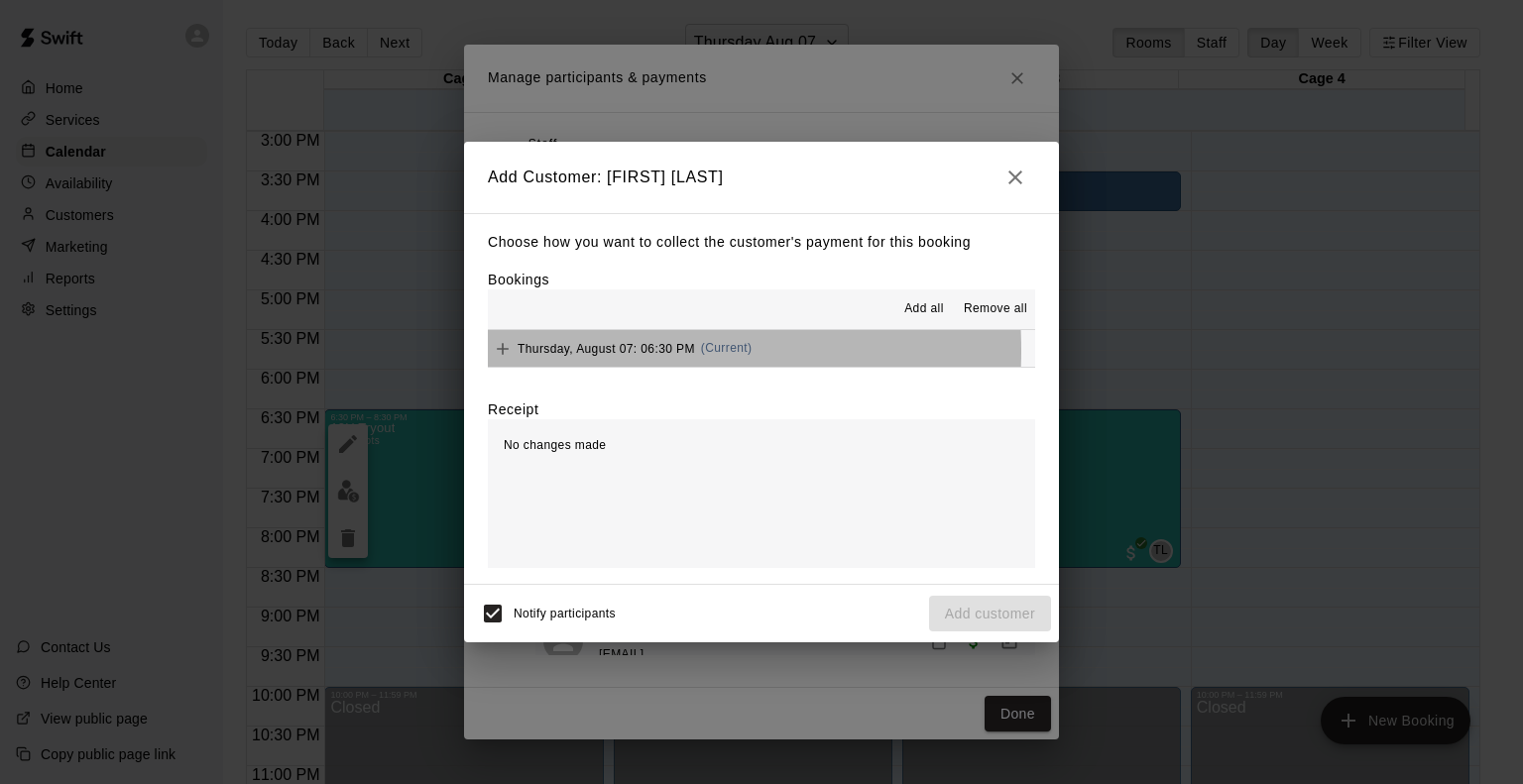 click on "Thursday, August 07: 06:30 PM" at bounding box center (606, 348) 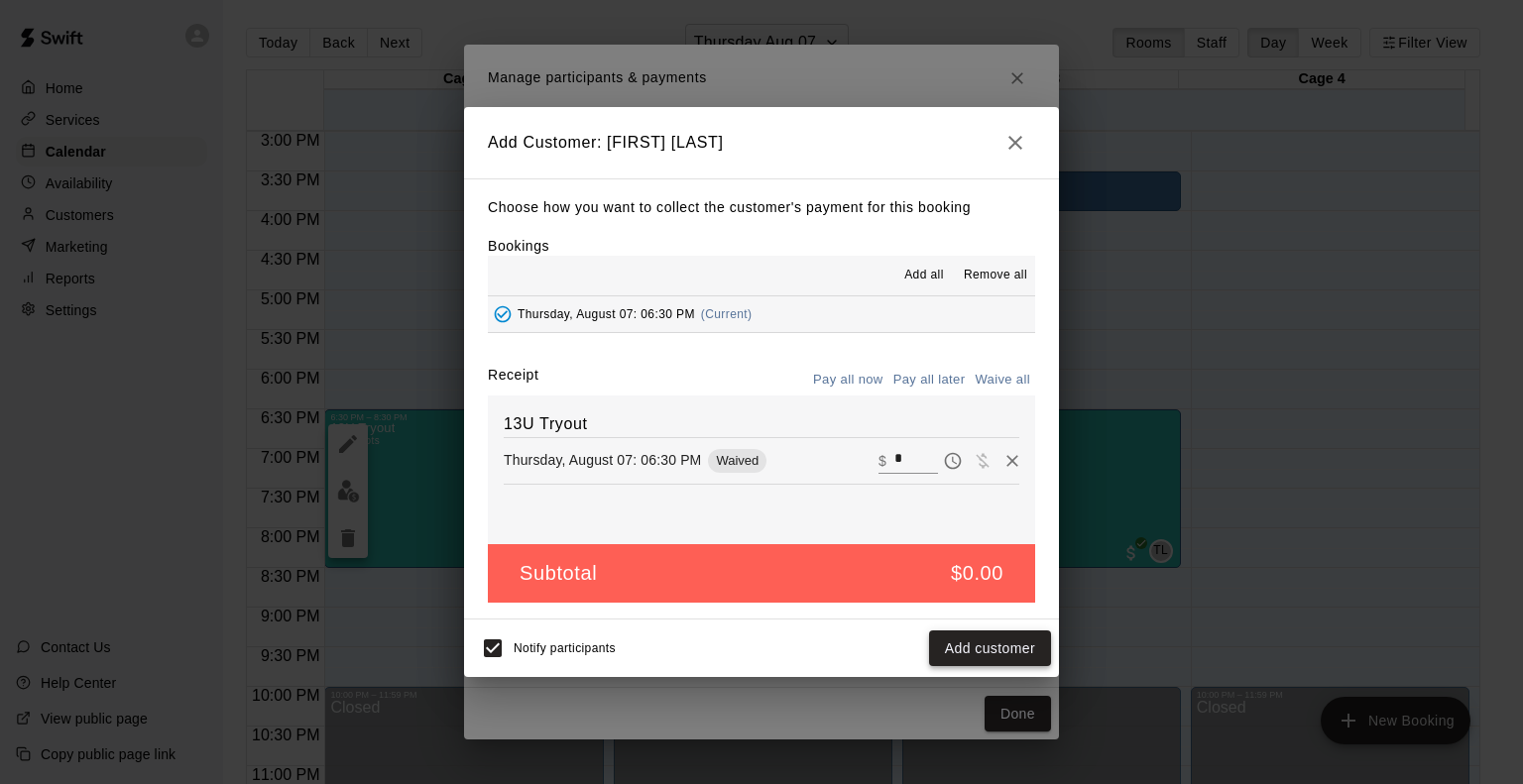 click on "Add customer" at bounding box center (990, 648) 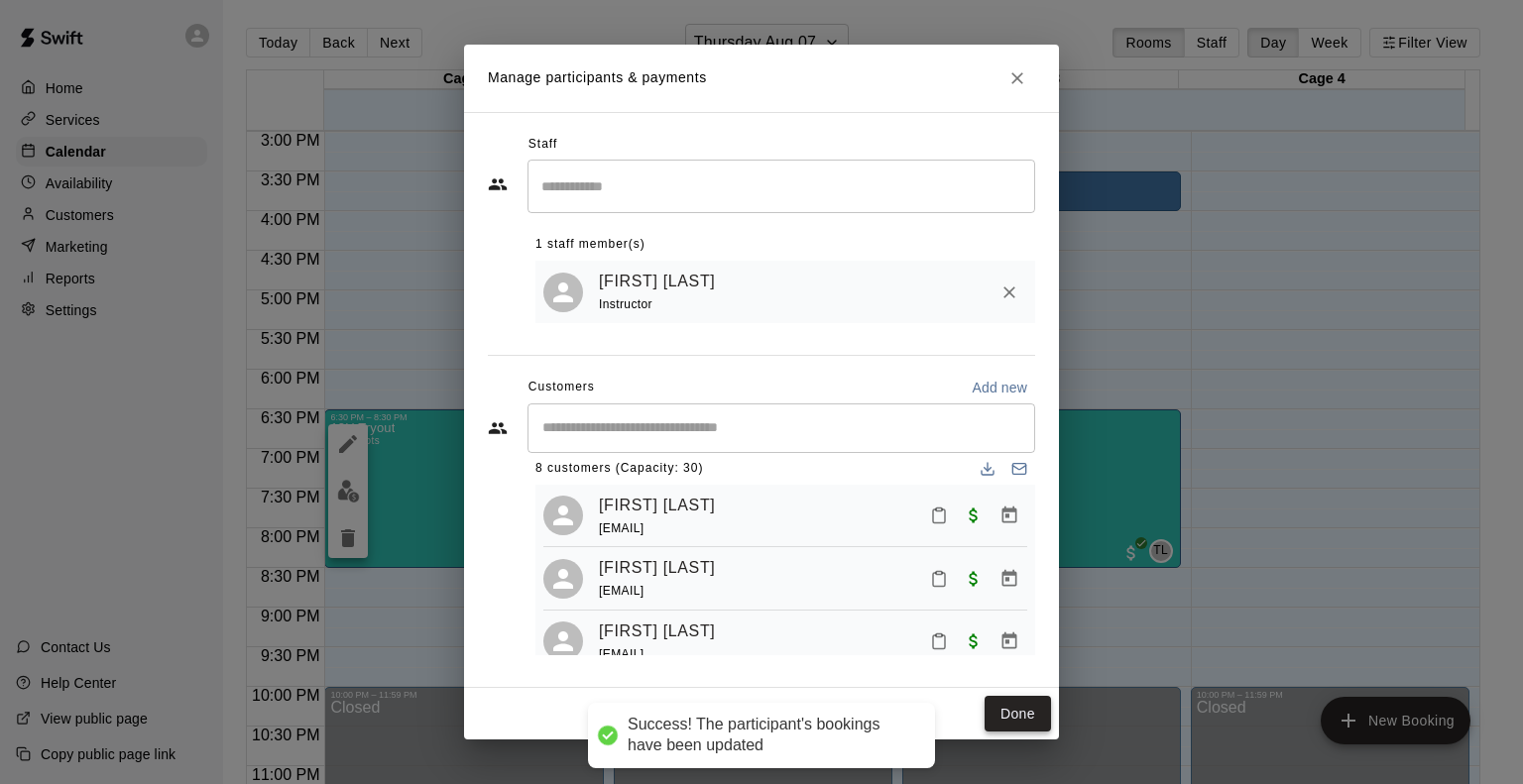 click on "Done" at bounding box center [1017, 714] 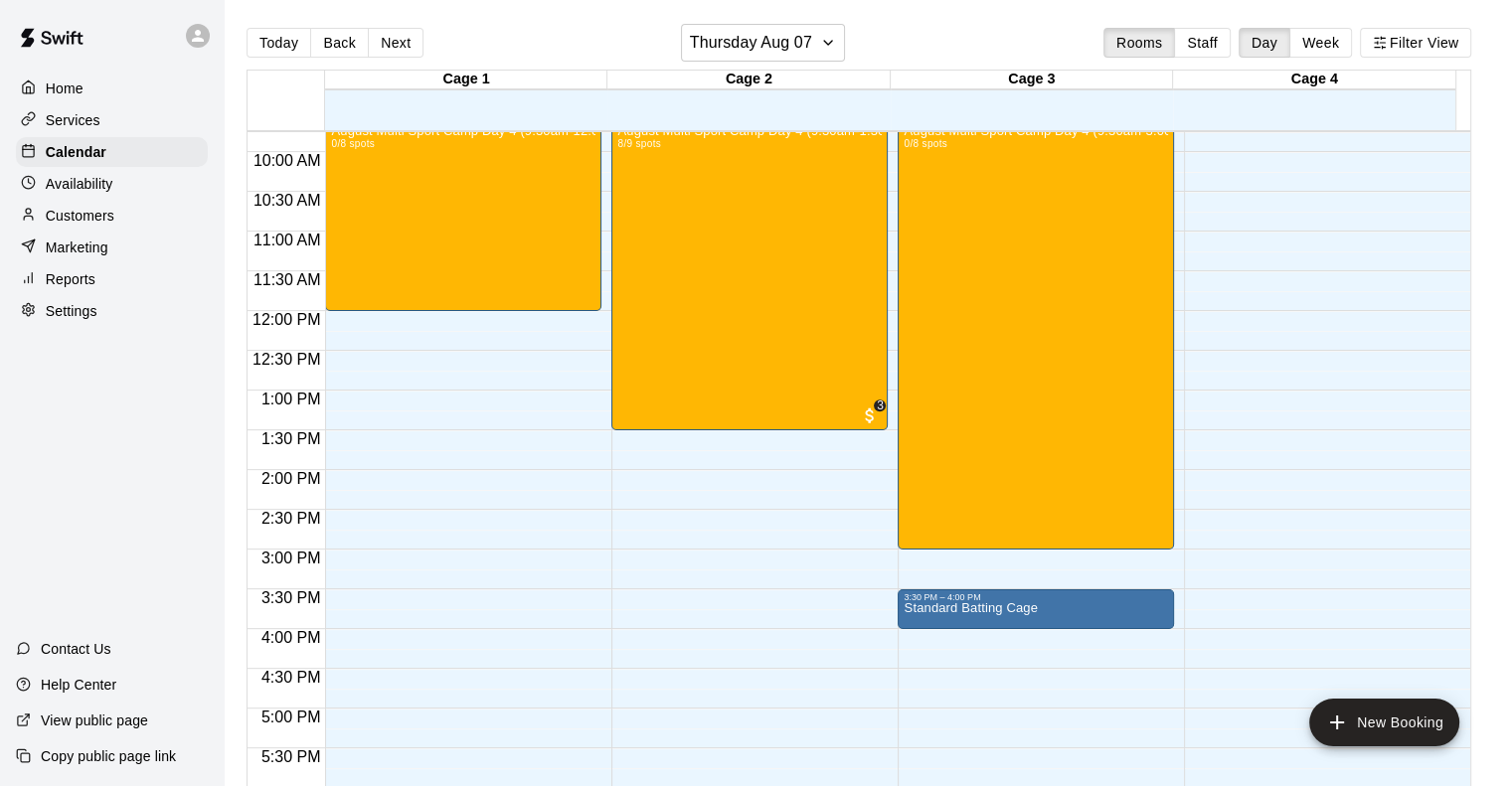 scroll, scrollTop: 733, scrollLeft: 0, axis: vertical 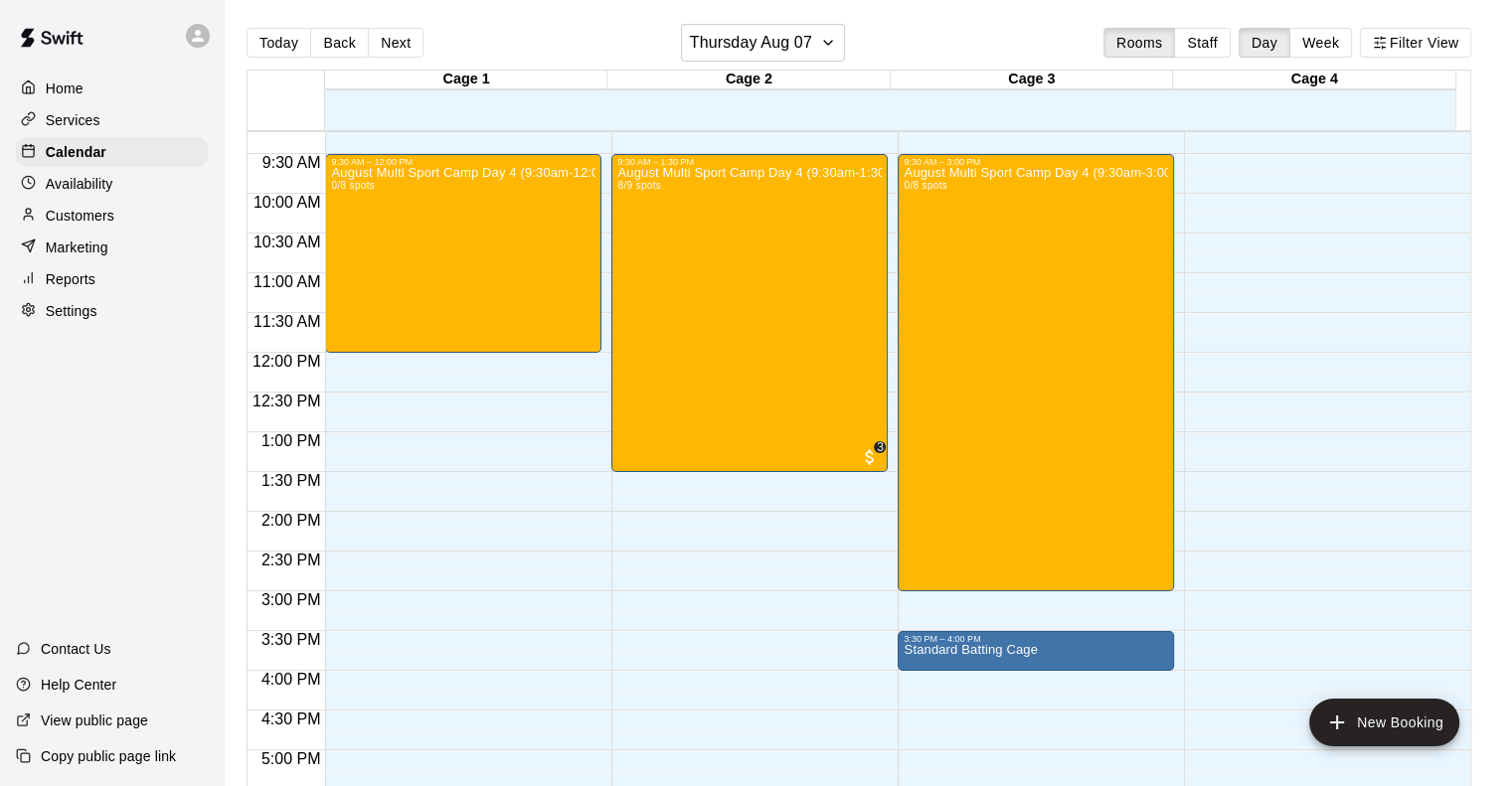 click on "Services" at bounding box center [73, 120] 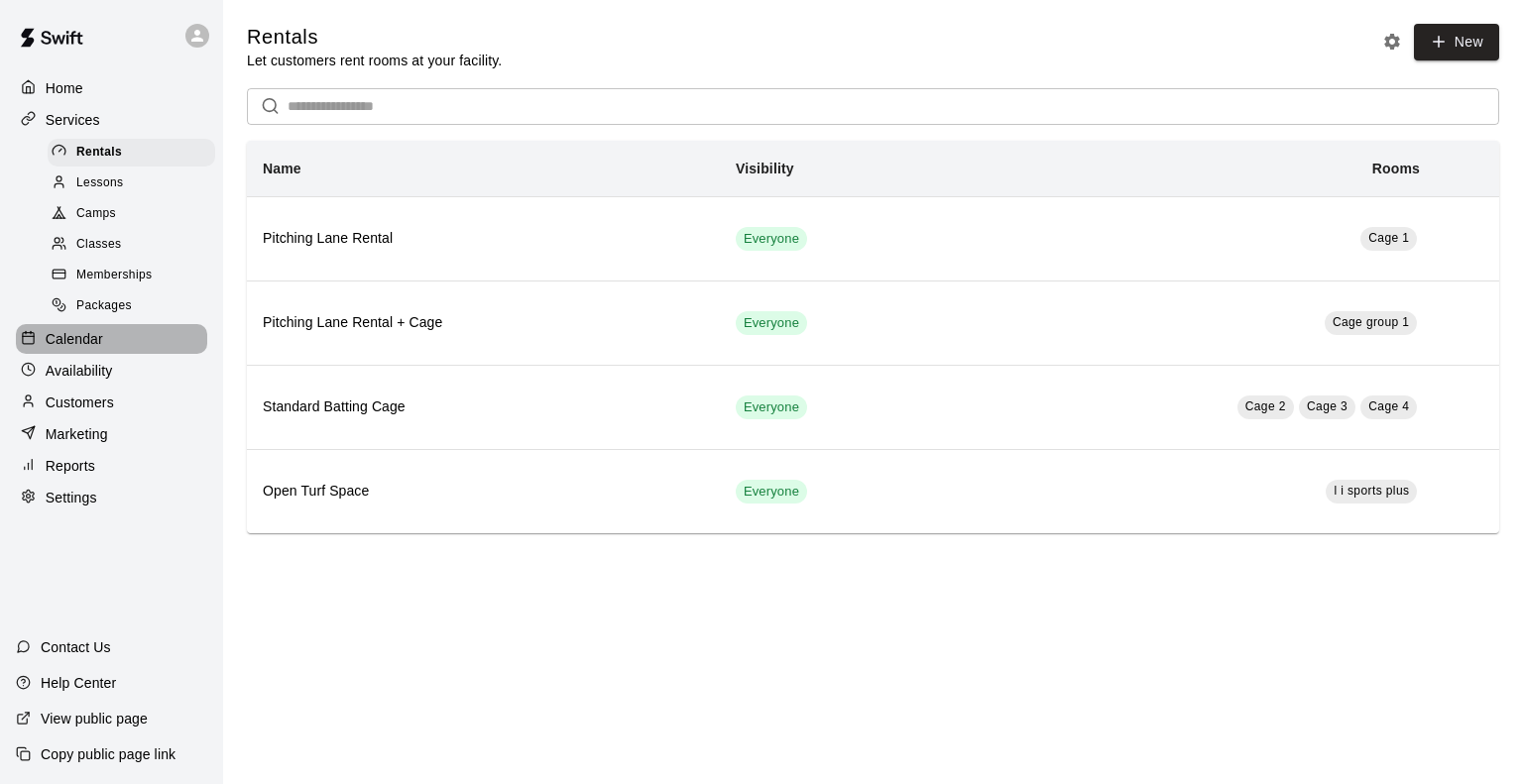 click on "Calendar" at bounding box center [74, 339] 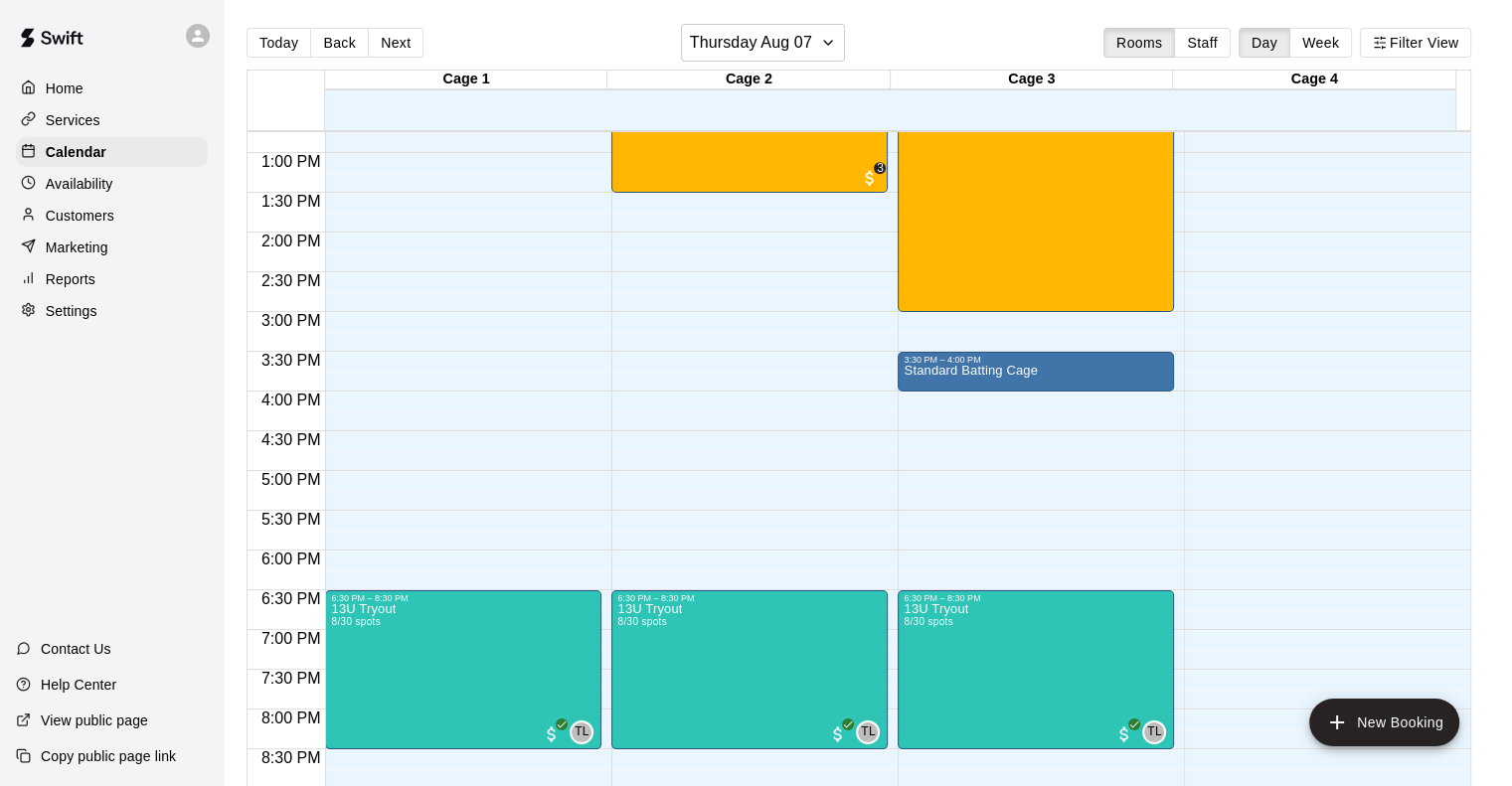 scroll, scrollTop: 1009, scrollLeft: 0, axis: vertical 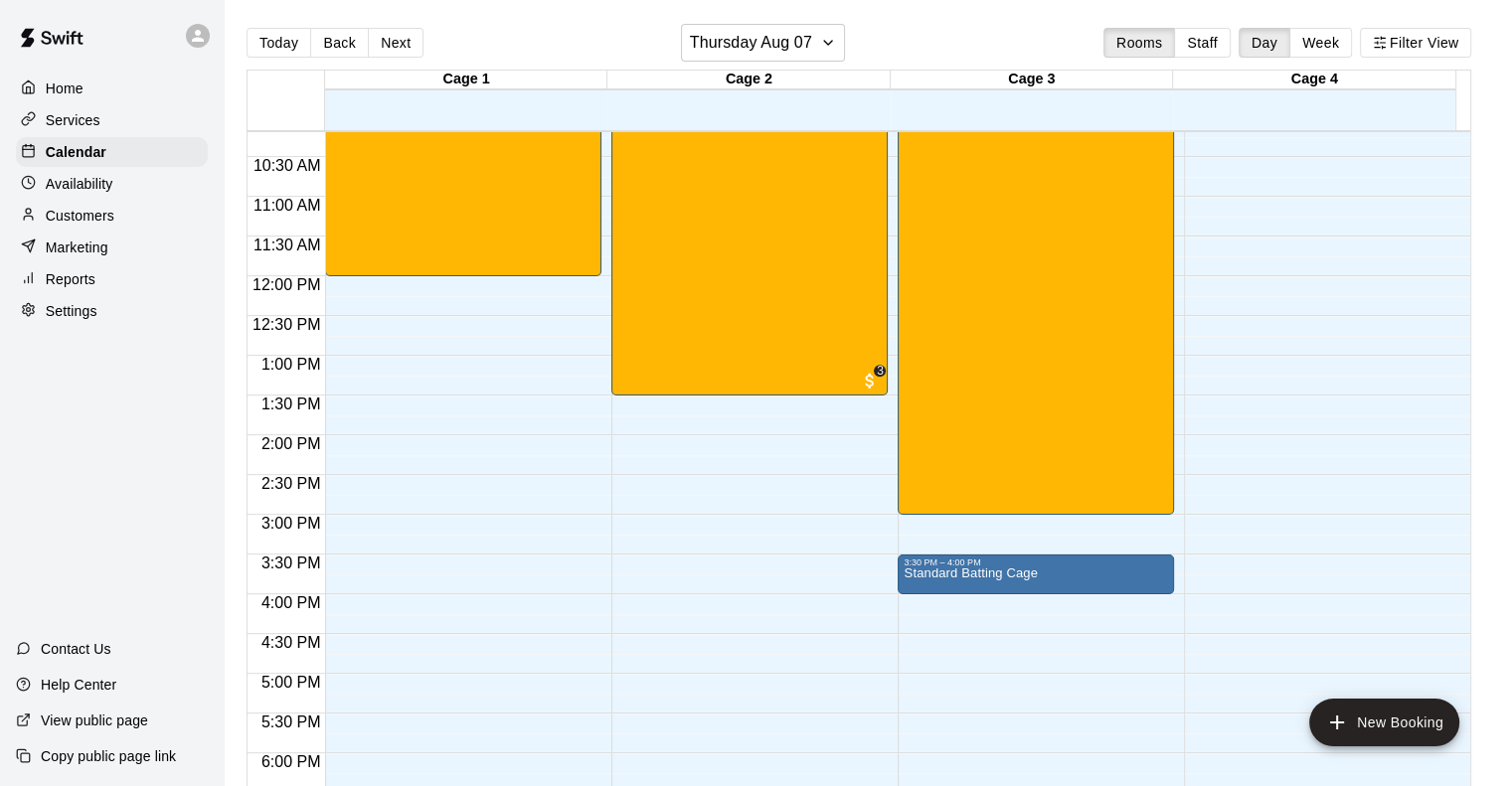 click on "Marketing" at bounding box center (77, 247) 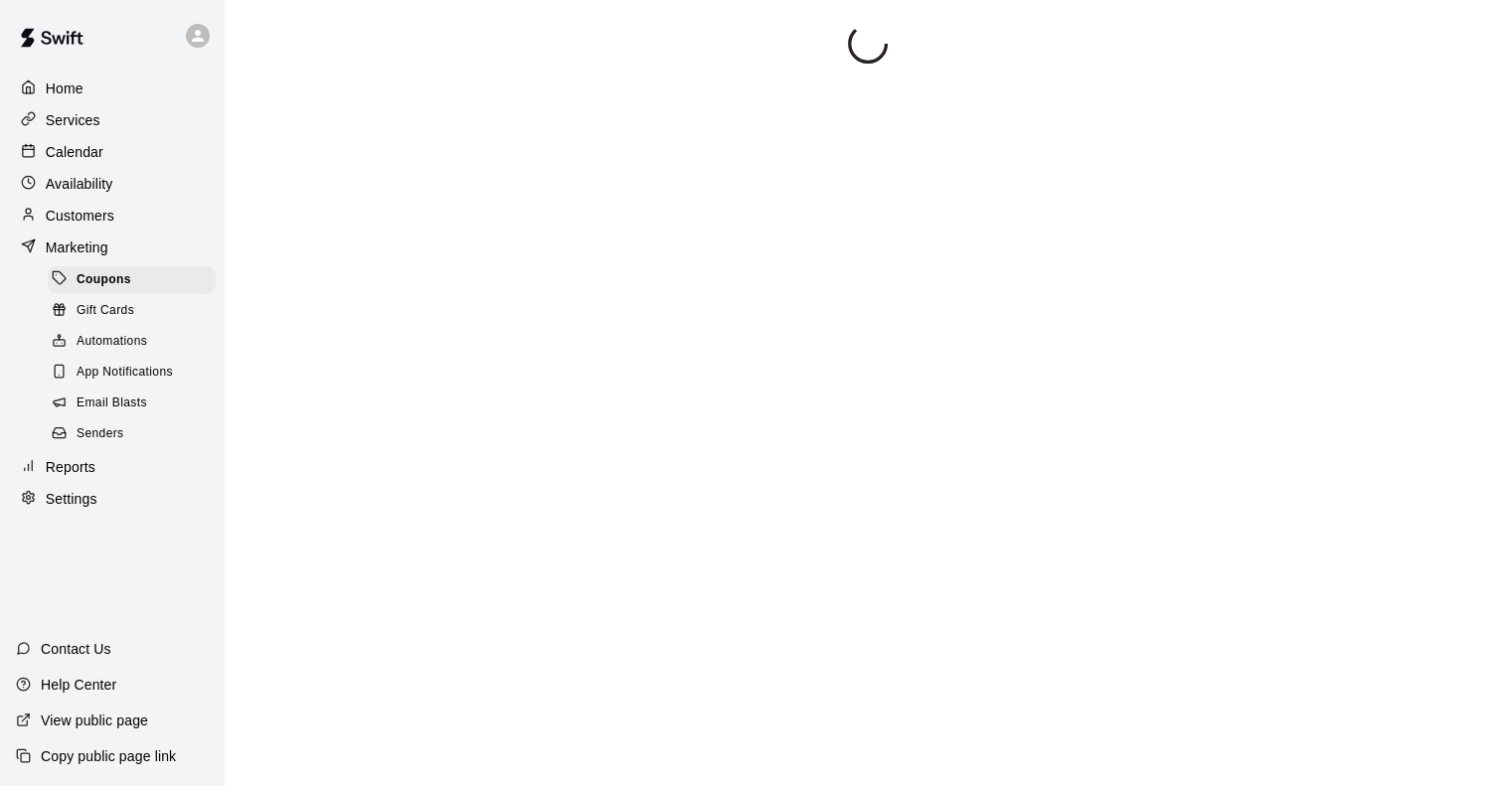 click on "Customers" at bounding box center (80, 216) 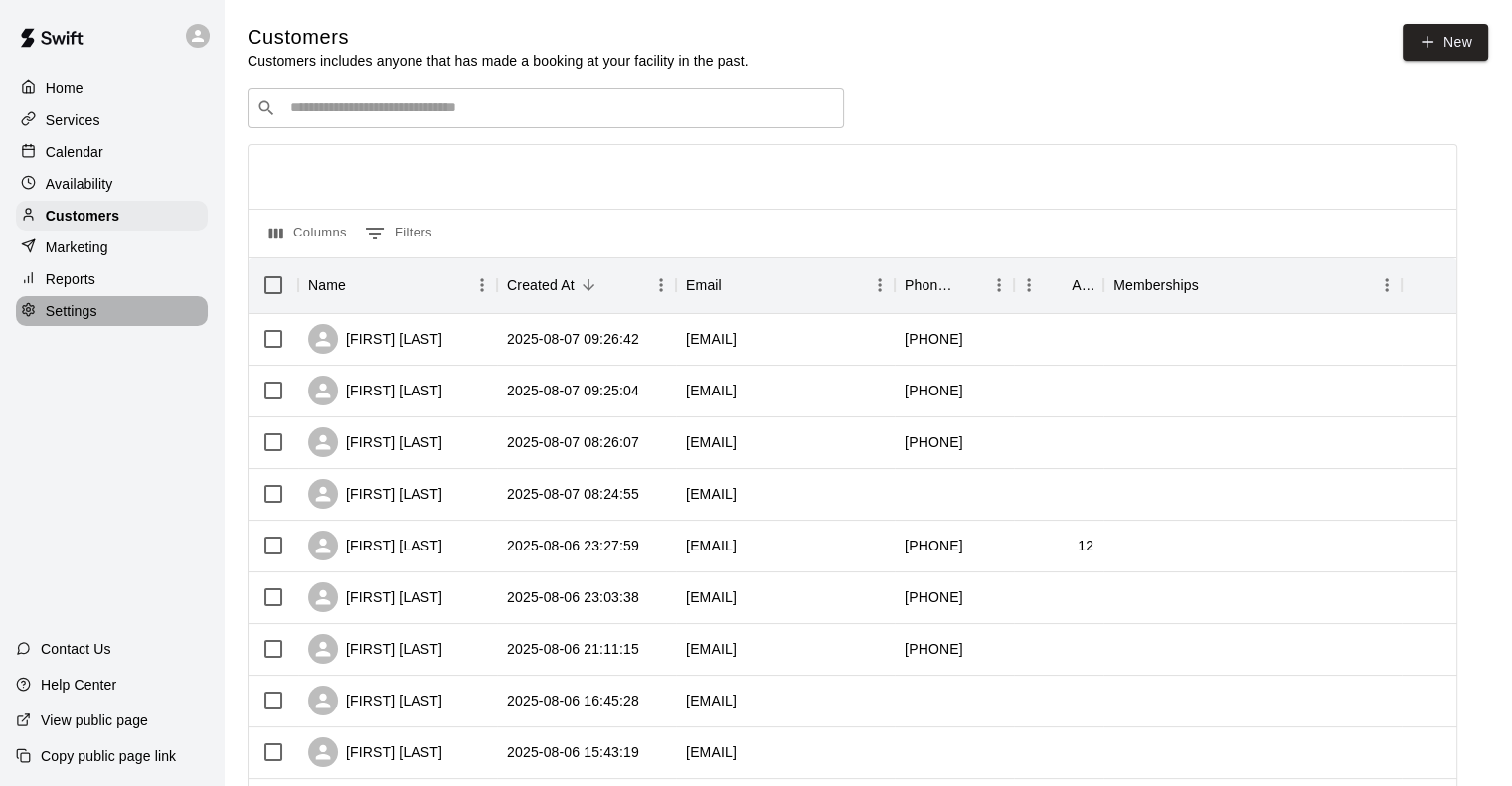 click on "Settings" at bounding box center [72, 311] 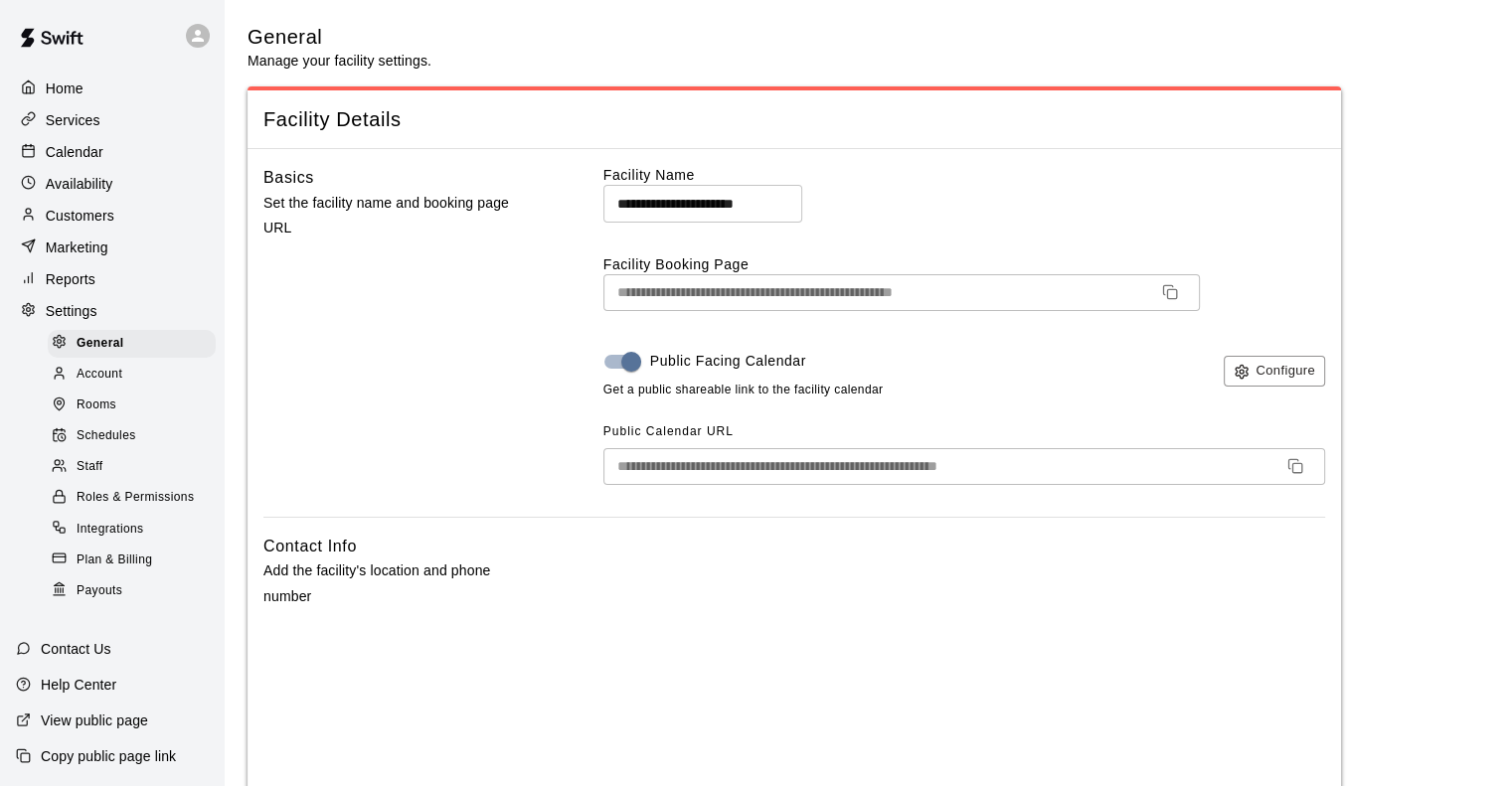 click on "Staff" at bounding box center [131, 467] 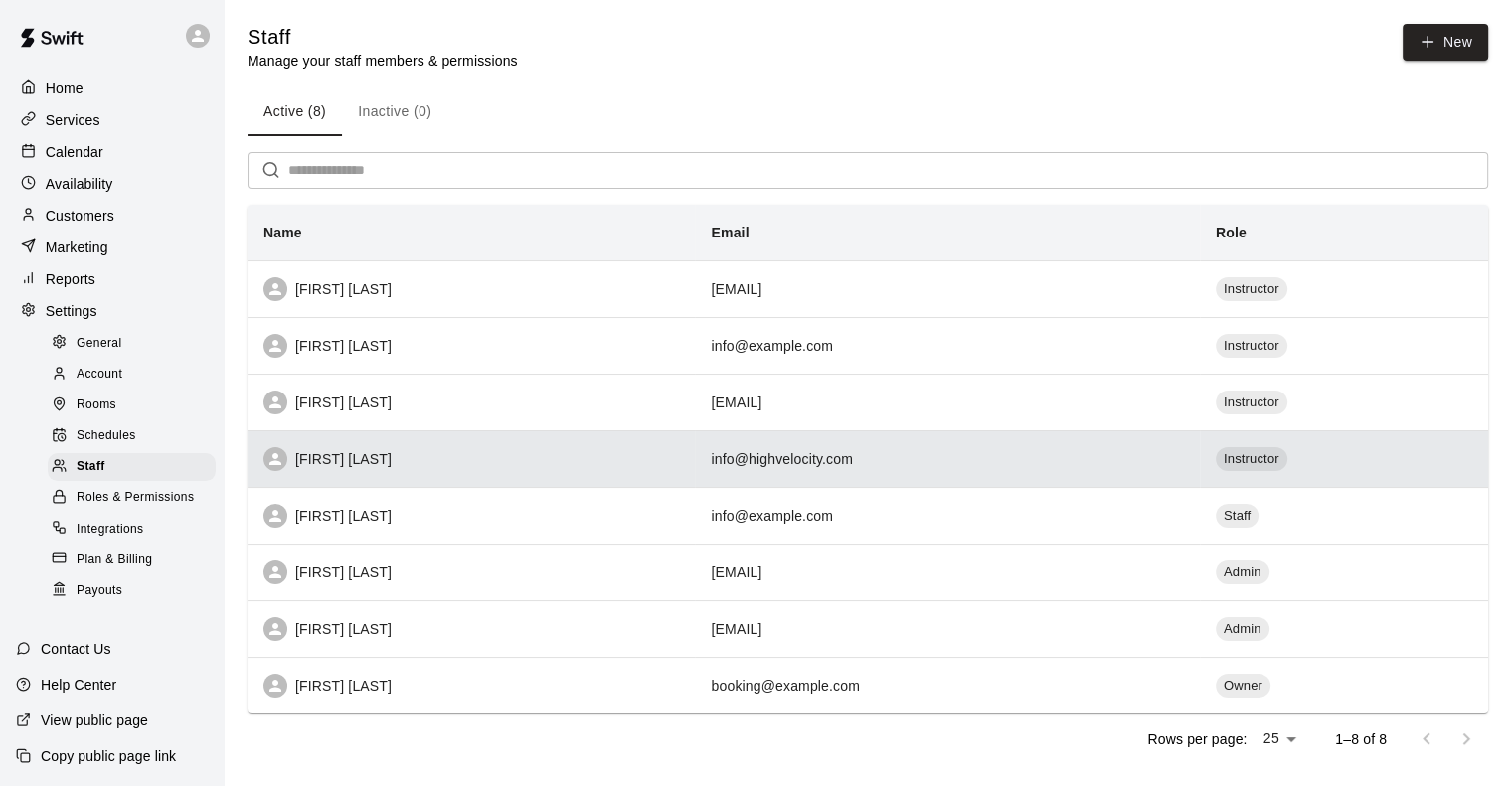 click on "AJ DeRose" at bounding box center (471, 459) 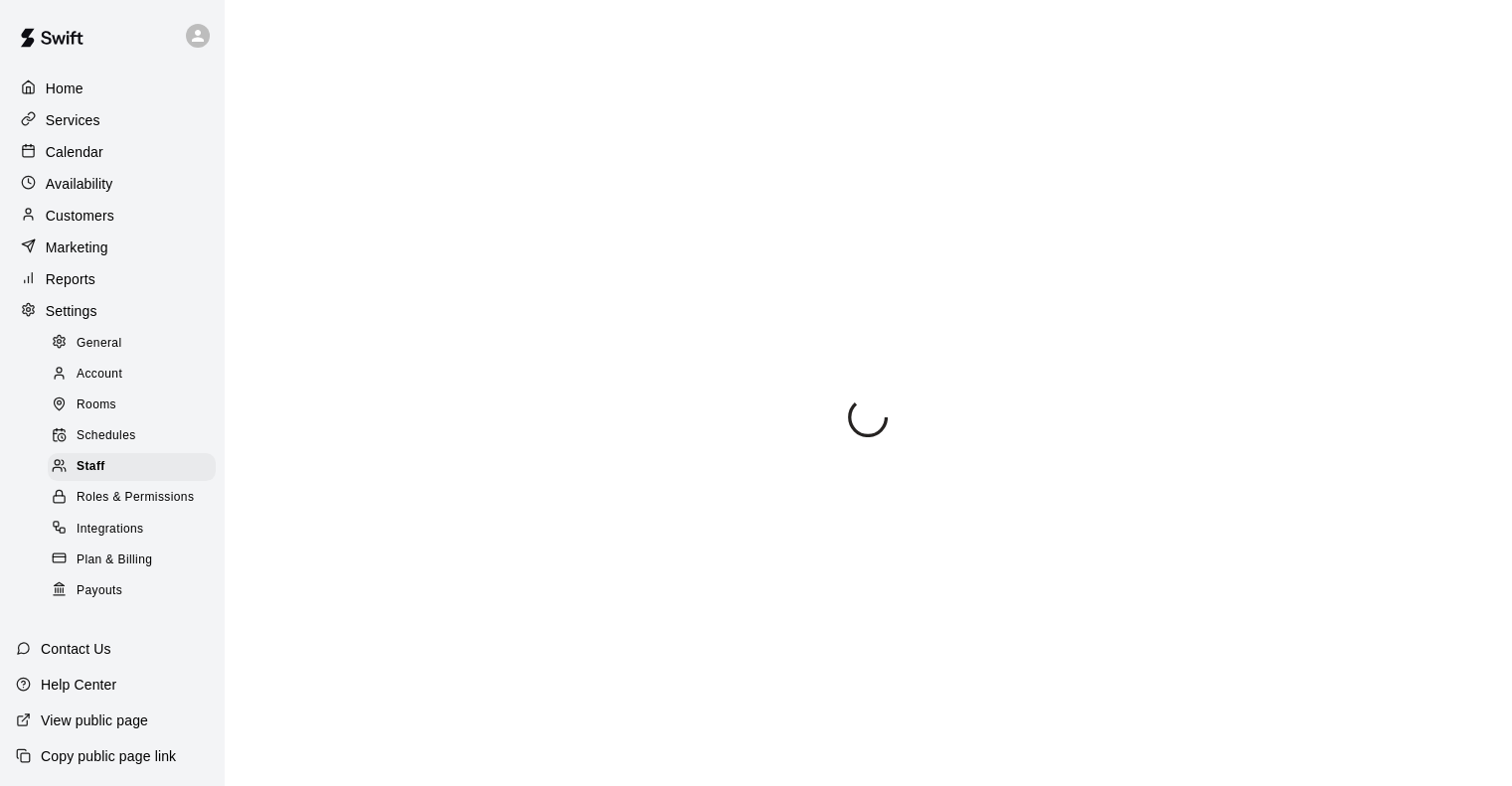select on "**" 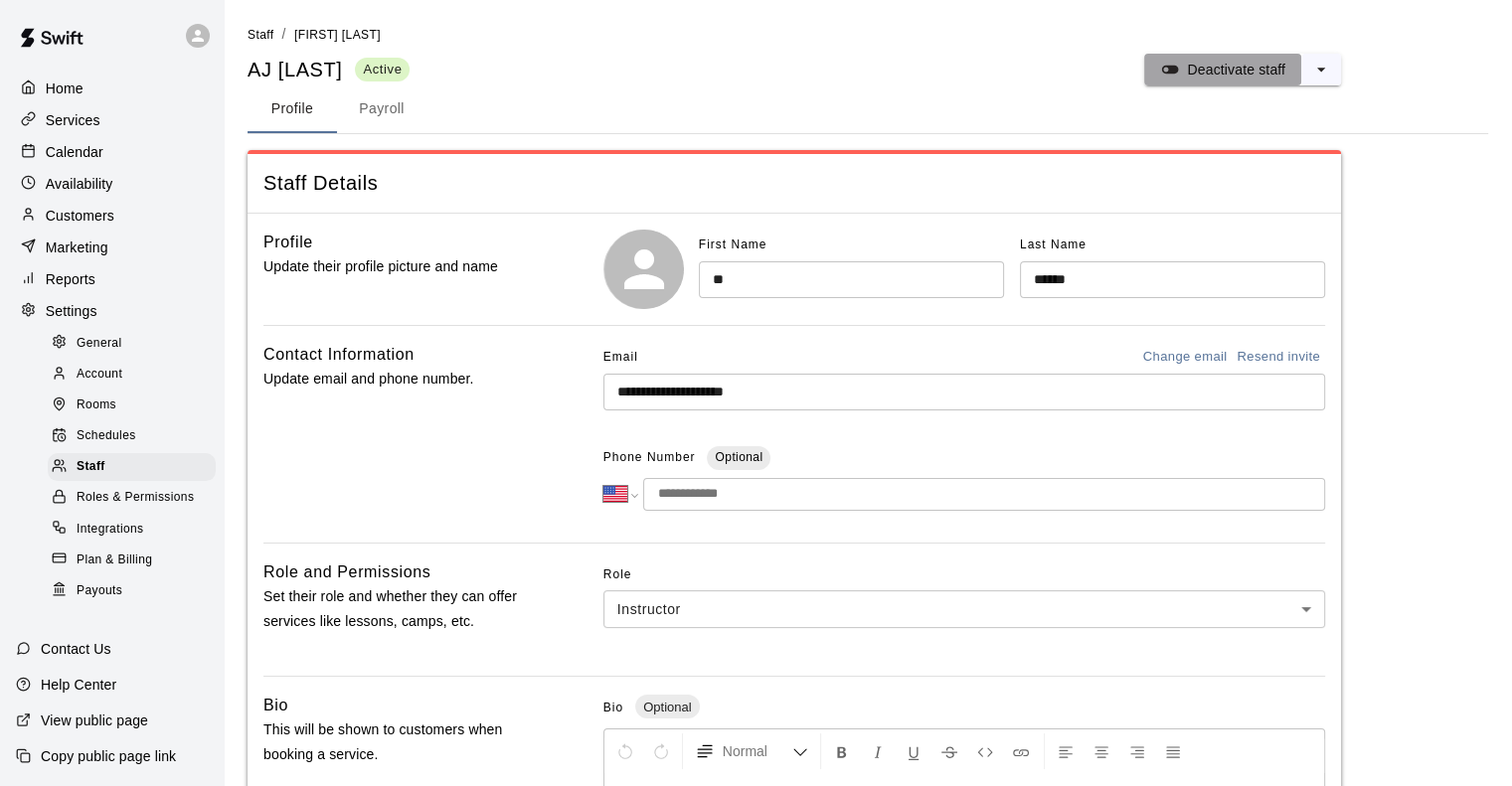 click on "Deactivate staff" at bounding box center [1223, 70] 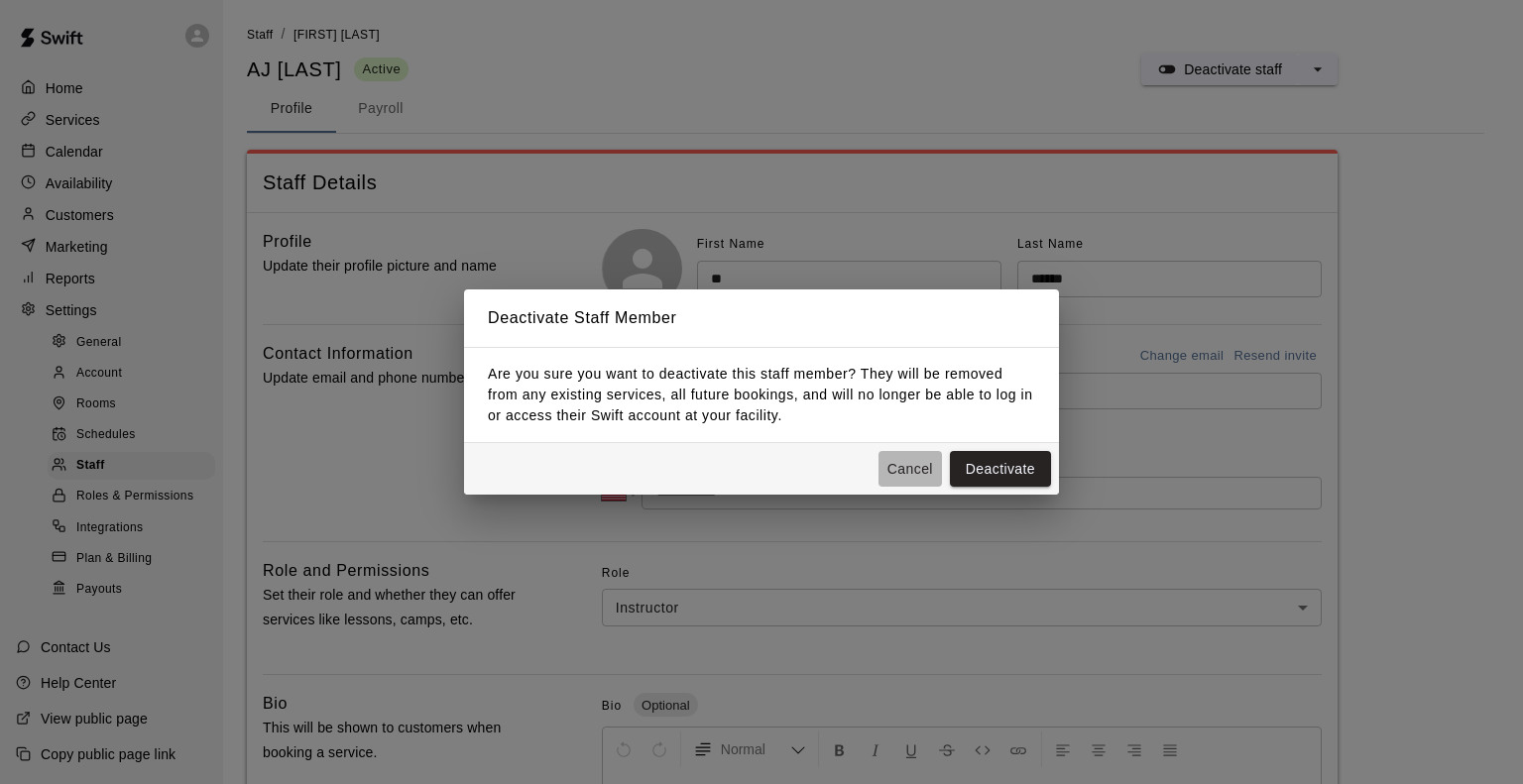 click on "Cancel" at bounding box center (910, 469) 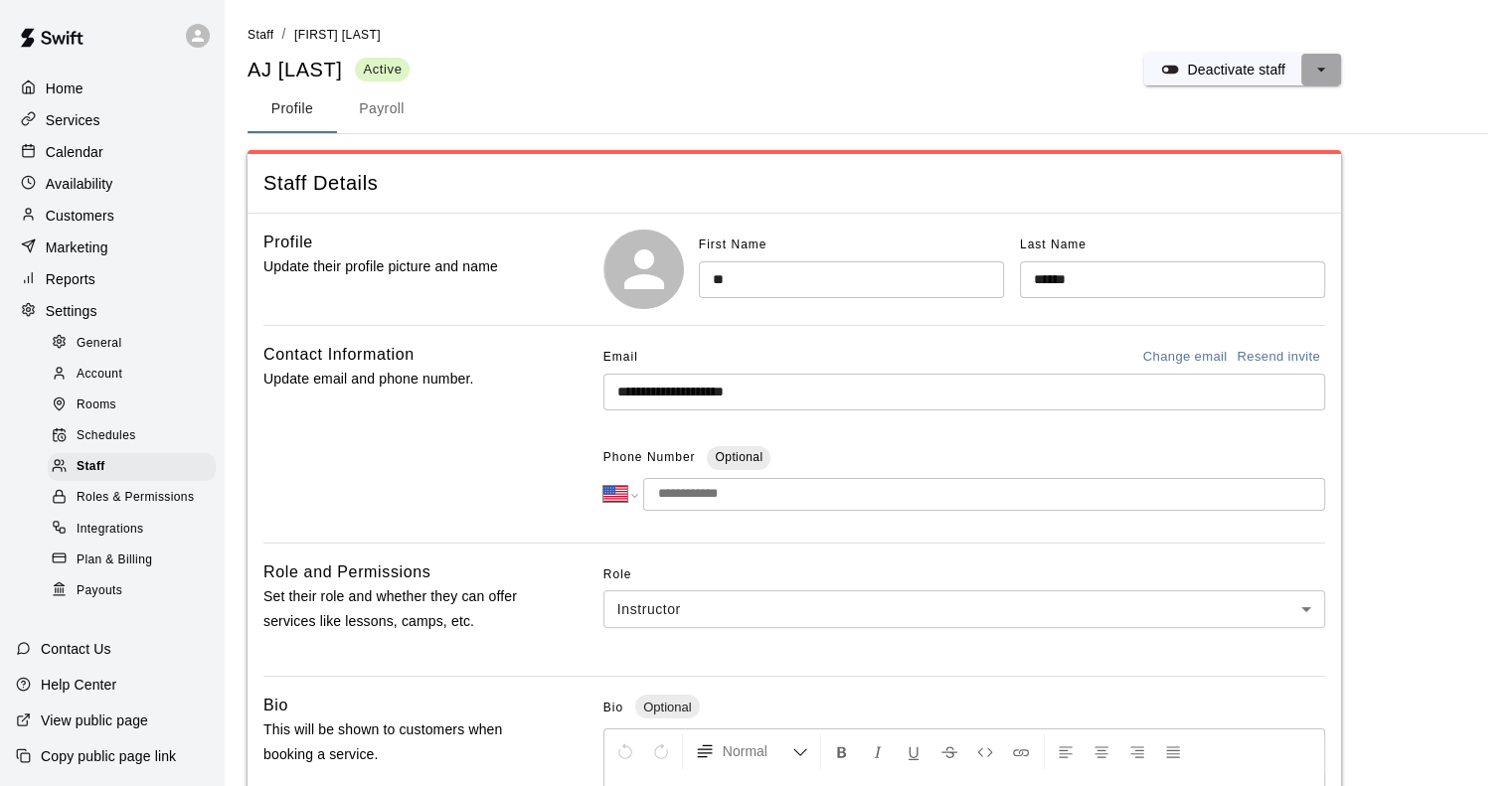 click 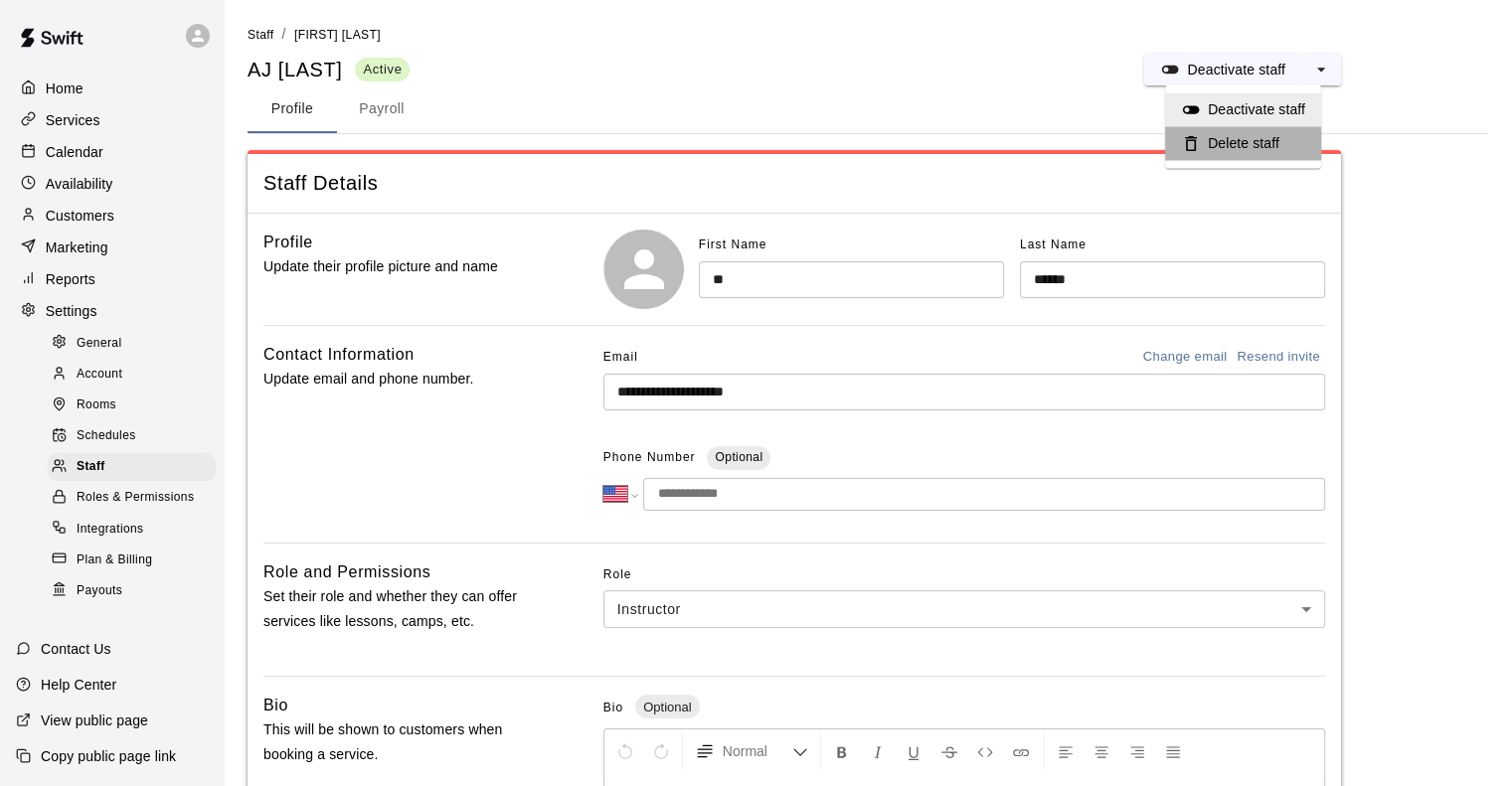 click on "Delete staff" at bounding box center (1243, 144) 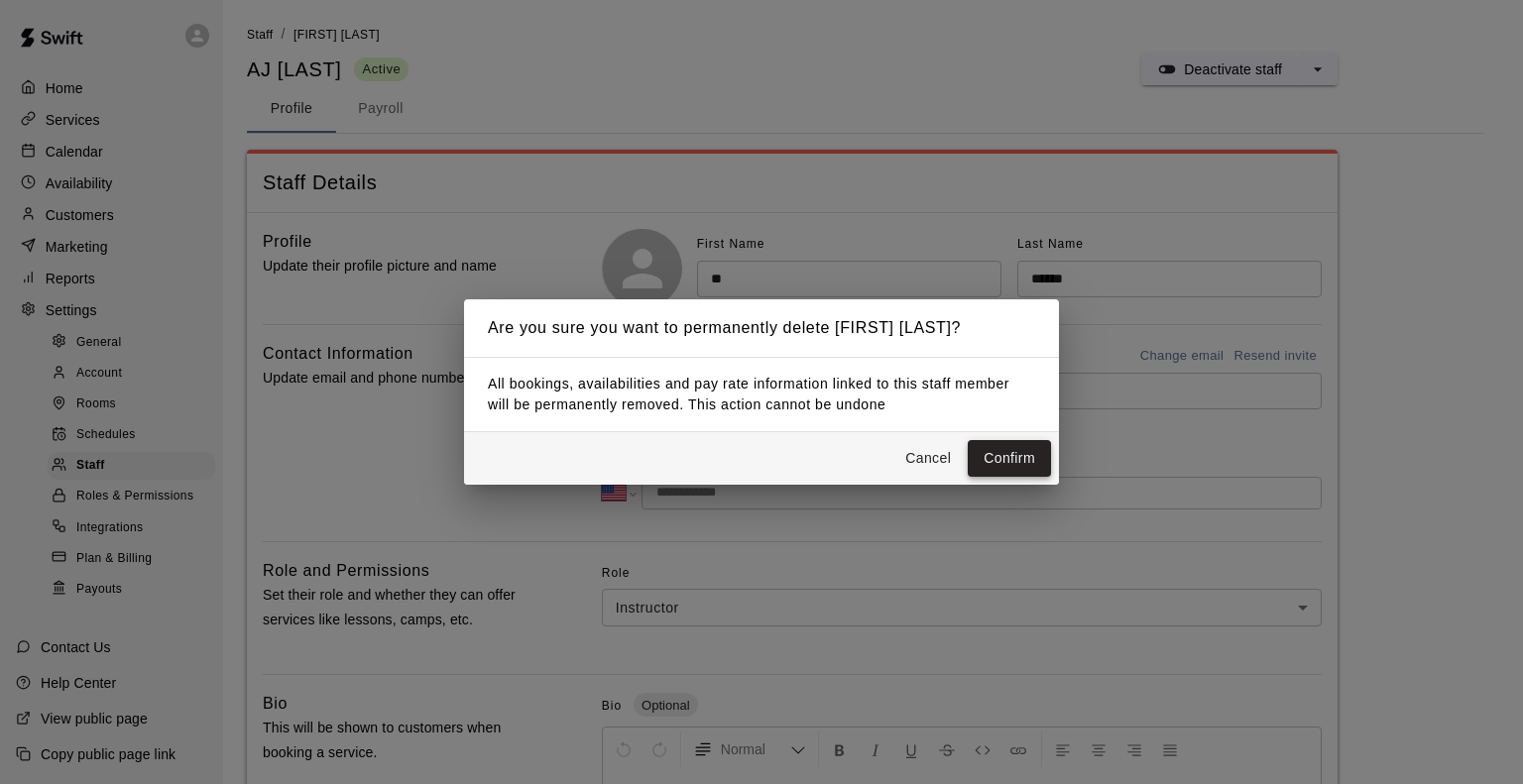 click on "Confirm" at bounding box center [1009, 458] 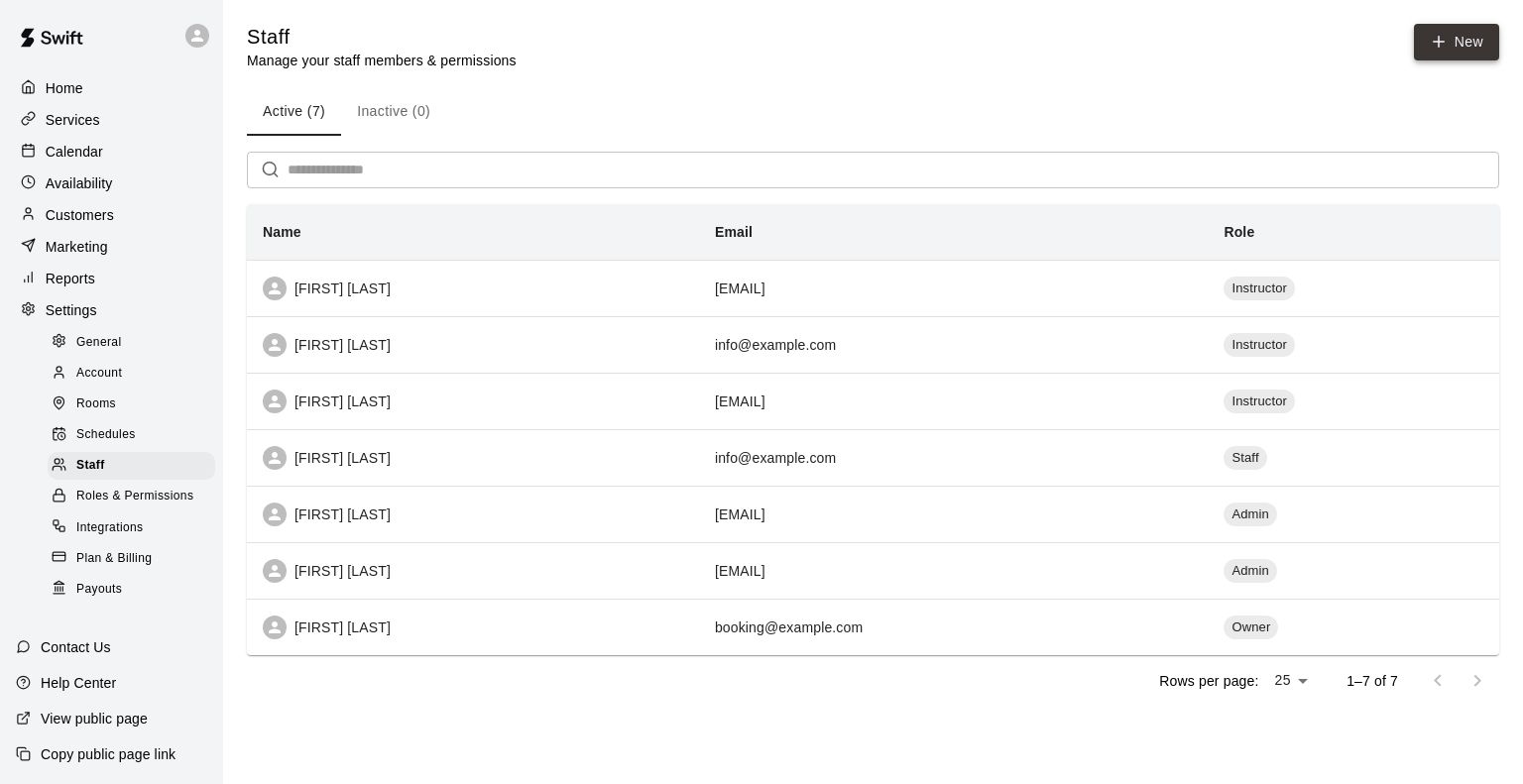 click 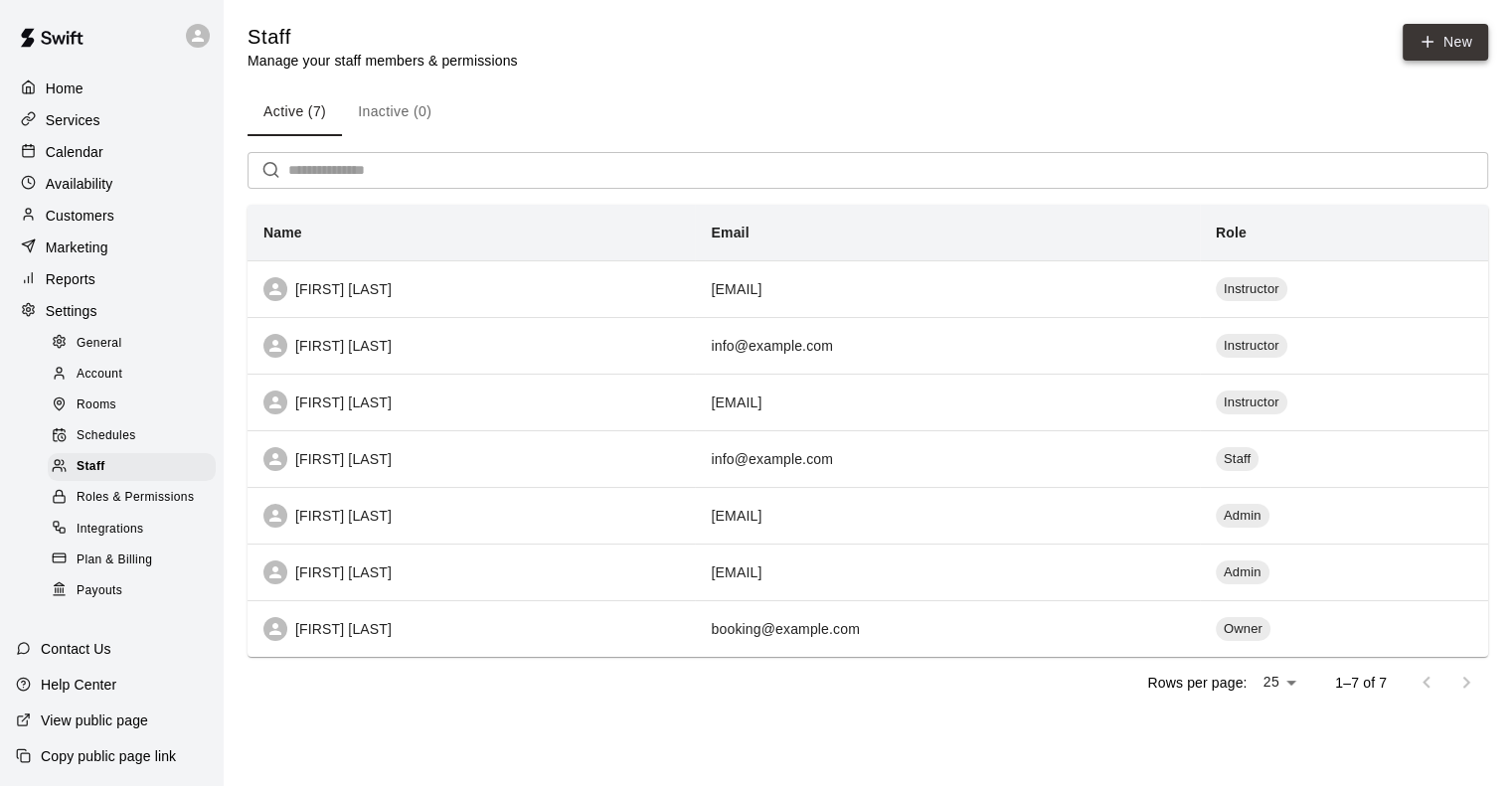 select on "**" 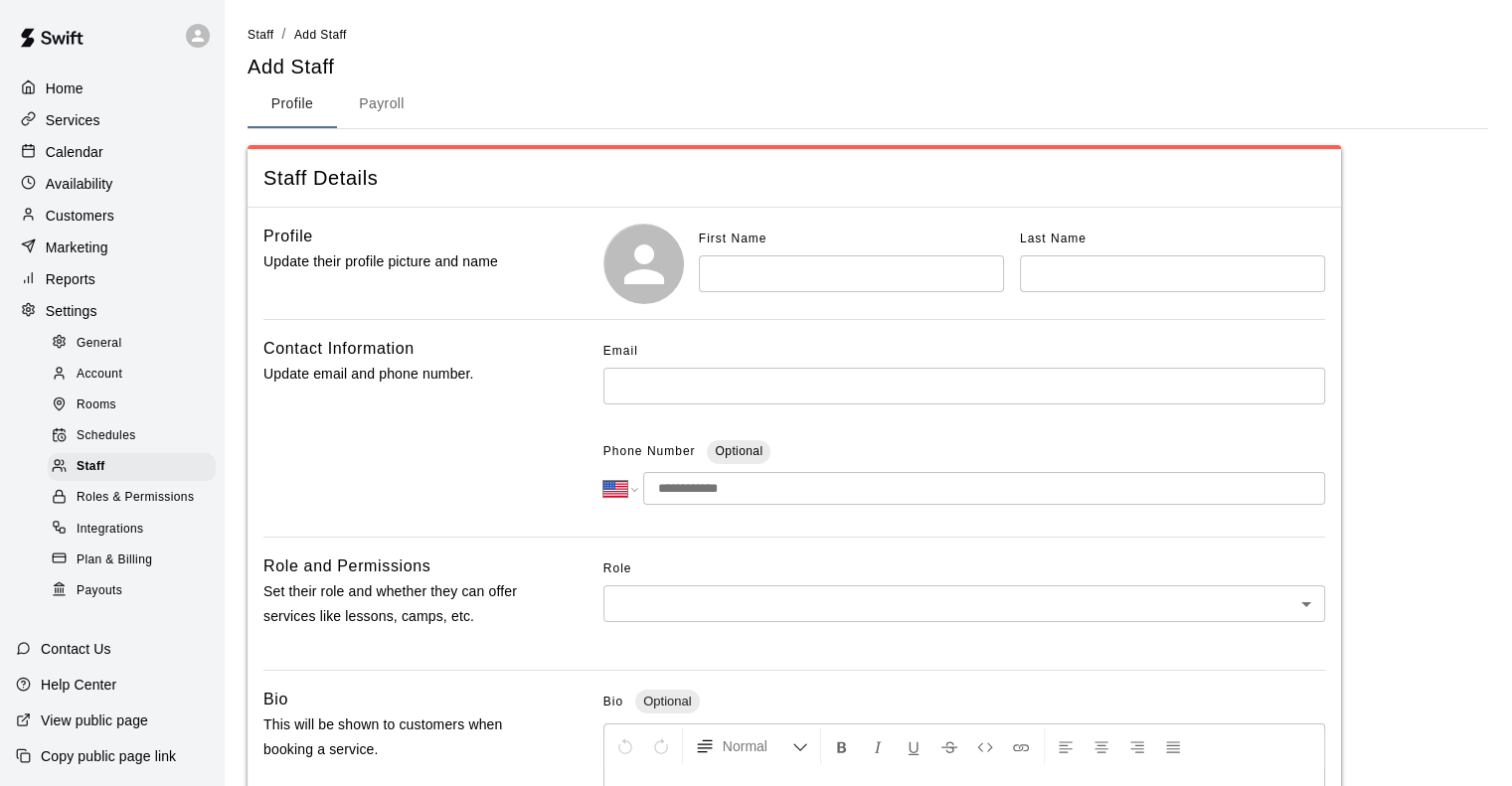 click at bounding box center [851, 273] 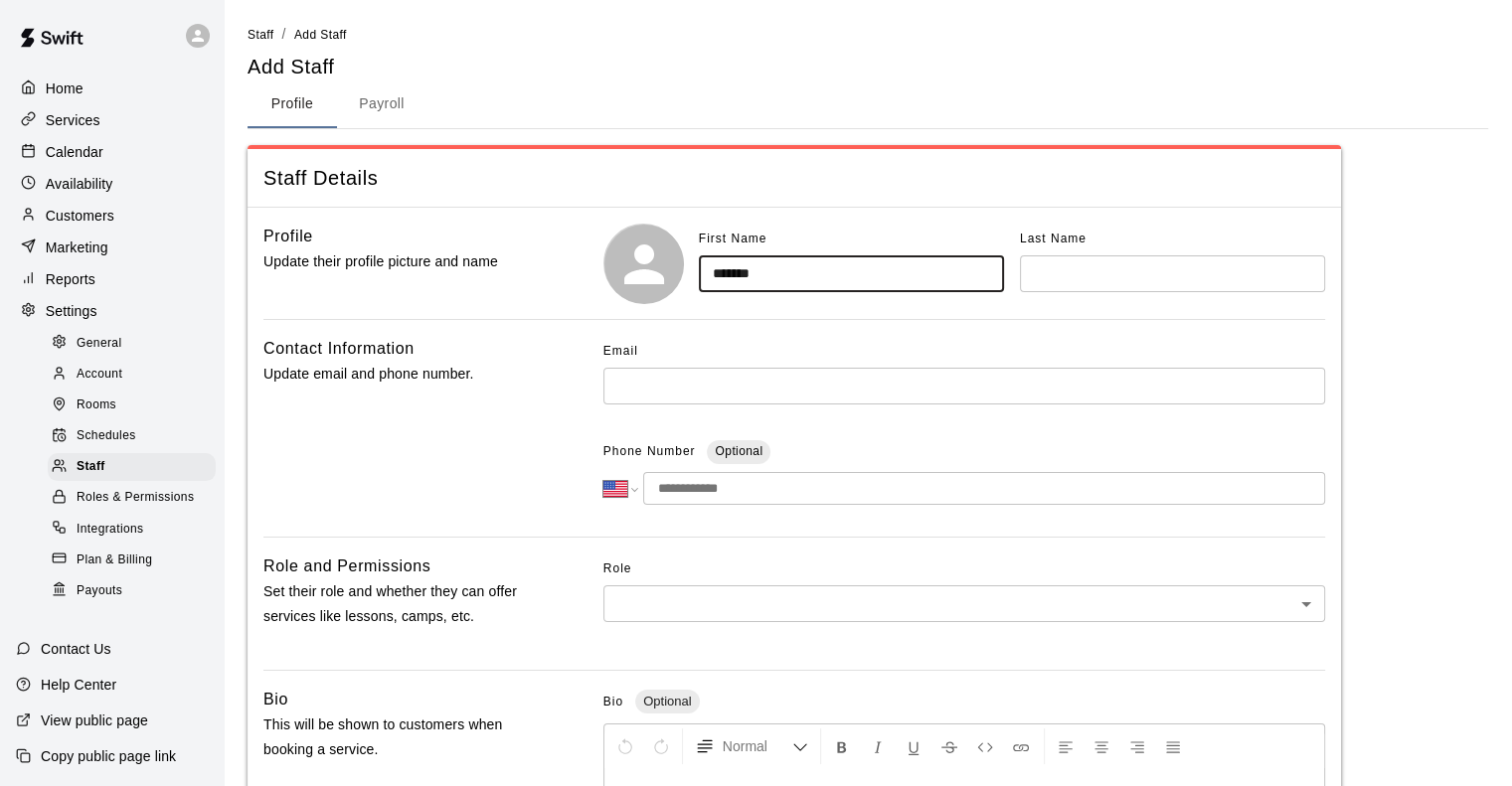 type on "******" 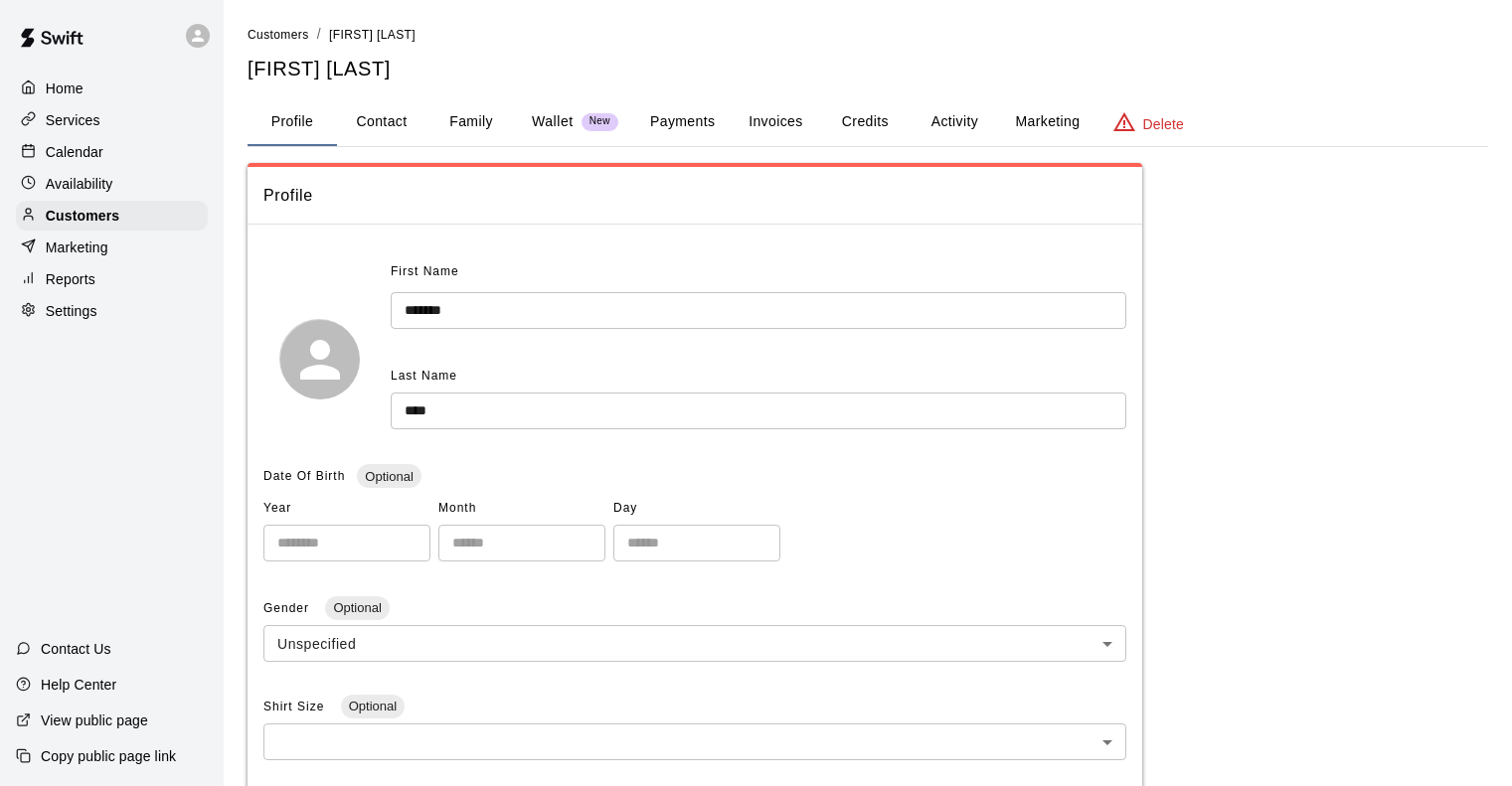 scroll, scrollTop: 0, scrollLeft: 0, axis: both 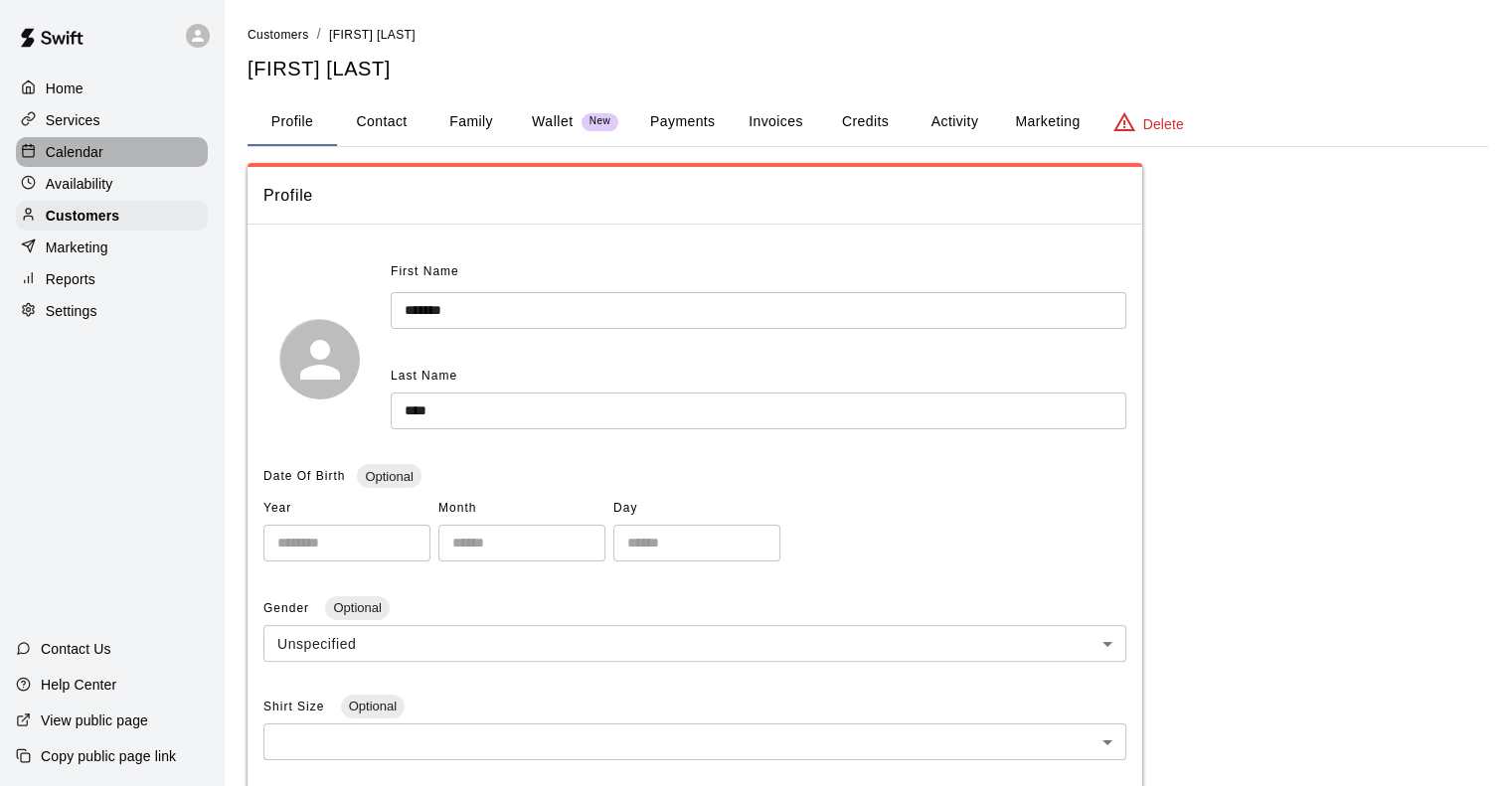 click on "Calendar" at bounding box center [111, 152] 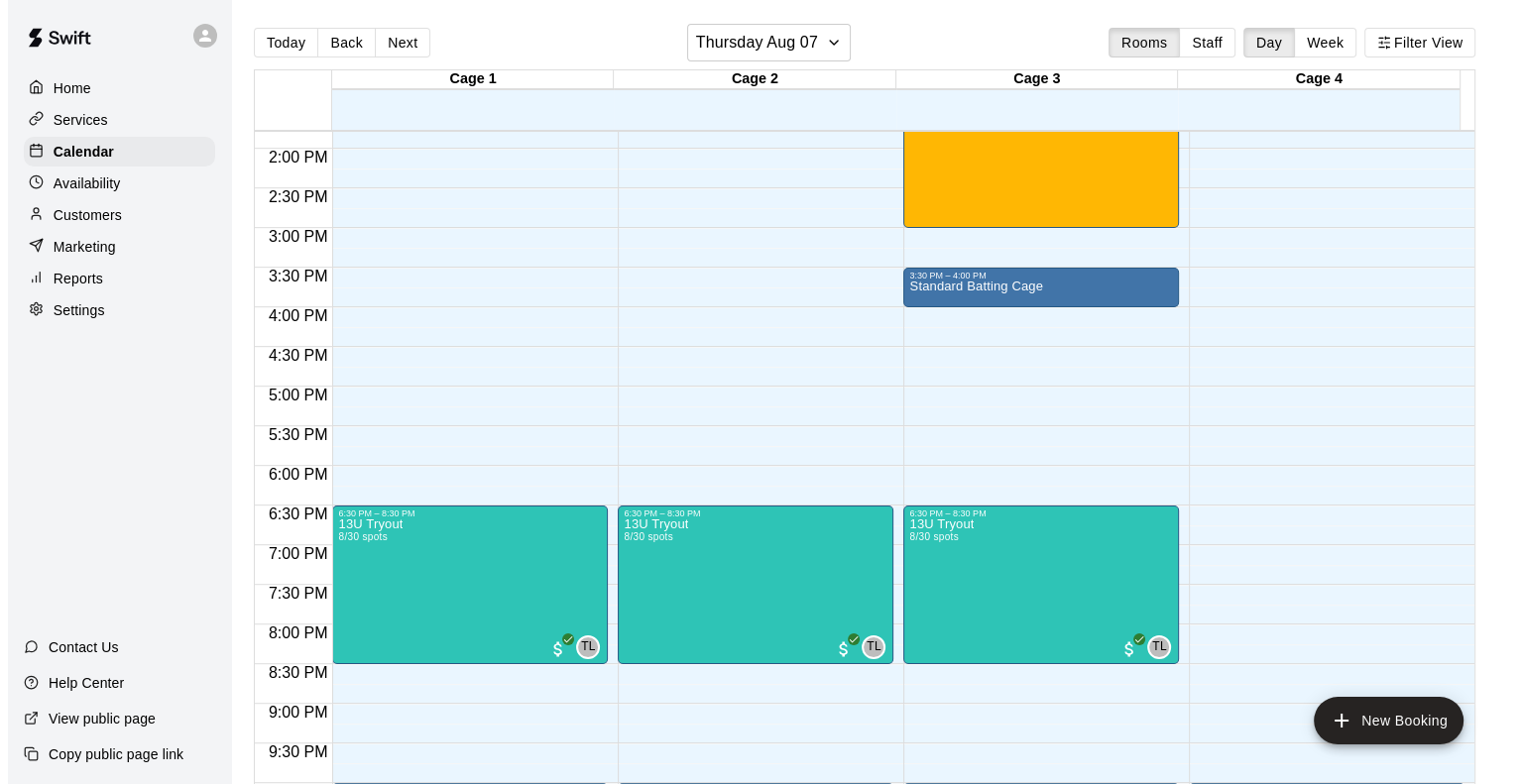 scroll, scrollTop: 1227, scrollLeft: 0, axis: vertical 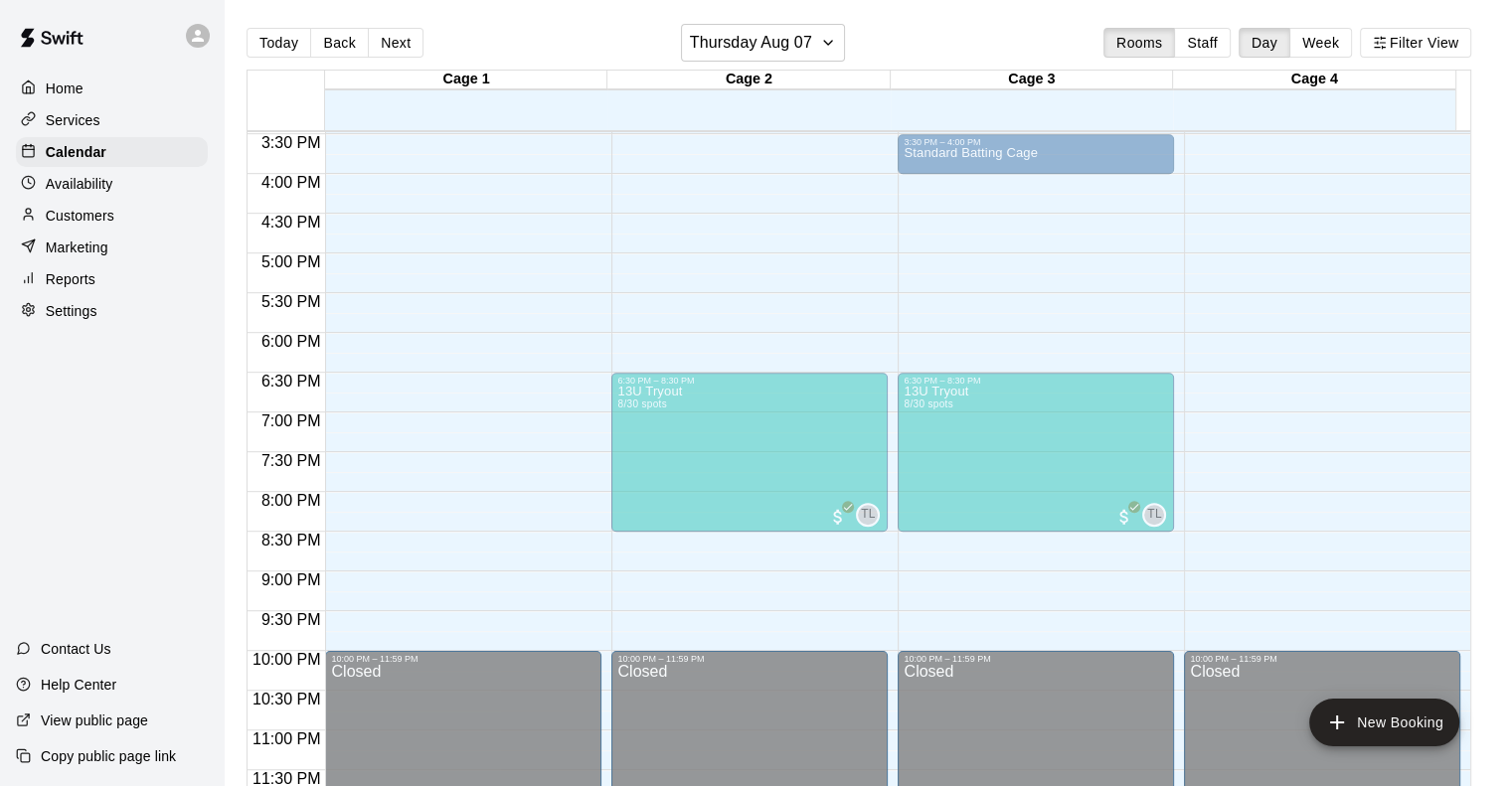 click on "13U Tryout 8/30 spots TL 0" at bounding box center (463, 778) 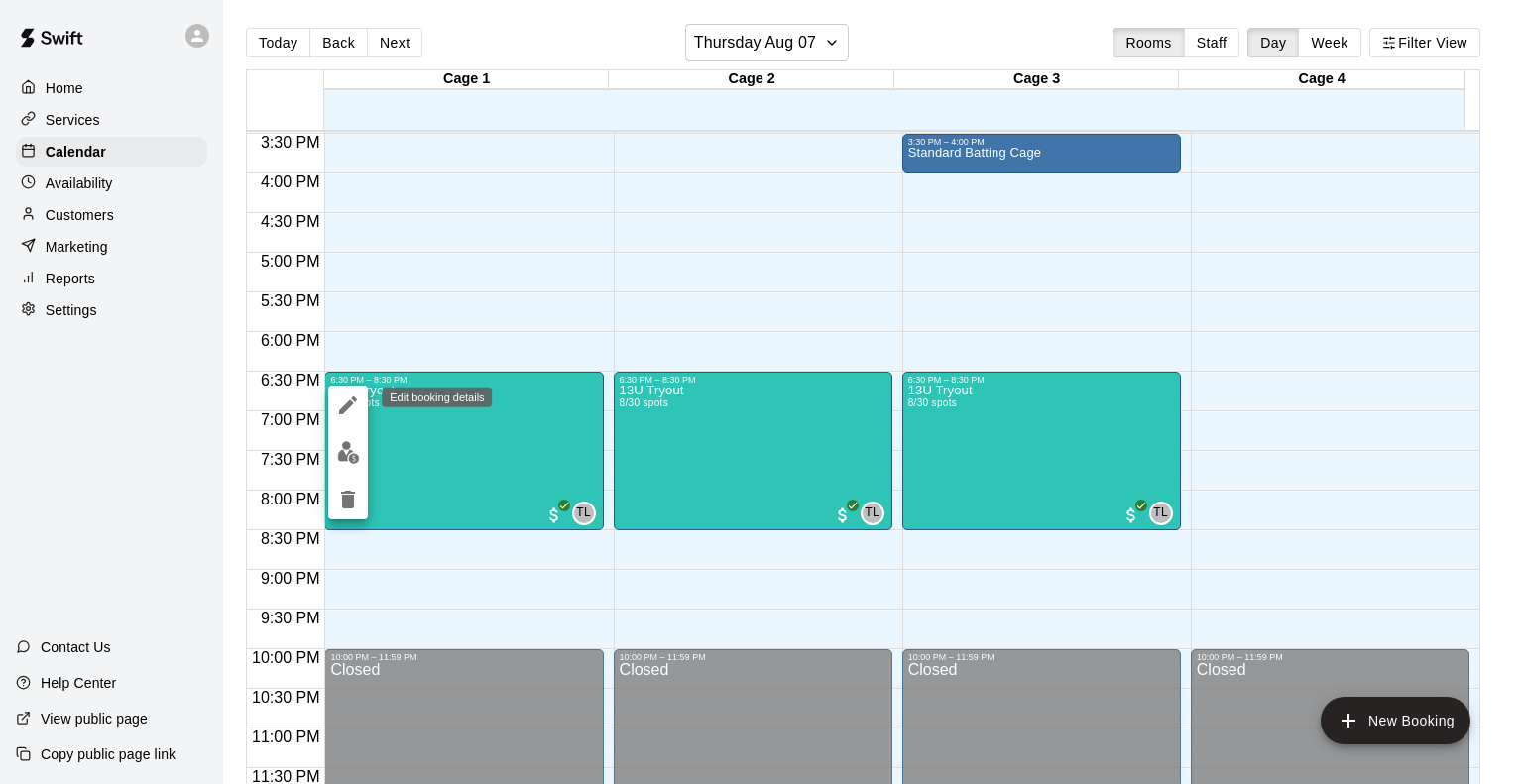 click 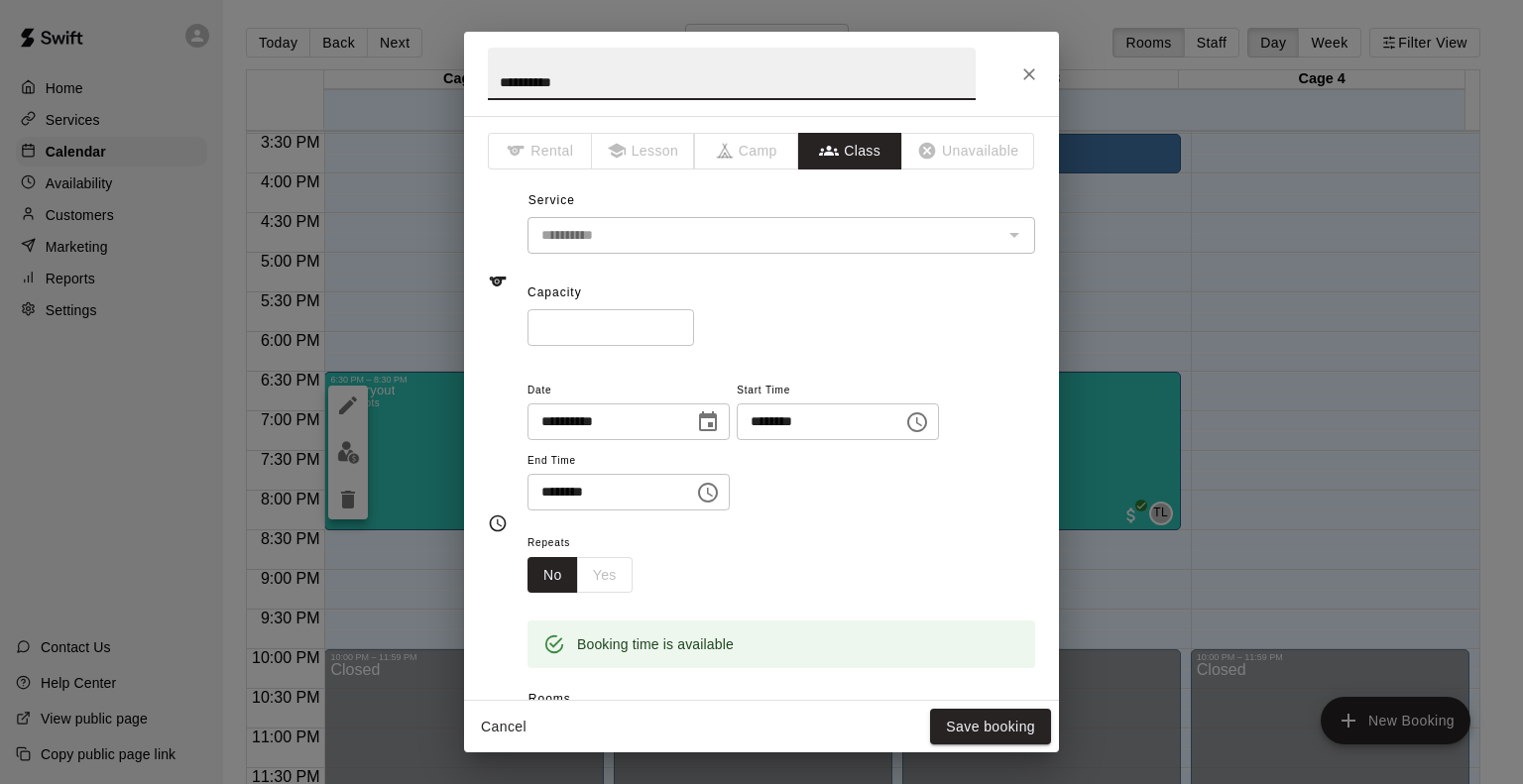 scroll, scrollTop: 396, scrollLeft: 0, axis: vertical 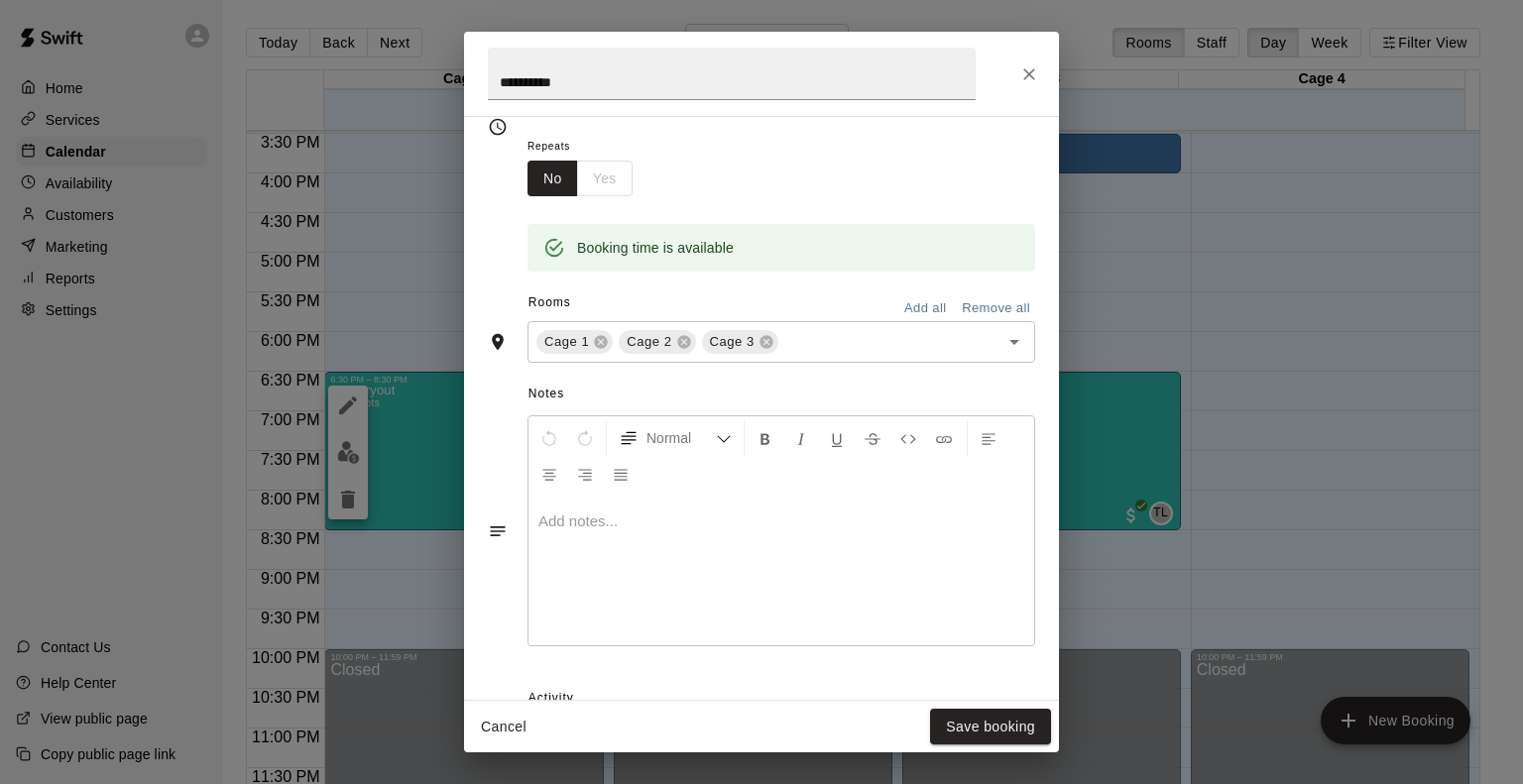 click at bounding box center (781, 521) 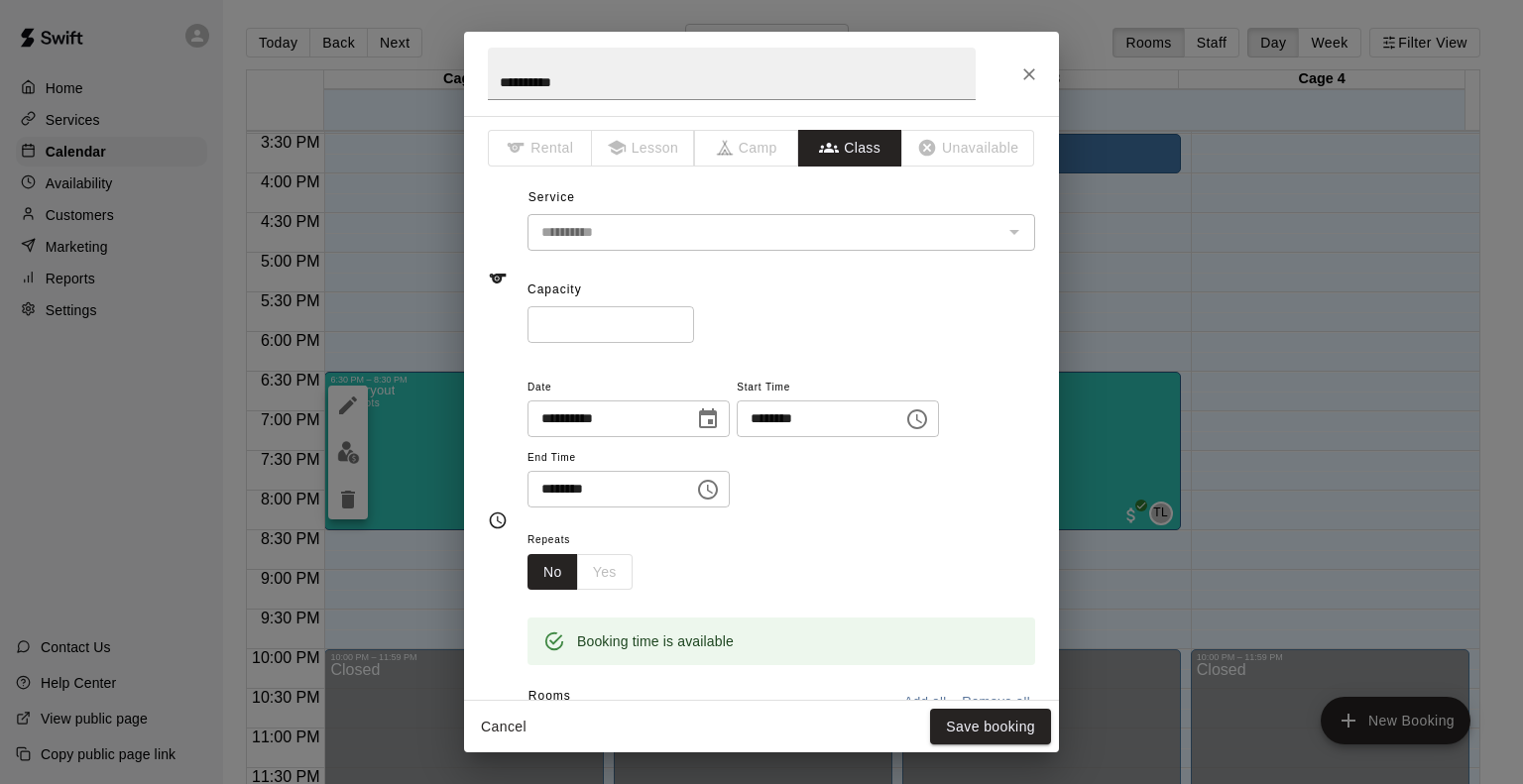 scroll, scrollTop: 0, scrollLeft: 0, axis: both 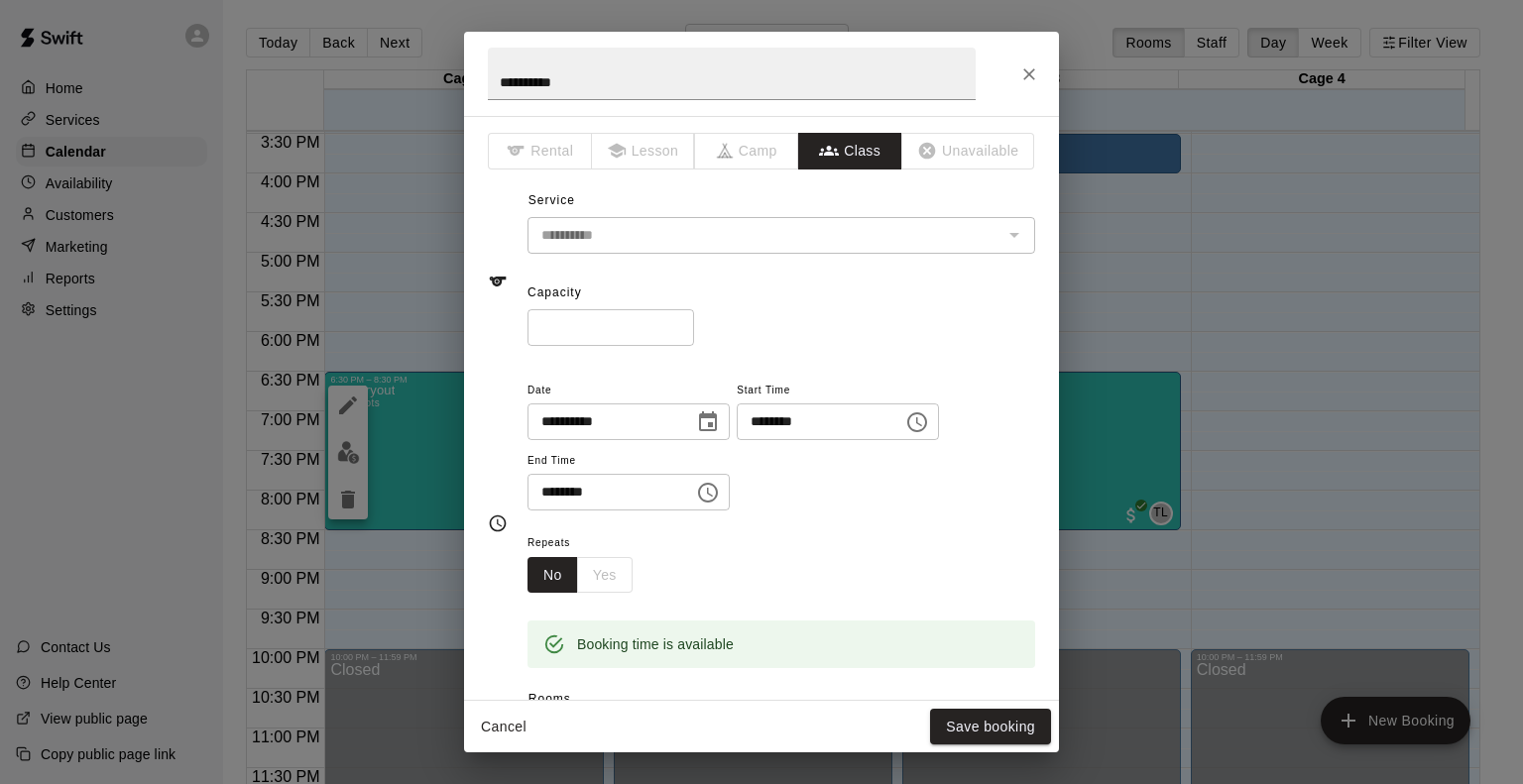 click at bounding box center (1029, 74) 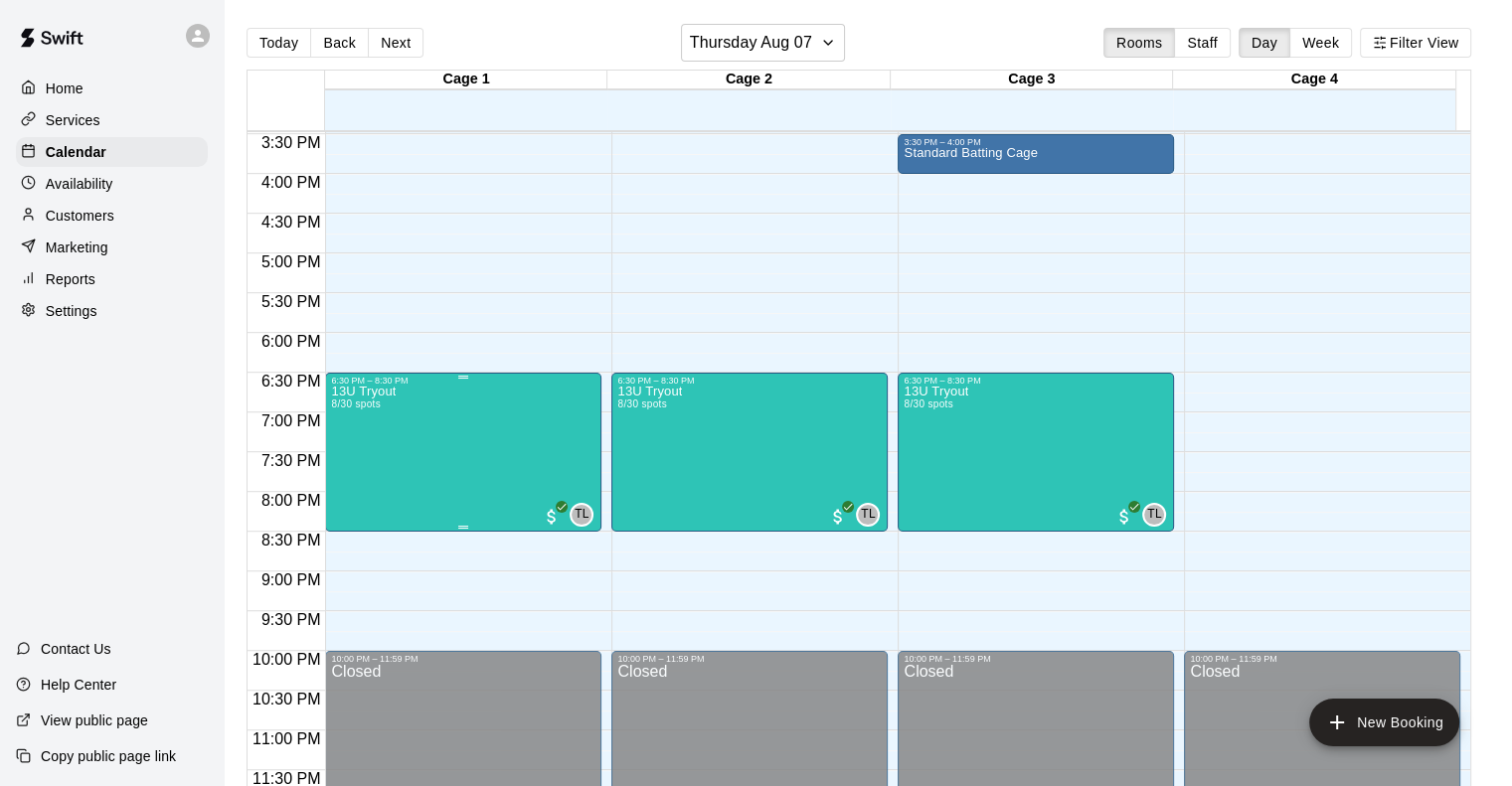 click on "13U Tryout 8/30 spots TL 0" at bounding box center [463, 778] 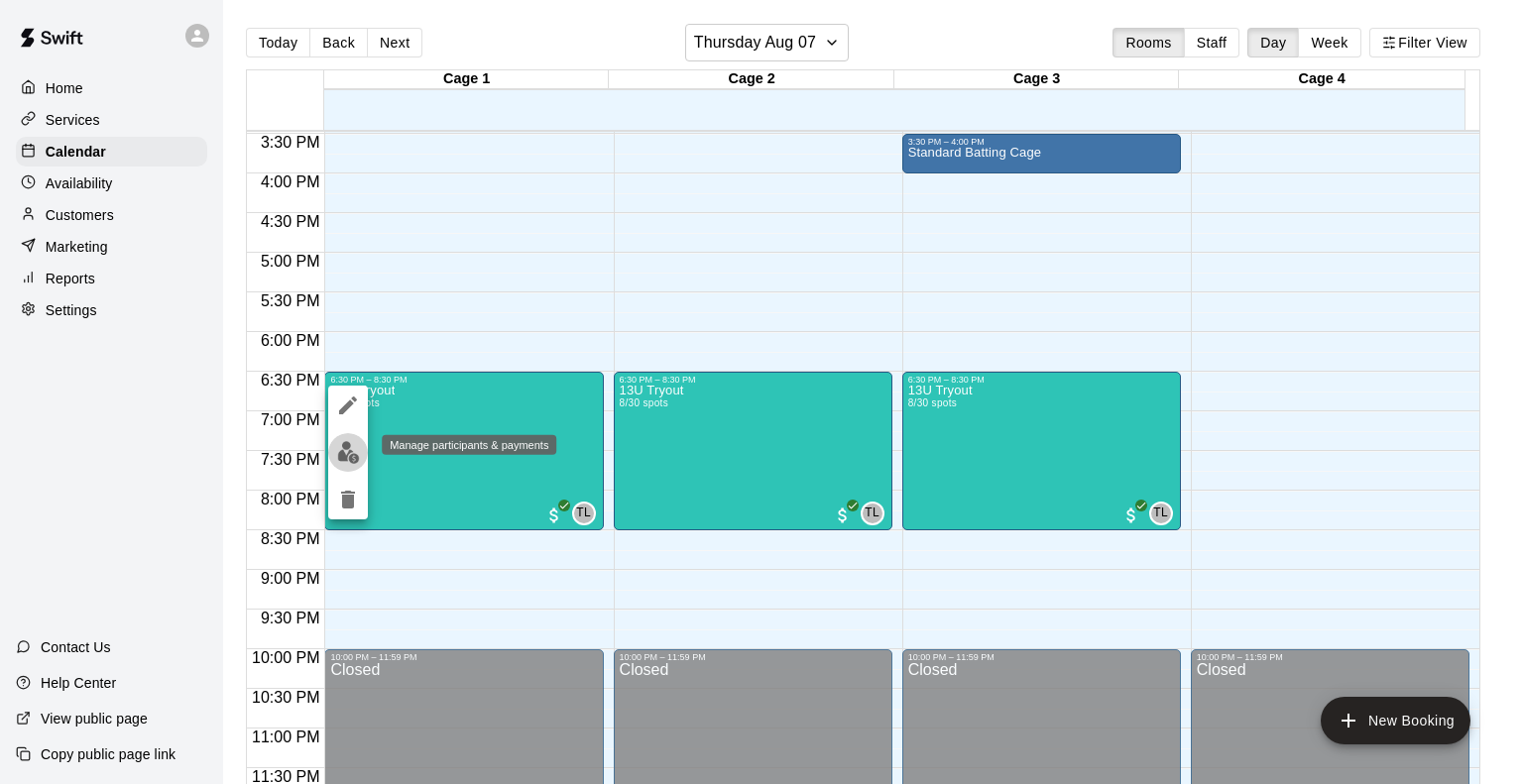 click at bounding box center (348, 452) 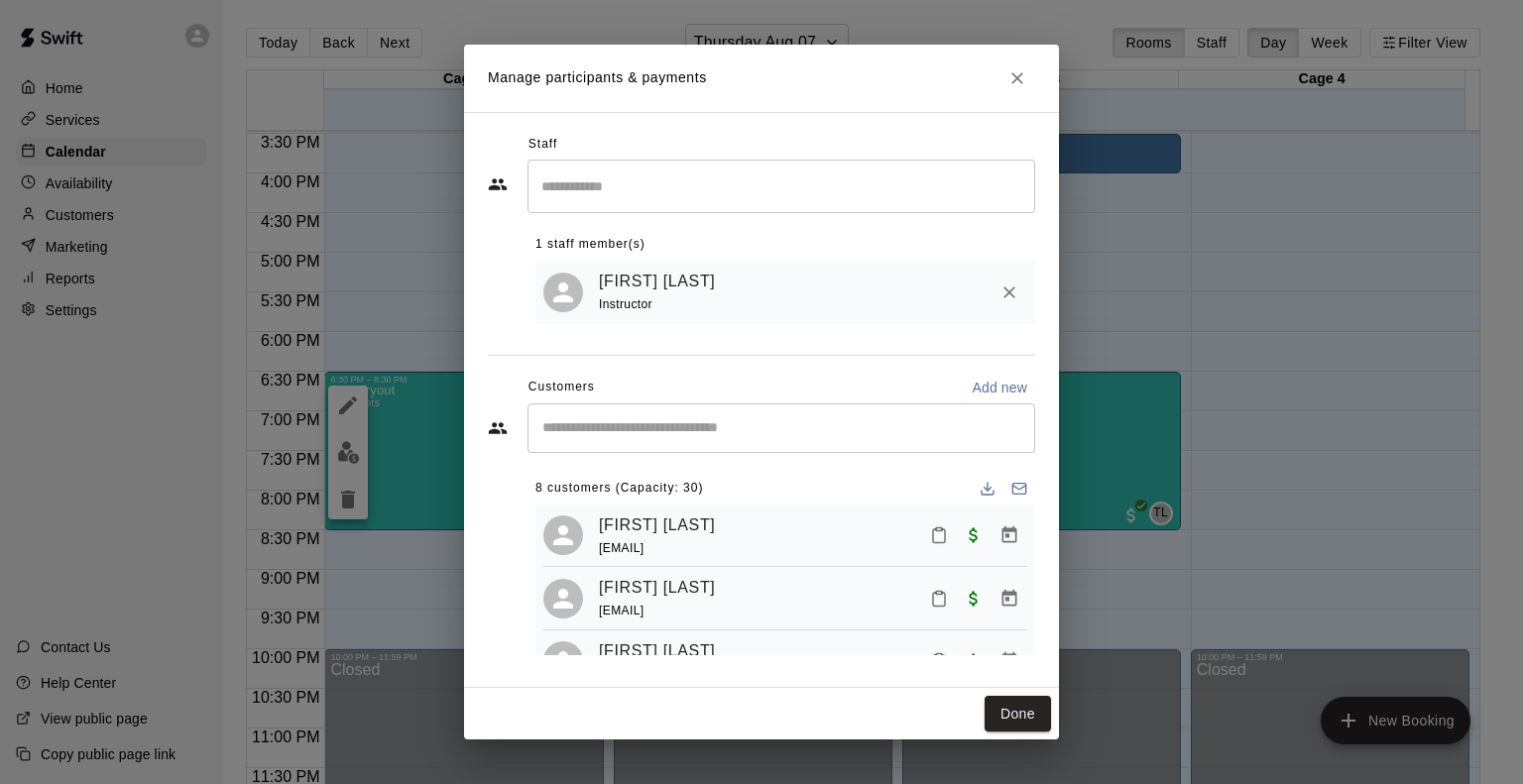 click at bounding box center (781, 428) 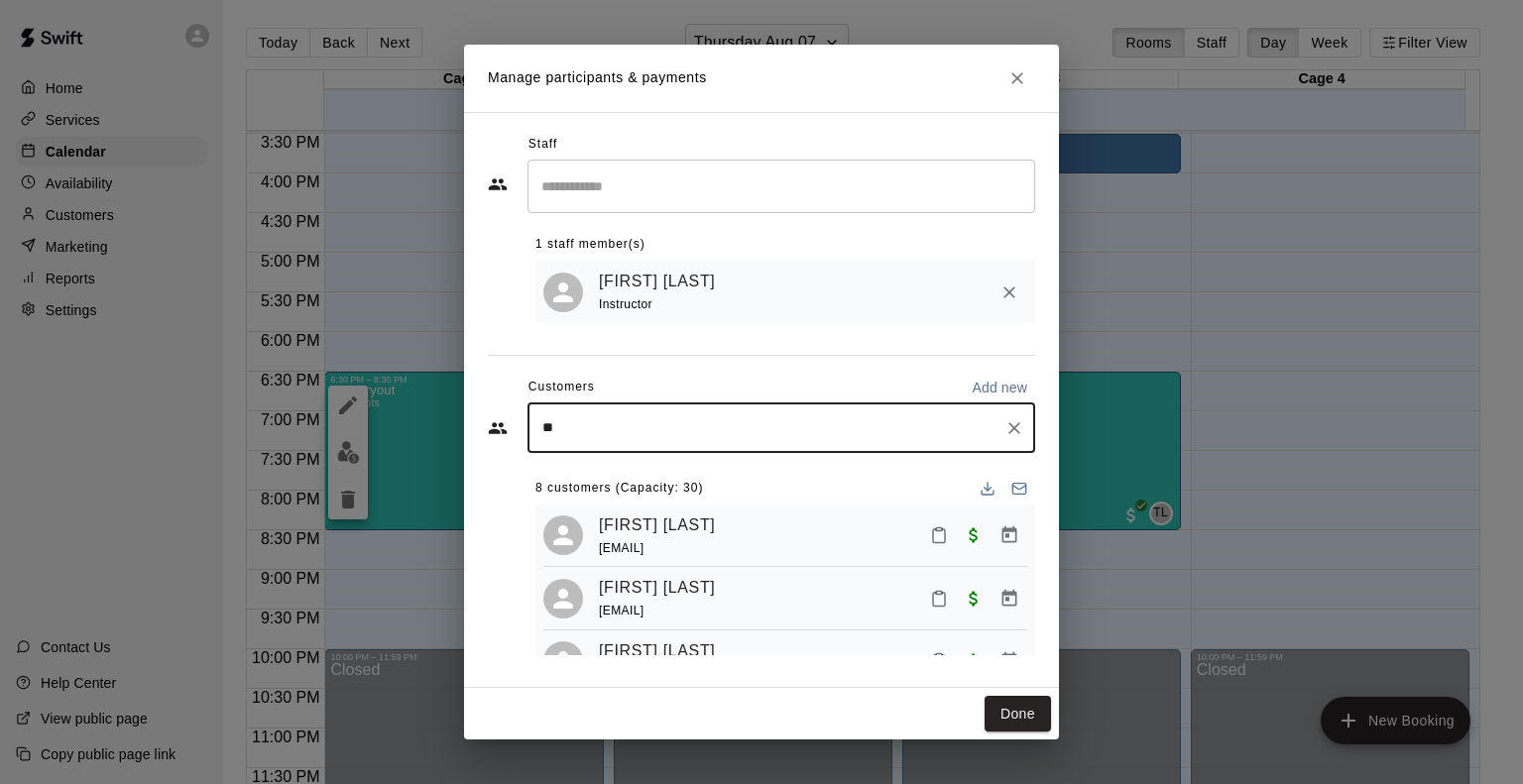 type on "*" 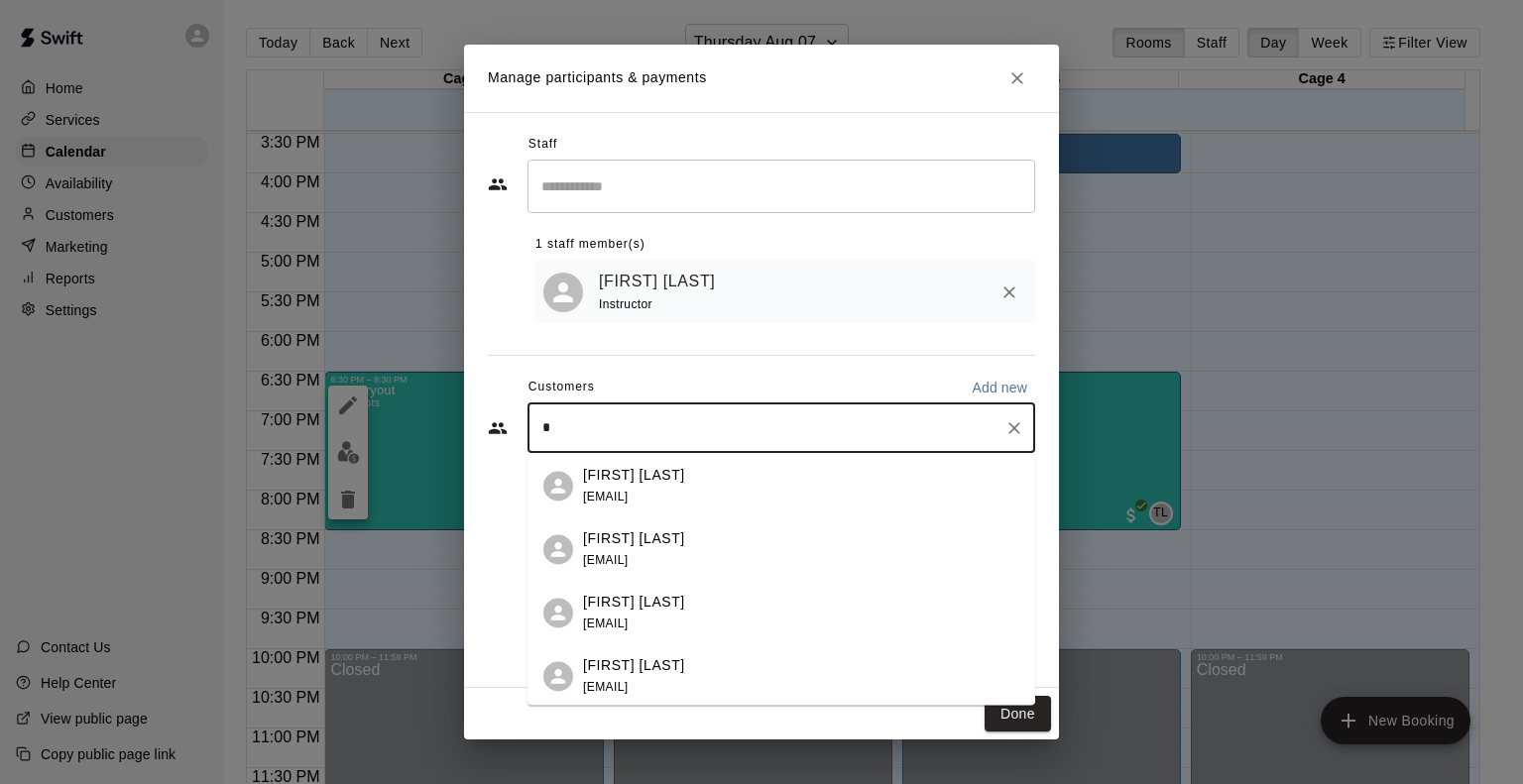 type 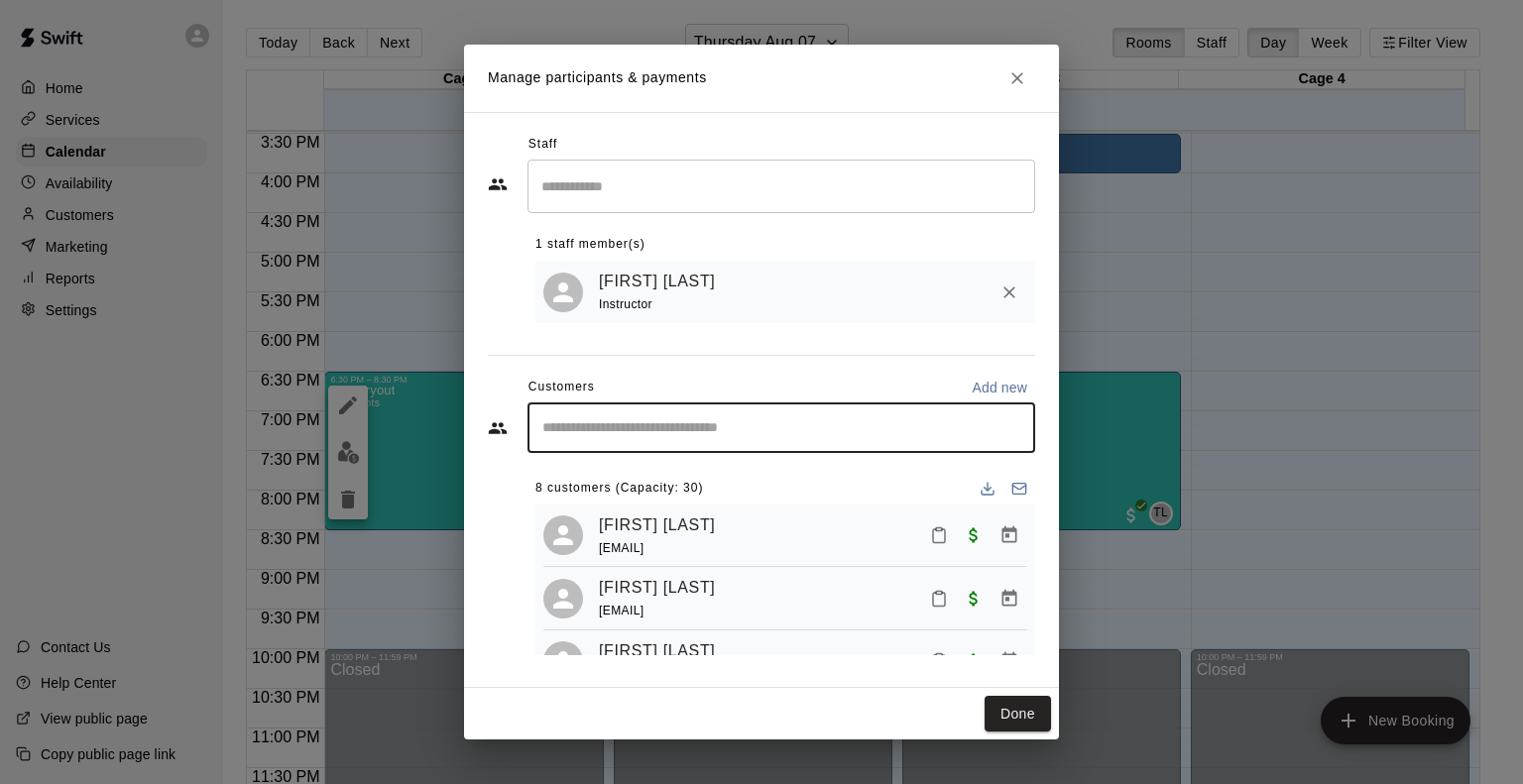 click on "Add new" at bounding box center (999, 388) 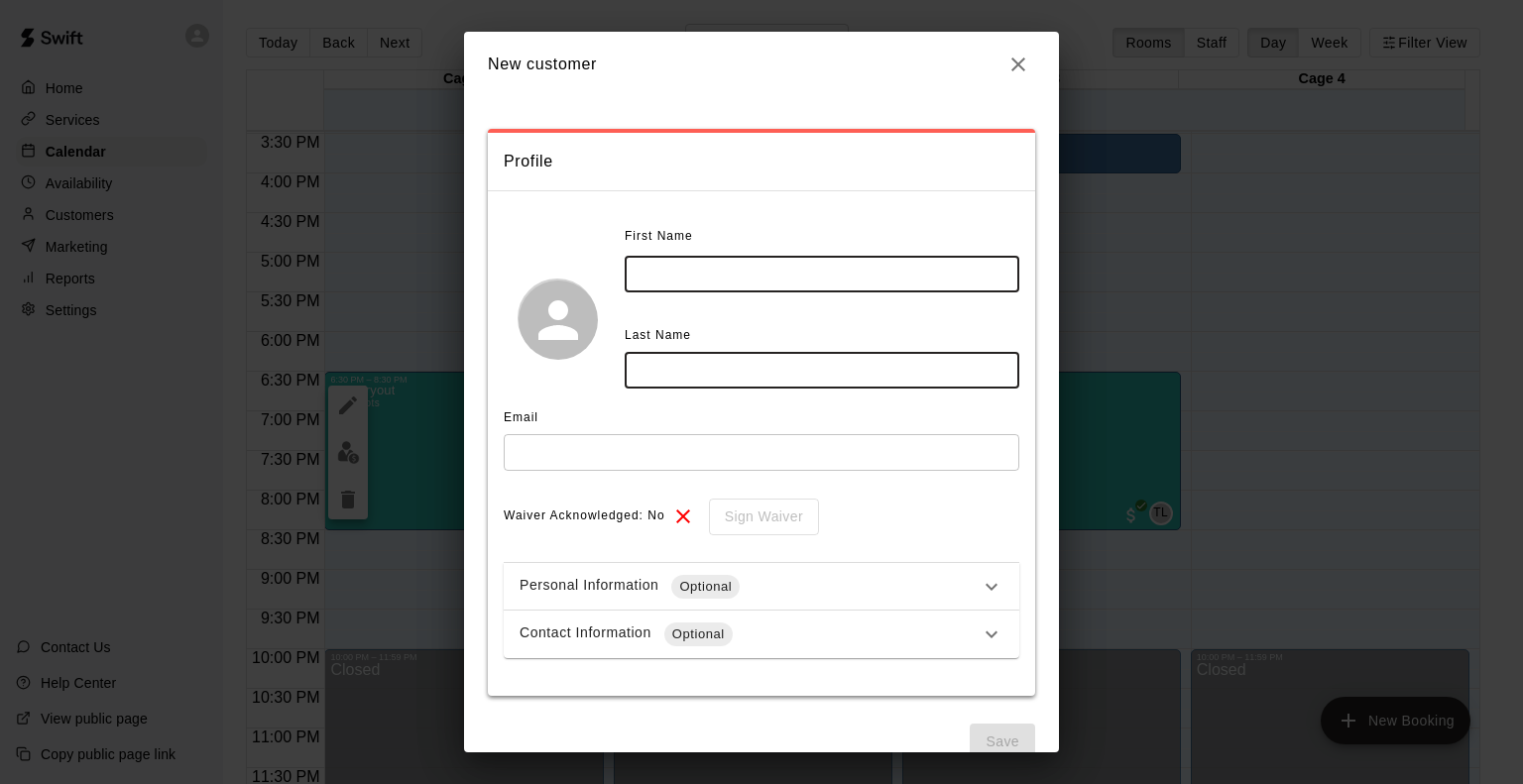 click at bounding box center [822, 274] 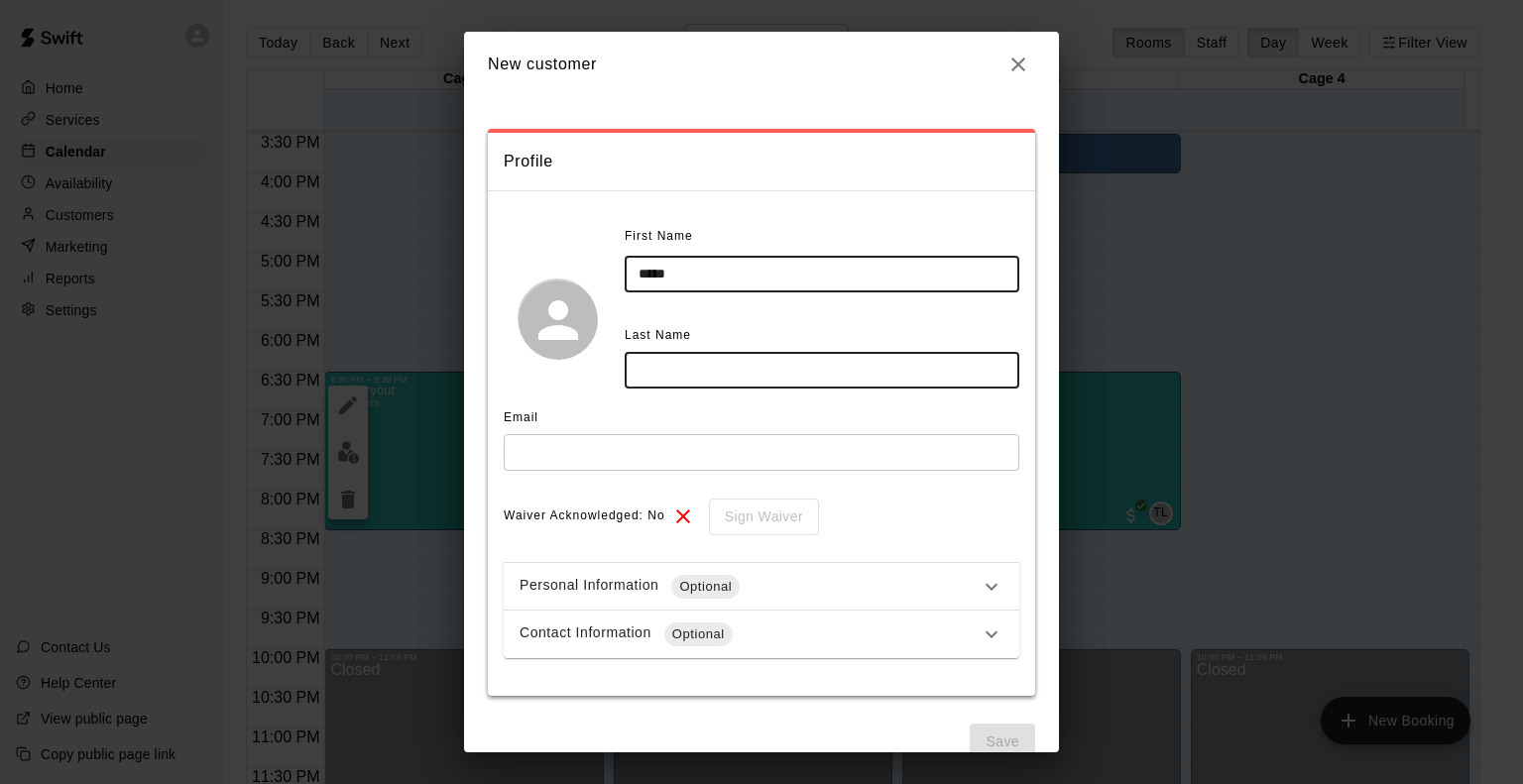 type on "*****" 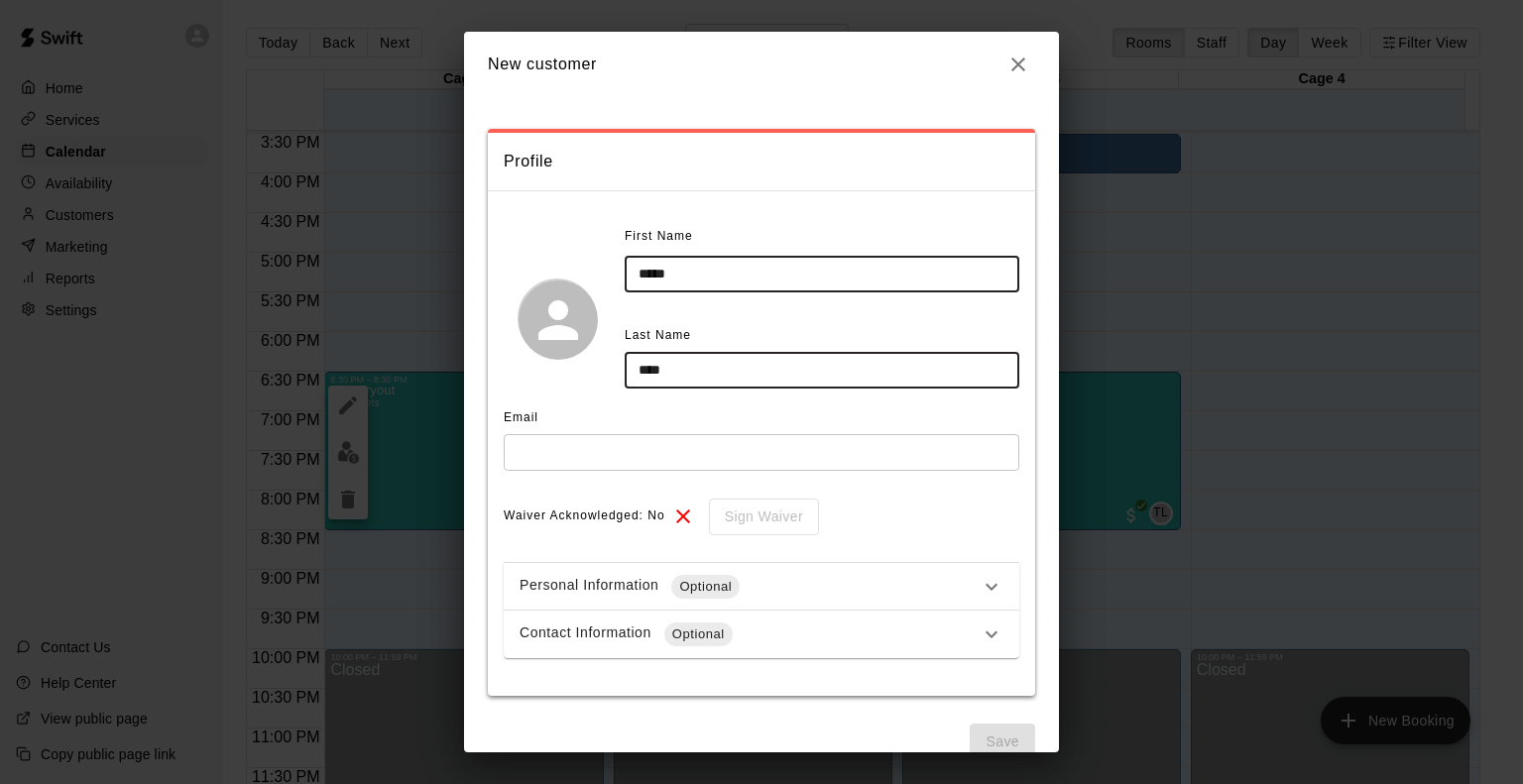 type on "****" 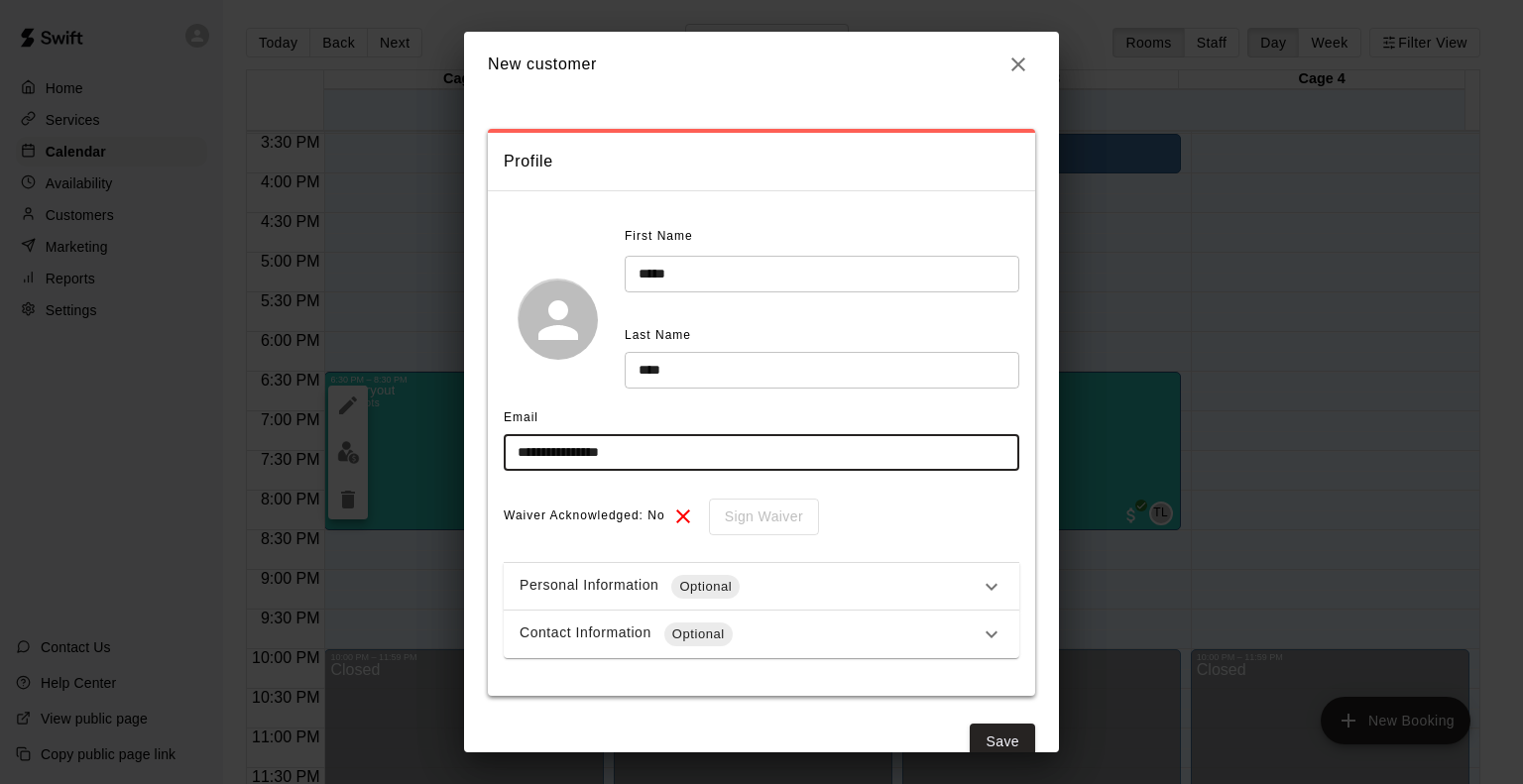 type on "**********" 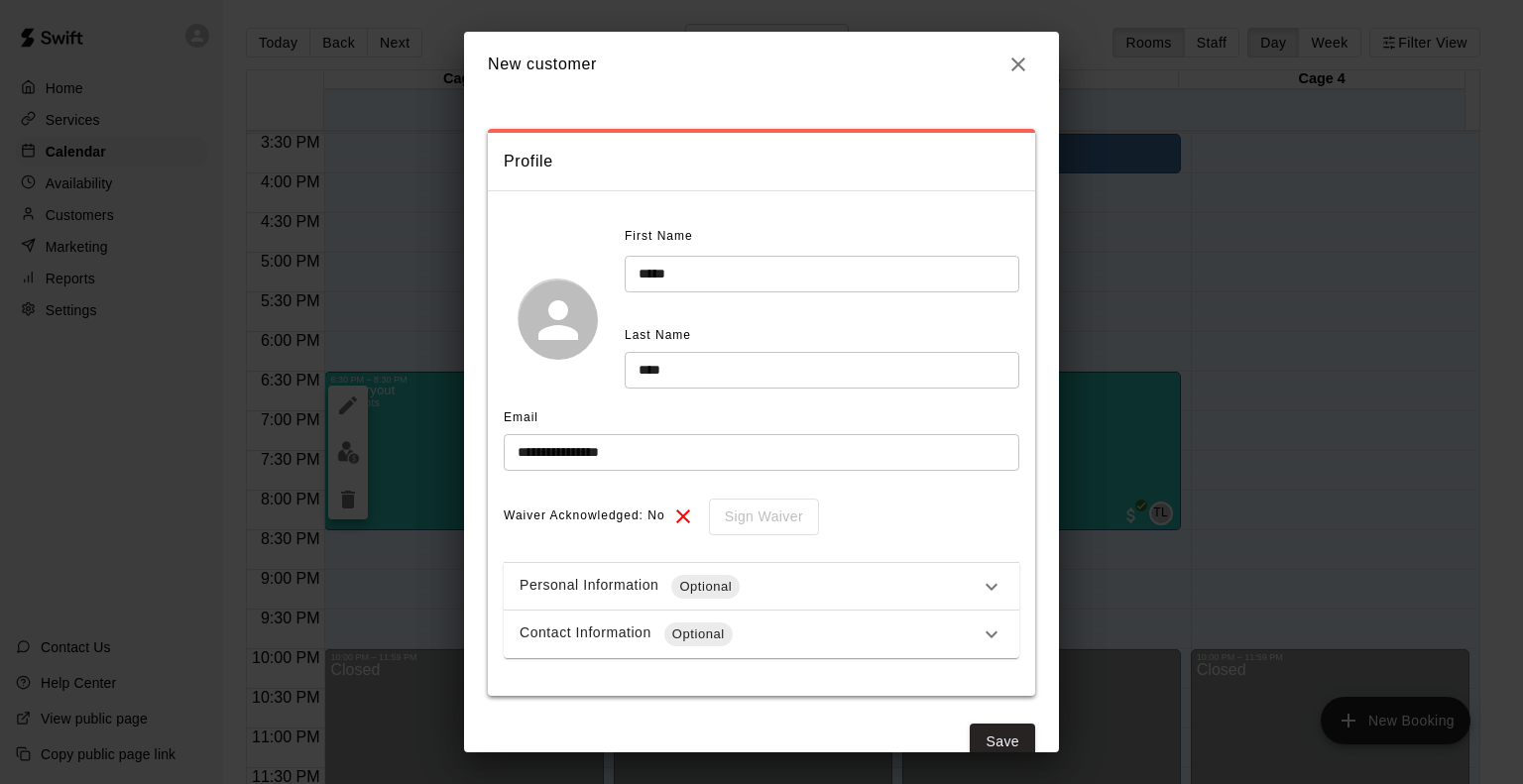click on "Personal Information Optional" at bounding box center (762, 587) 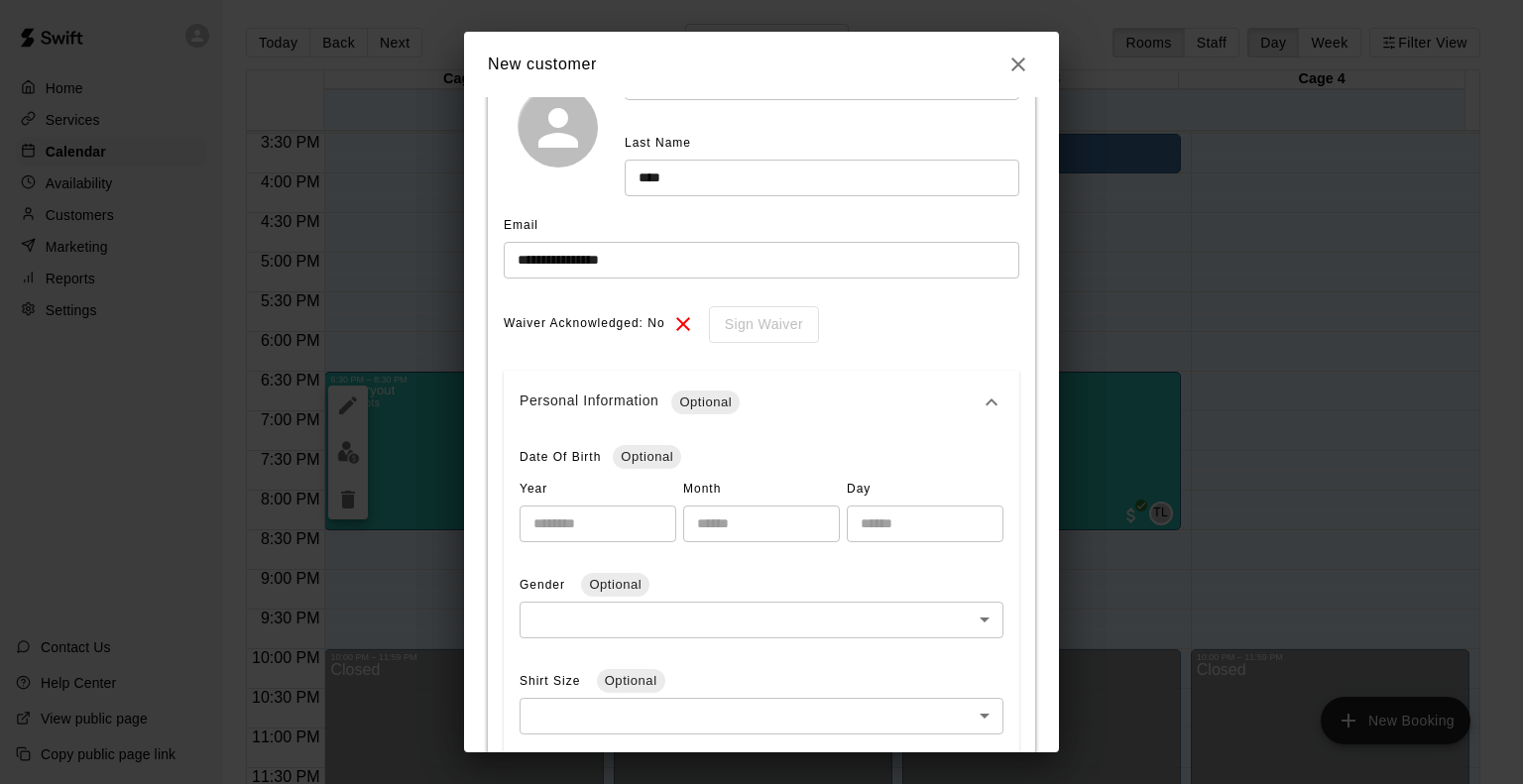 scroll, scrollTop: 198, scrollLeft: 0, axis: vertical 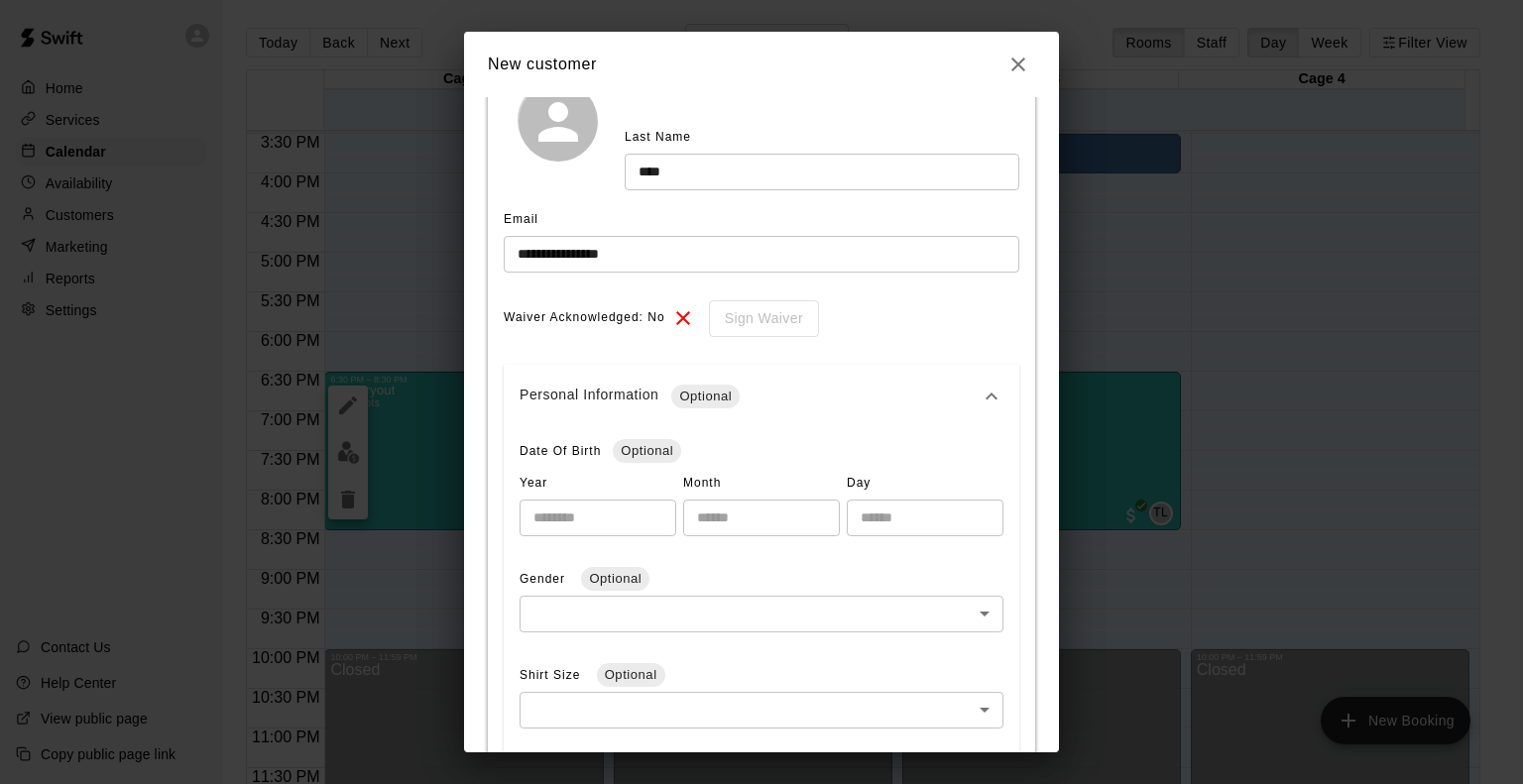 click at bounding box center [598, 517] 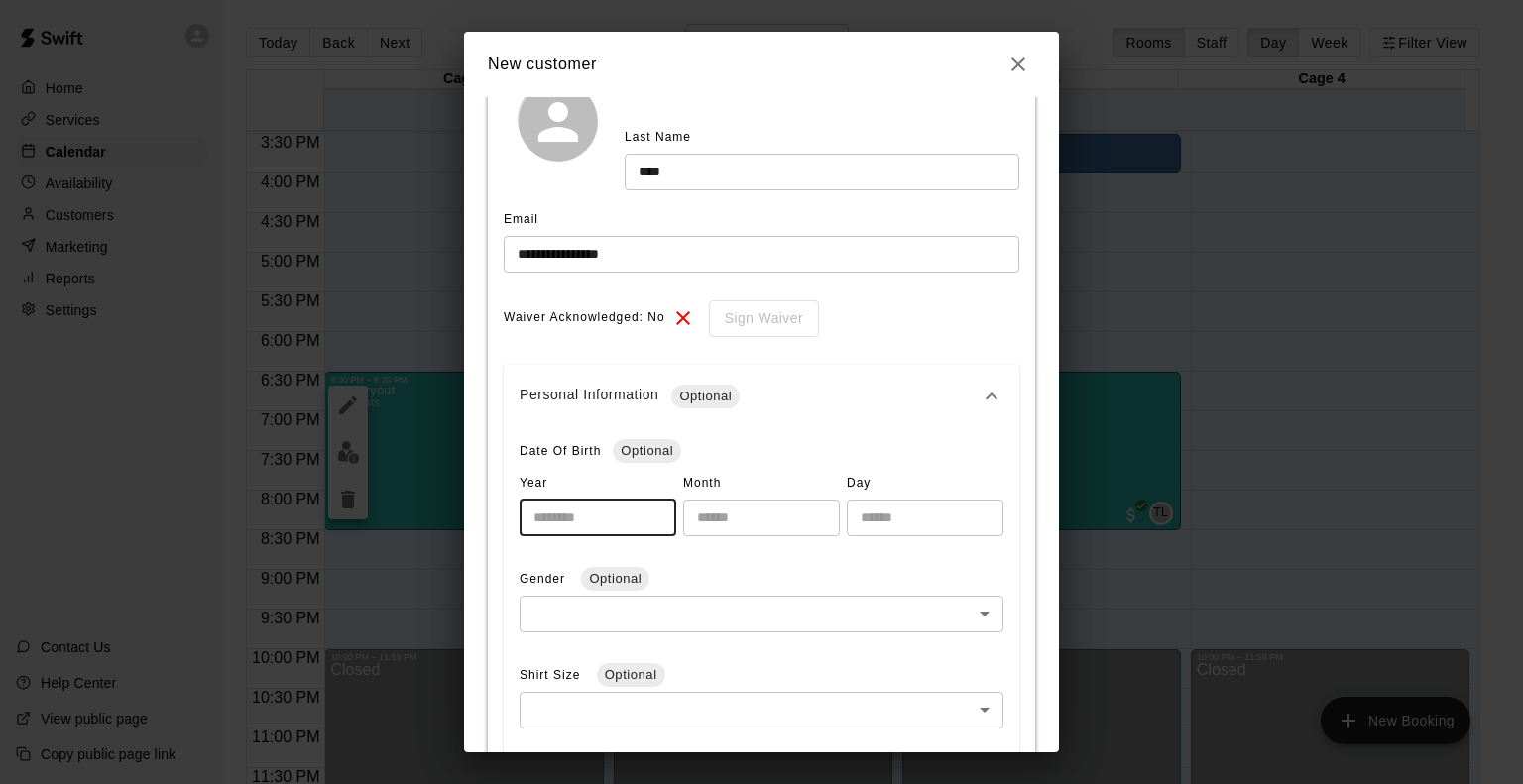 type on "****" 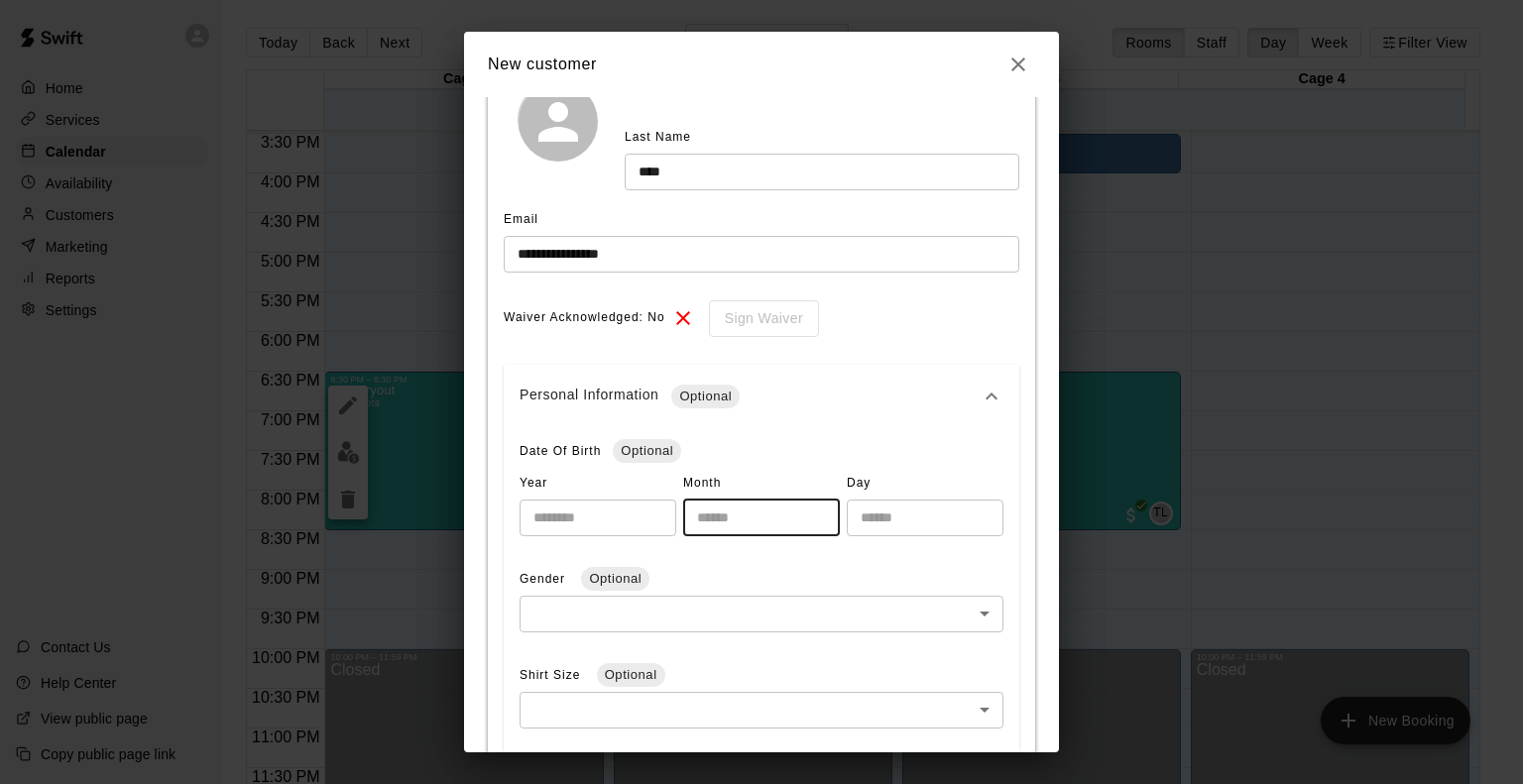 type on "*" 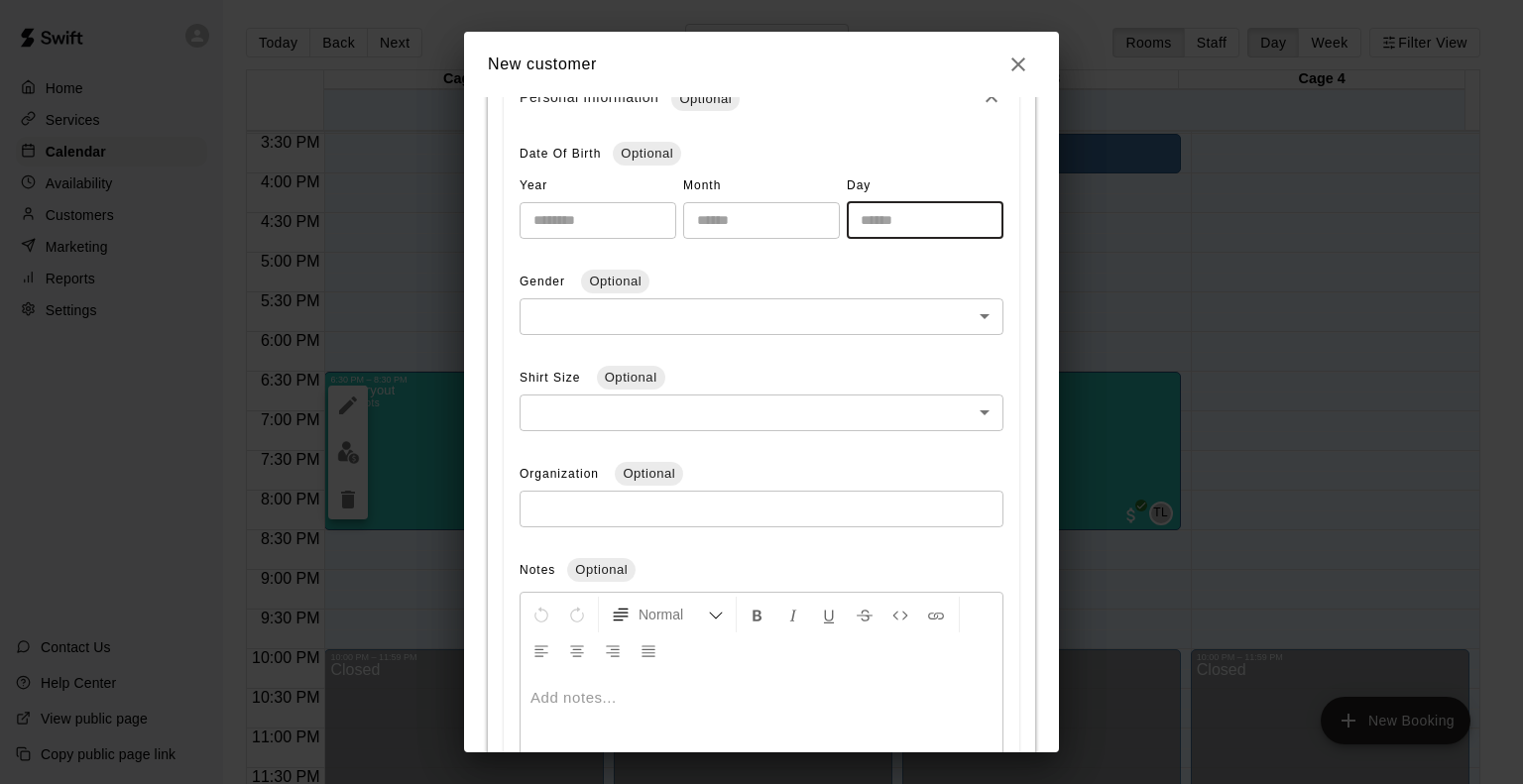 scroll, scrollTop: 694, scrollLeft: 0, axis: vertical 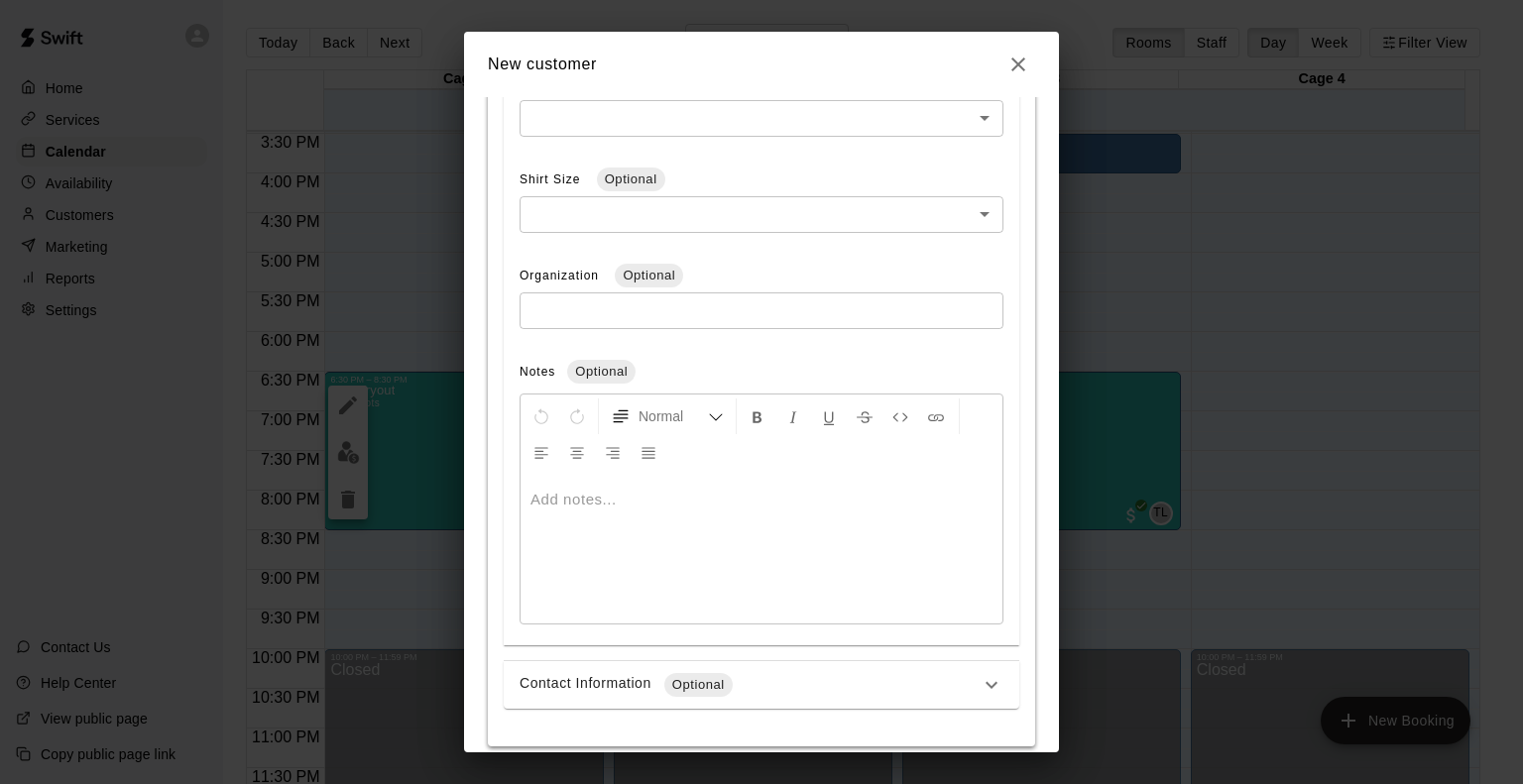 type on "*" 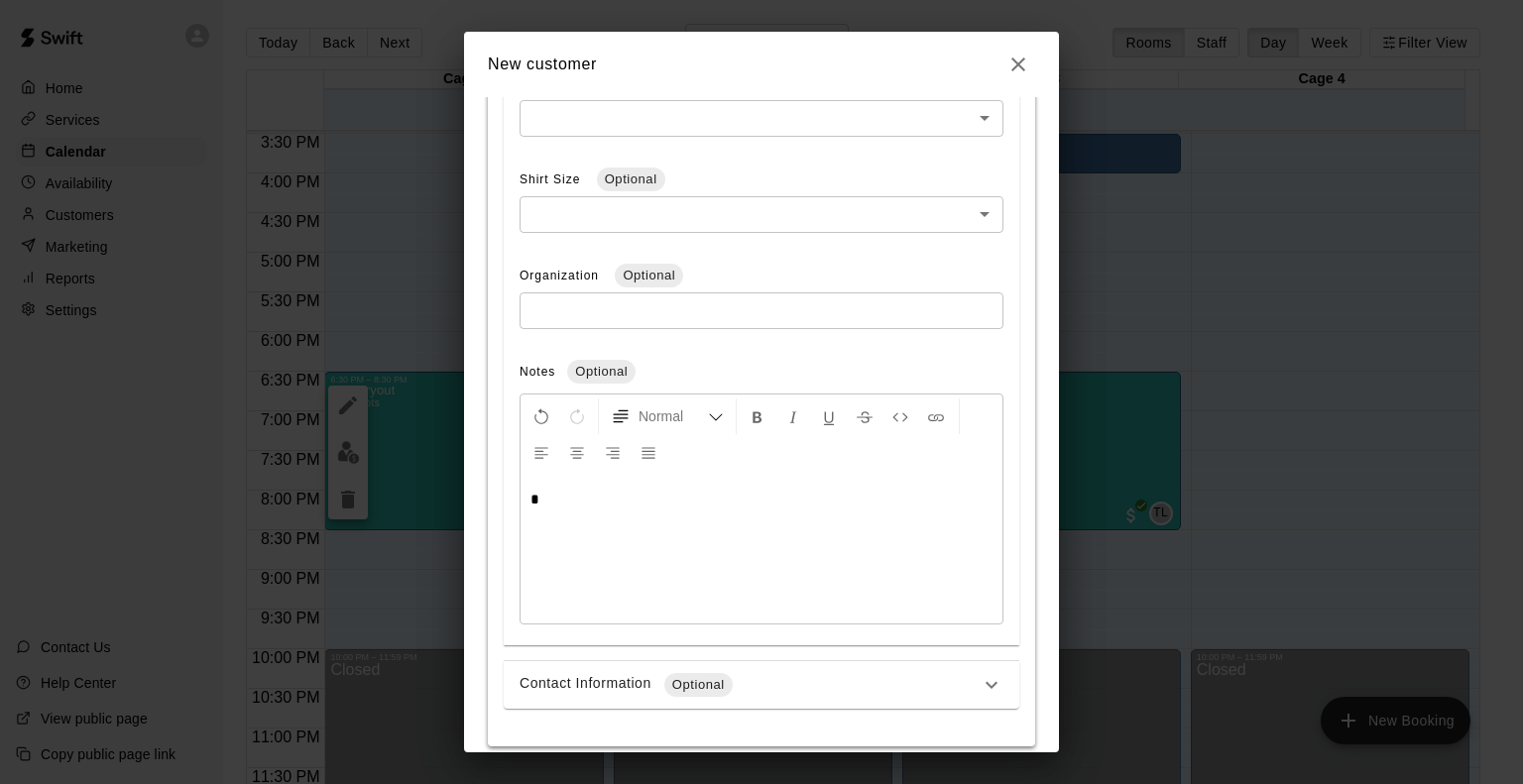 type 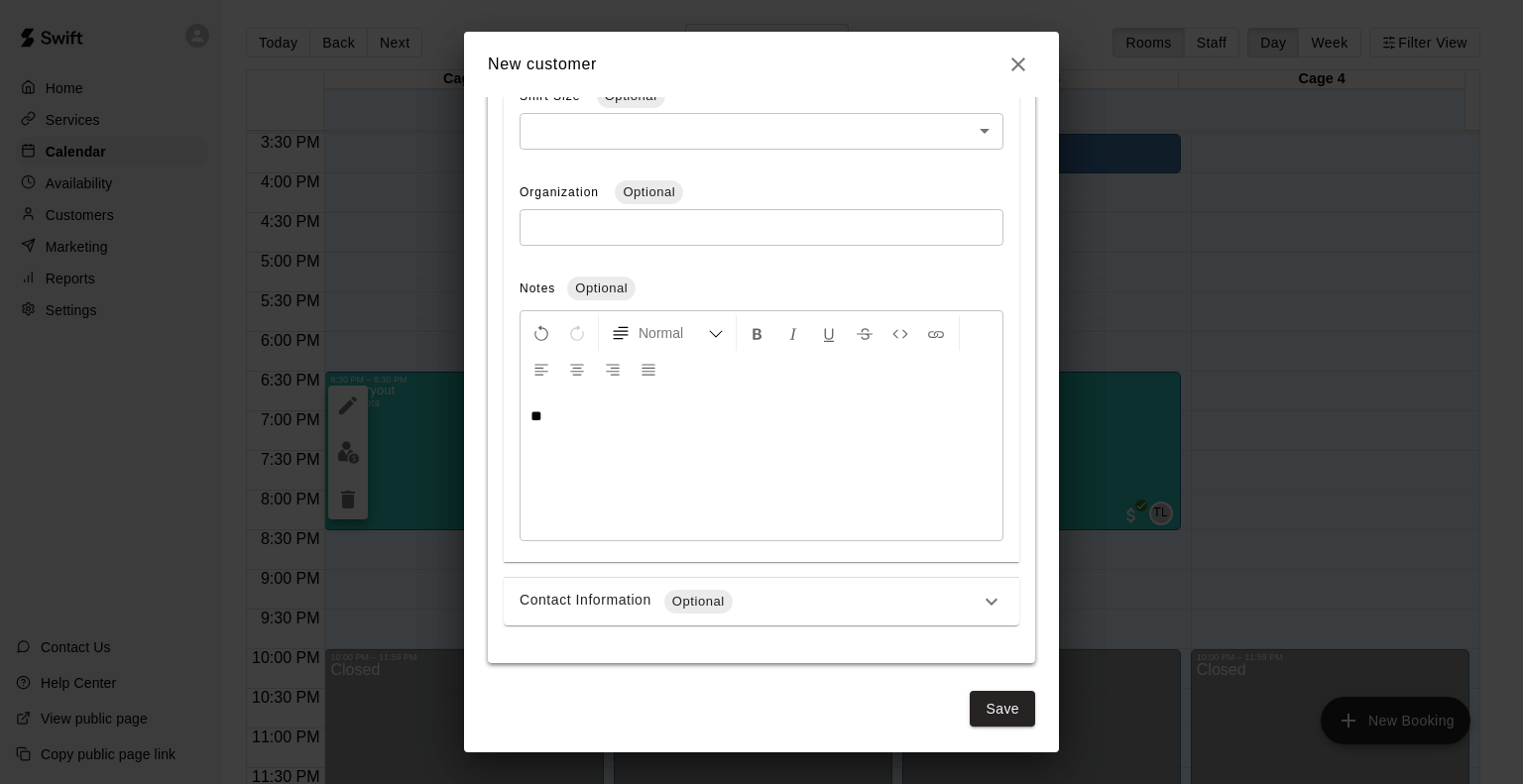 click on "Optional" at bounding box center [698, 602] 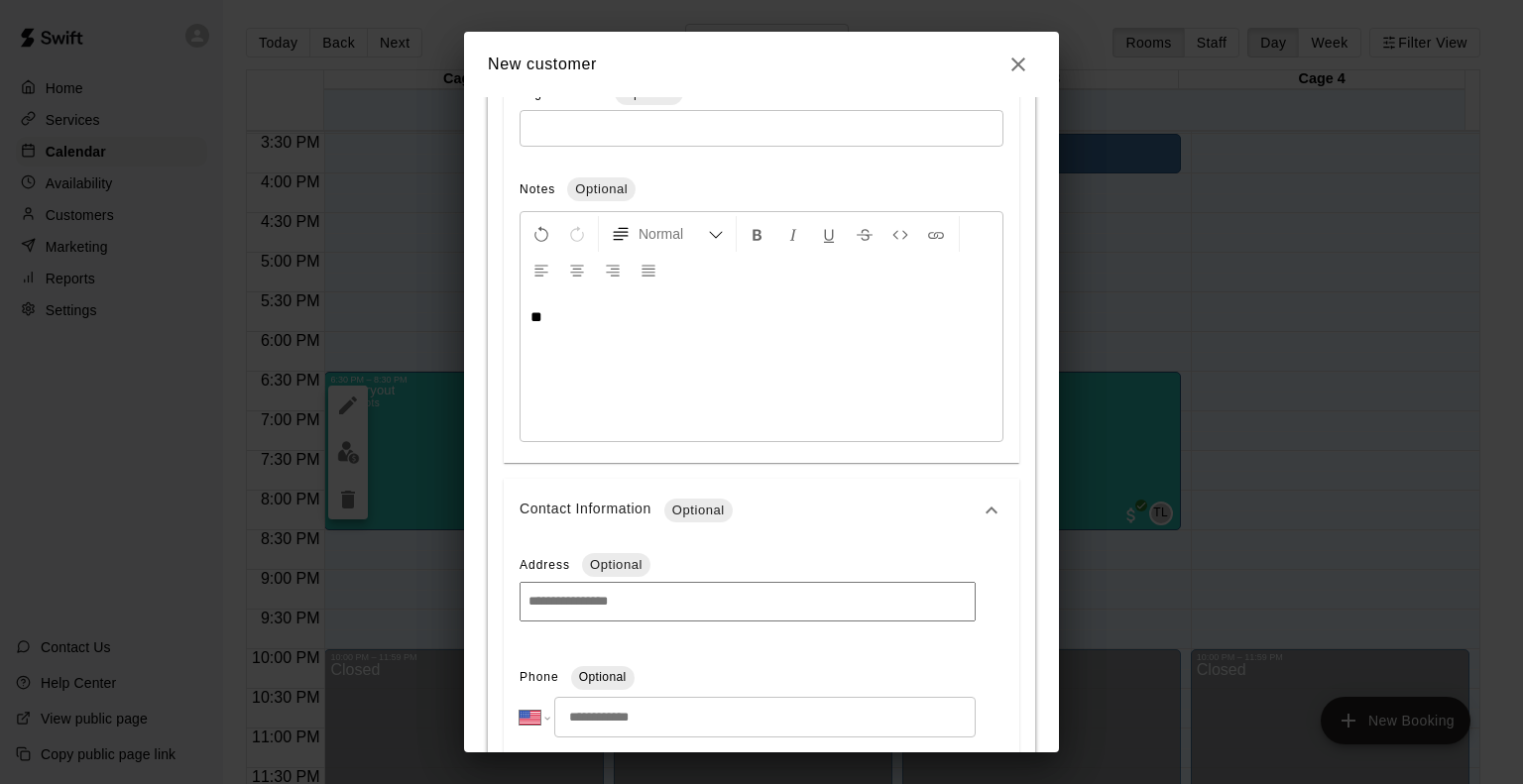 scroll, scrollTop: 1074, scrollLeft: 0, axis: vertical 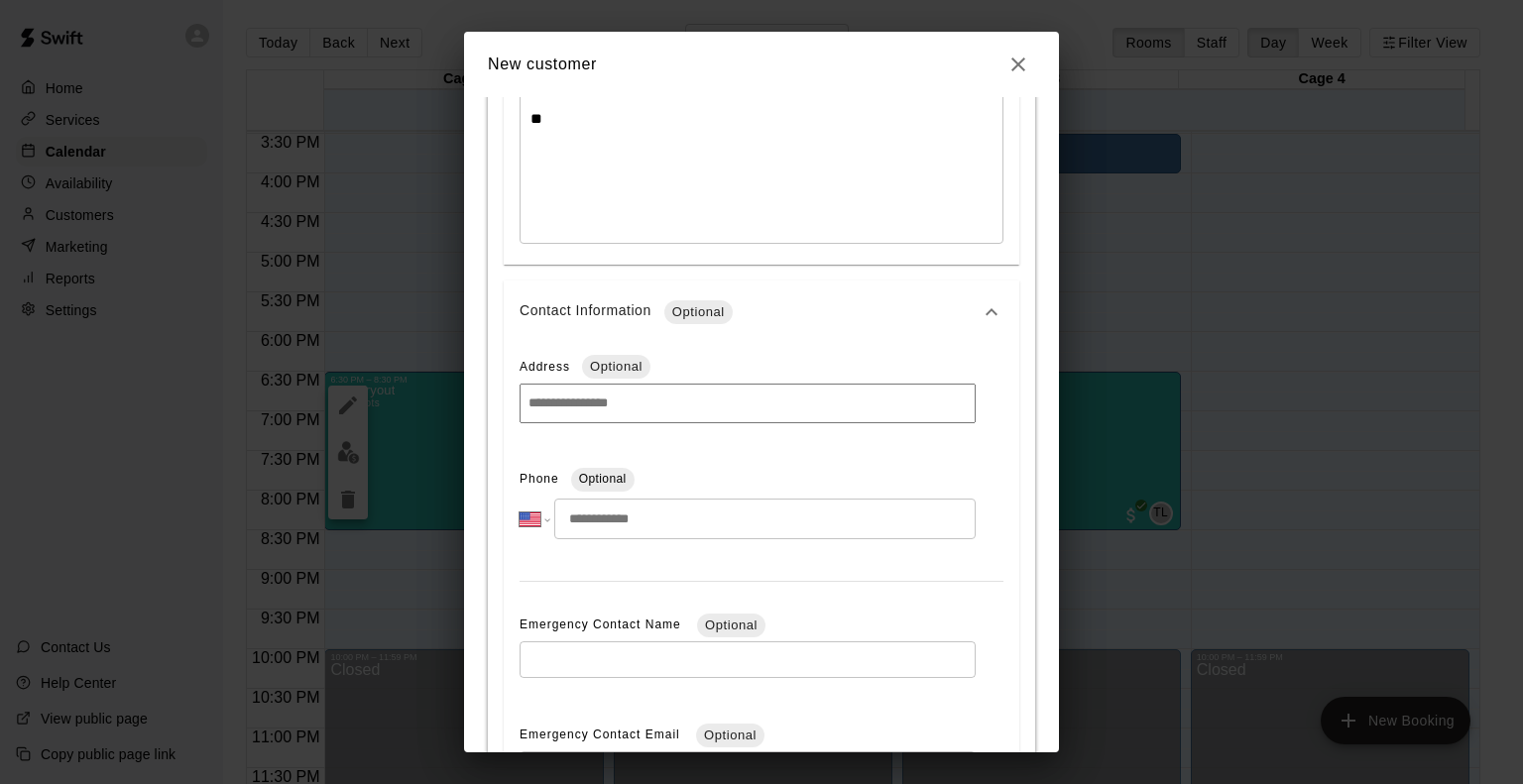 click at bounding box center (764, 518) 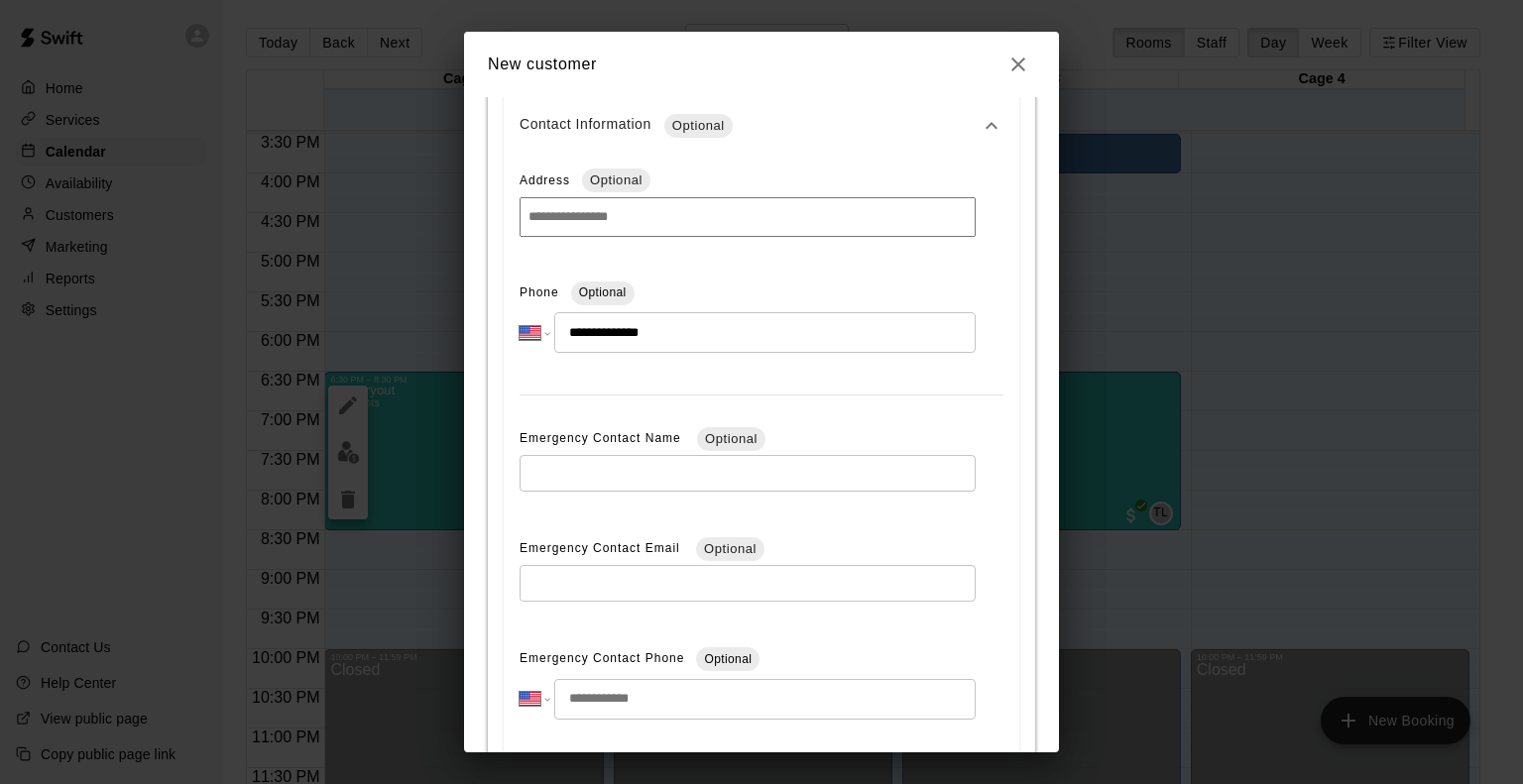 scroll, scrollTop: 1401, scrollLeft: 0, axis: vertical 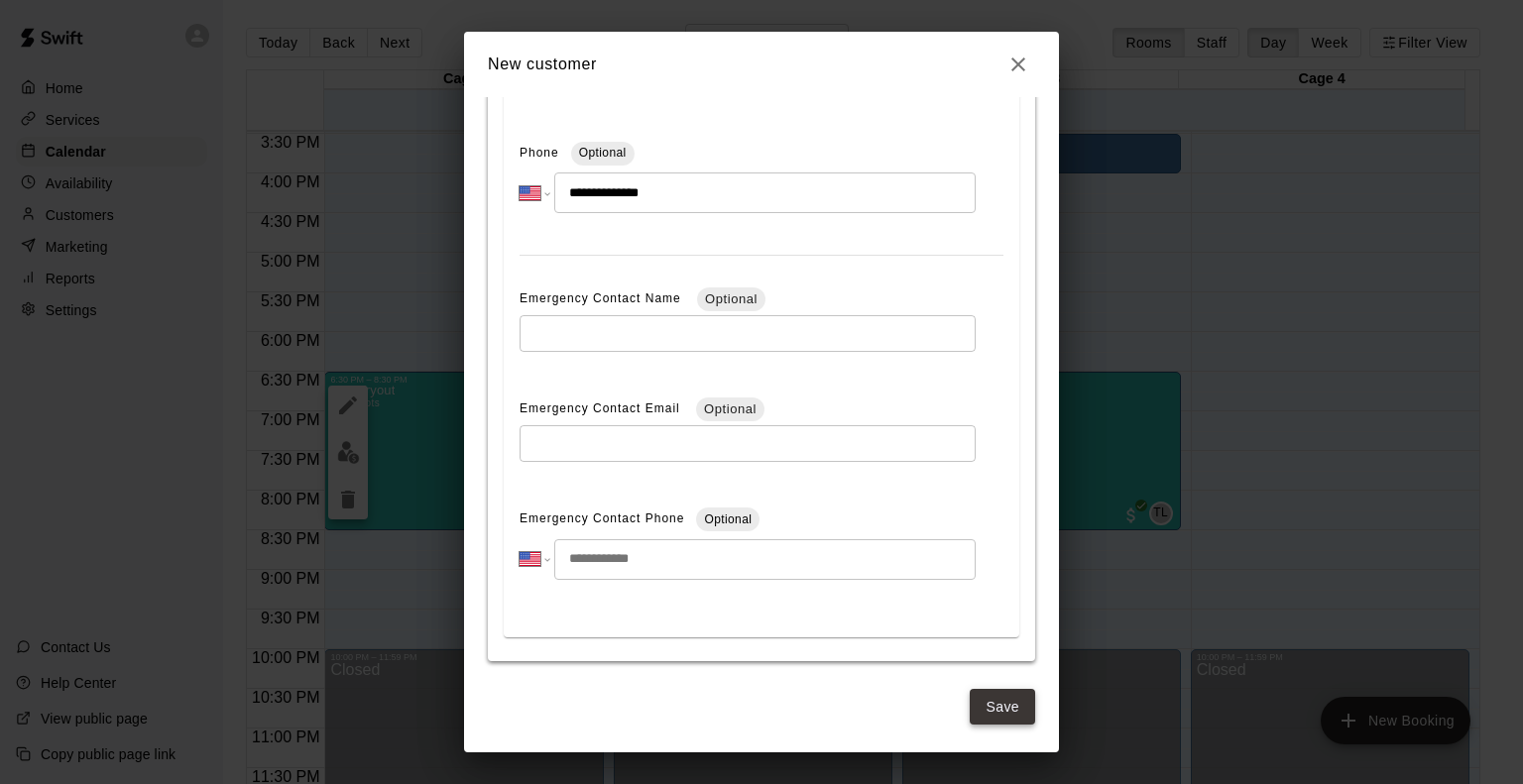 type on "**********" 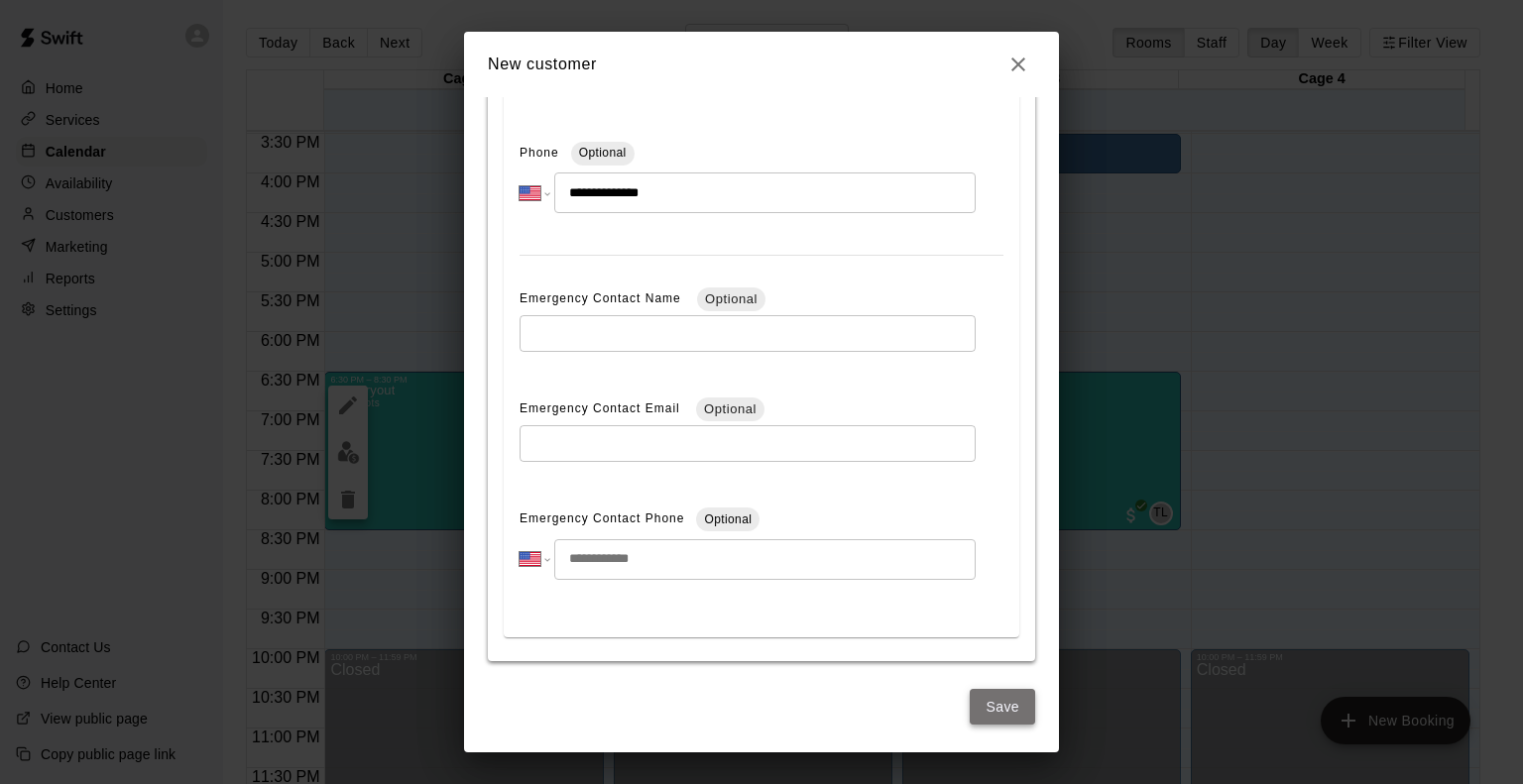 click on "Save" at bounding box center (1002, 707) 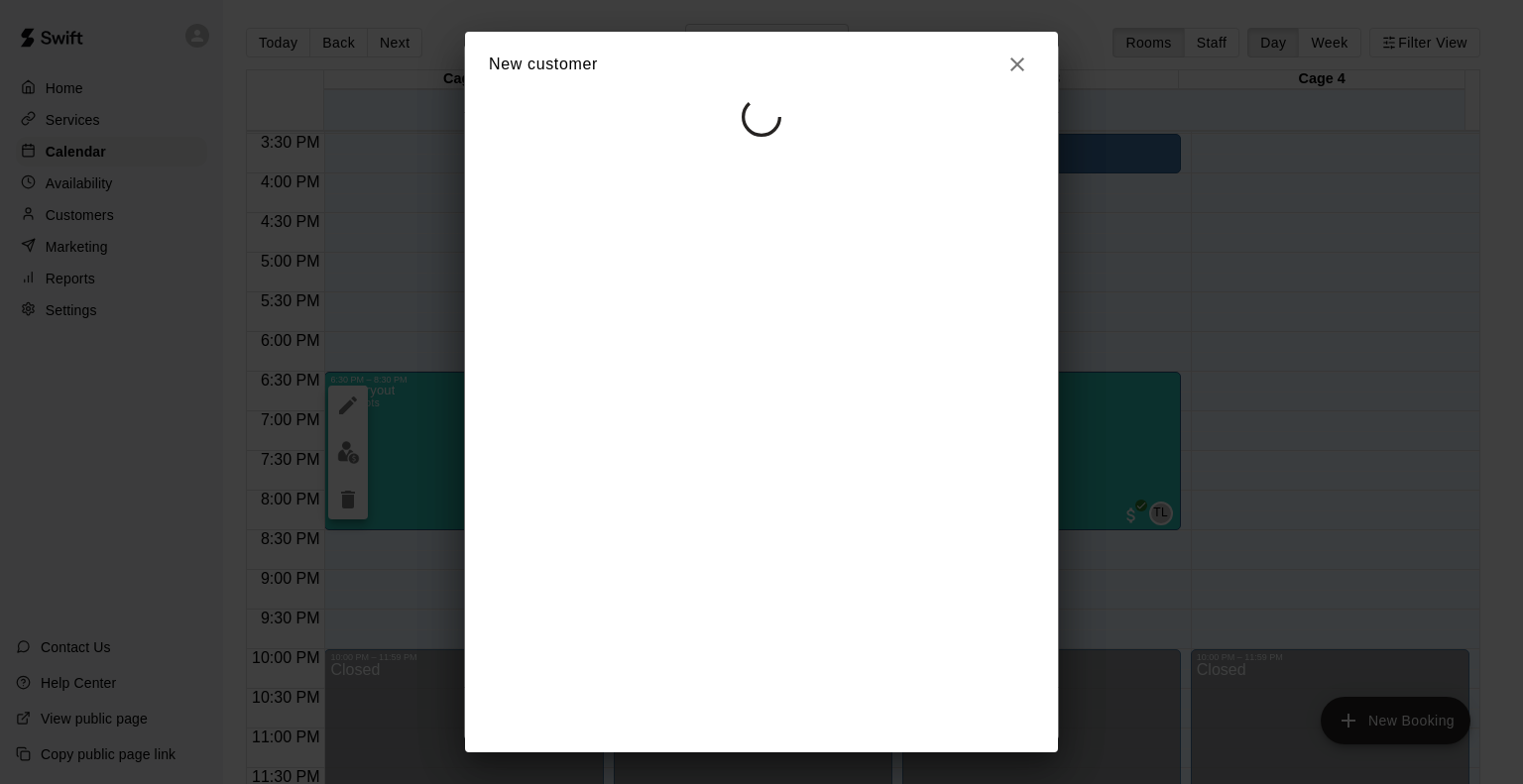 select on "**" 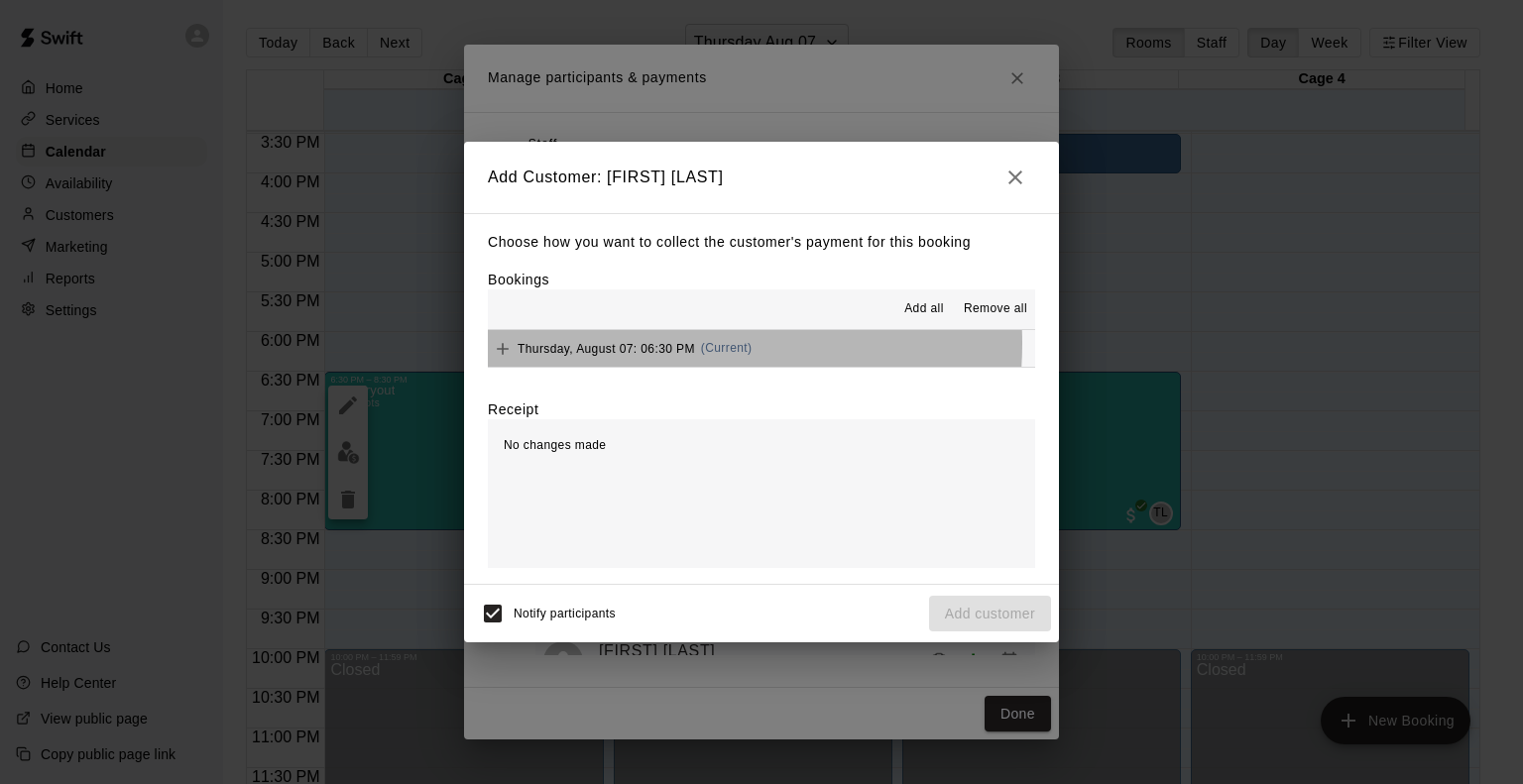 click on "Thursday, August 07: 06:30 PM" at bounding box center (606, 348) 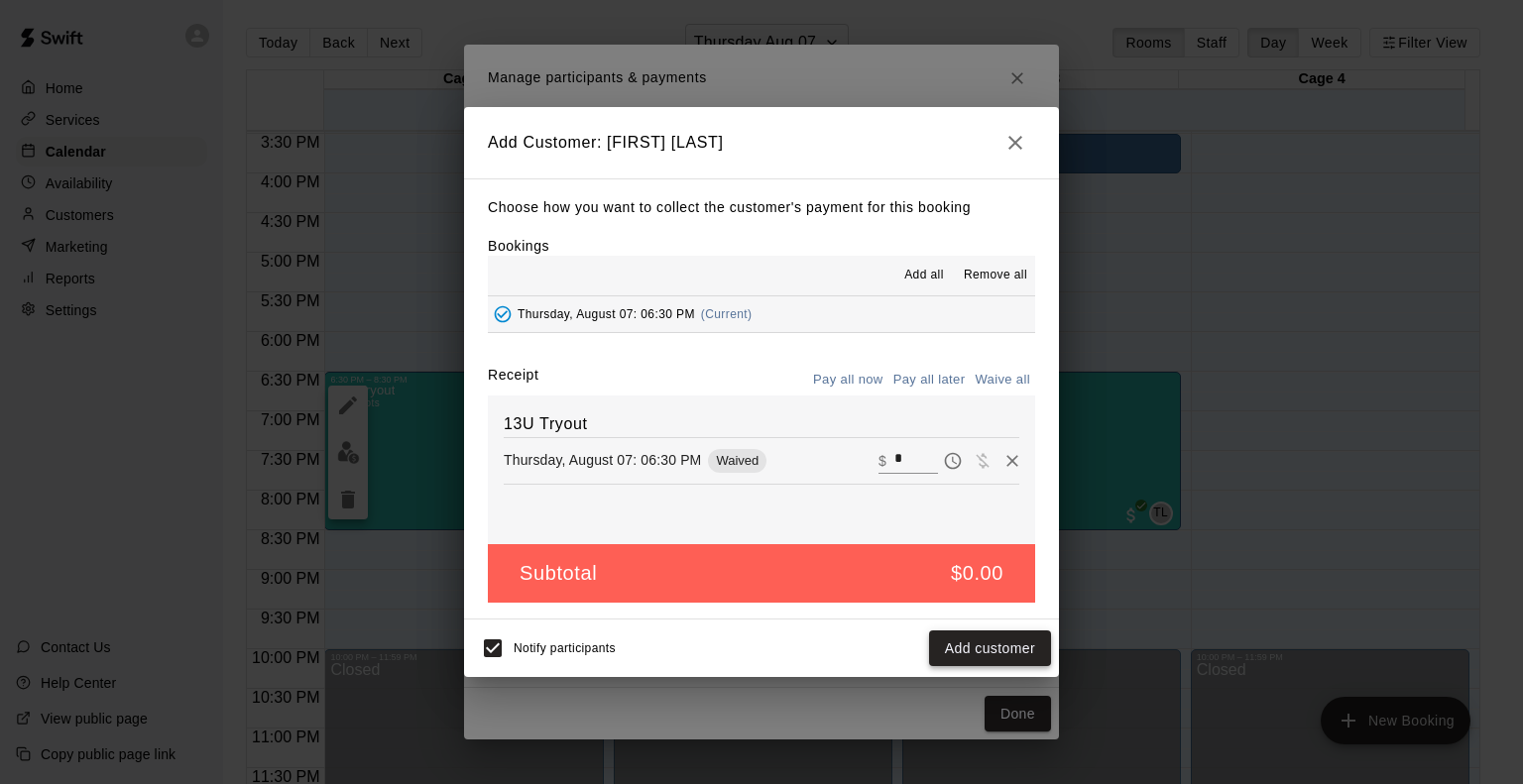 click on "Add customer" at bounding box center [990, 648] 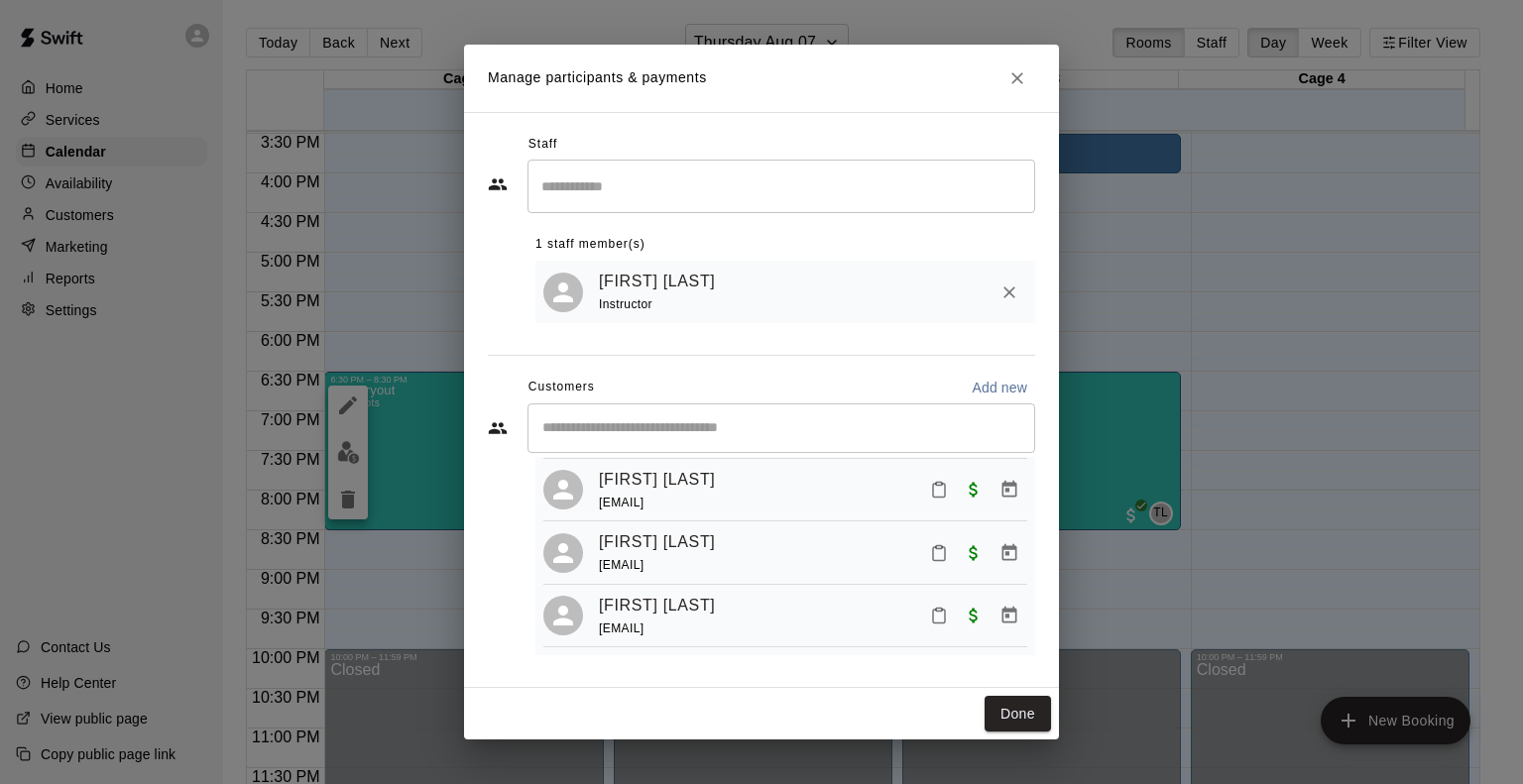 scroll, scrollTop: 448, scrollLeft: 0, axis: vertical 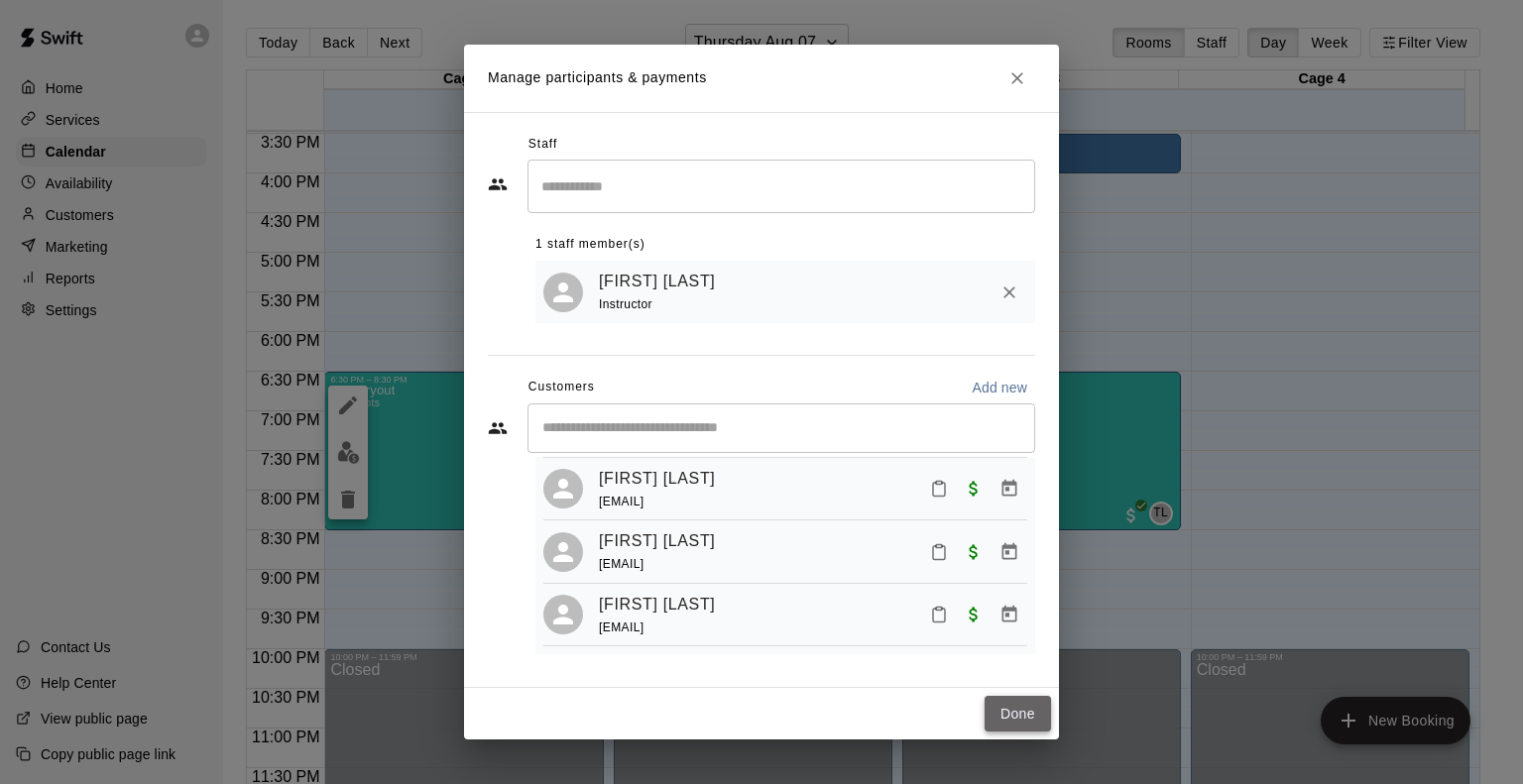 click on "Done" at bounding box center [1017, 714] 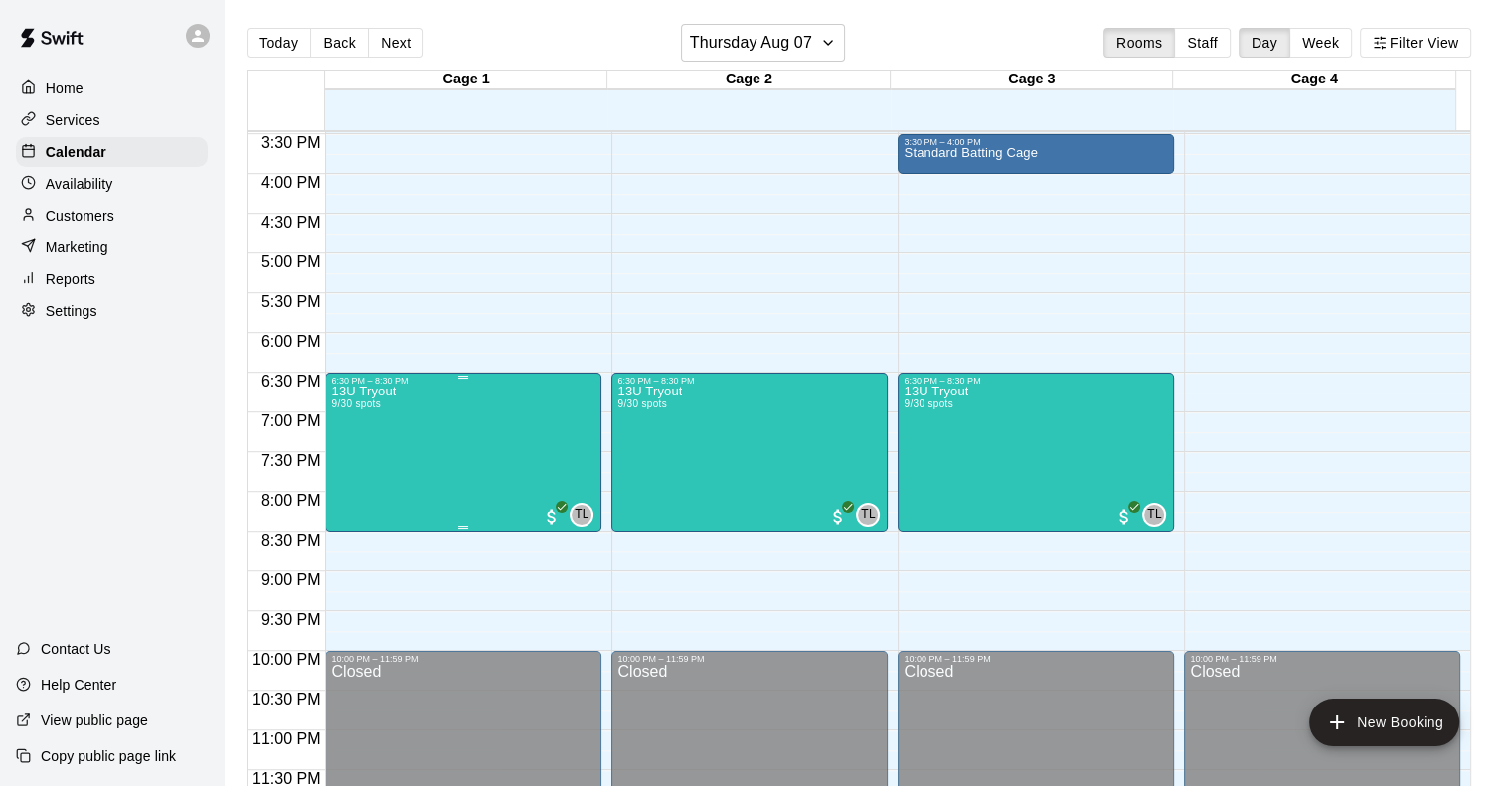 click on "13U Tryout 9/30 spots TL 0" at bounding box center (463, 778) 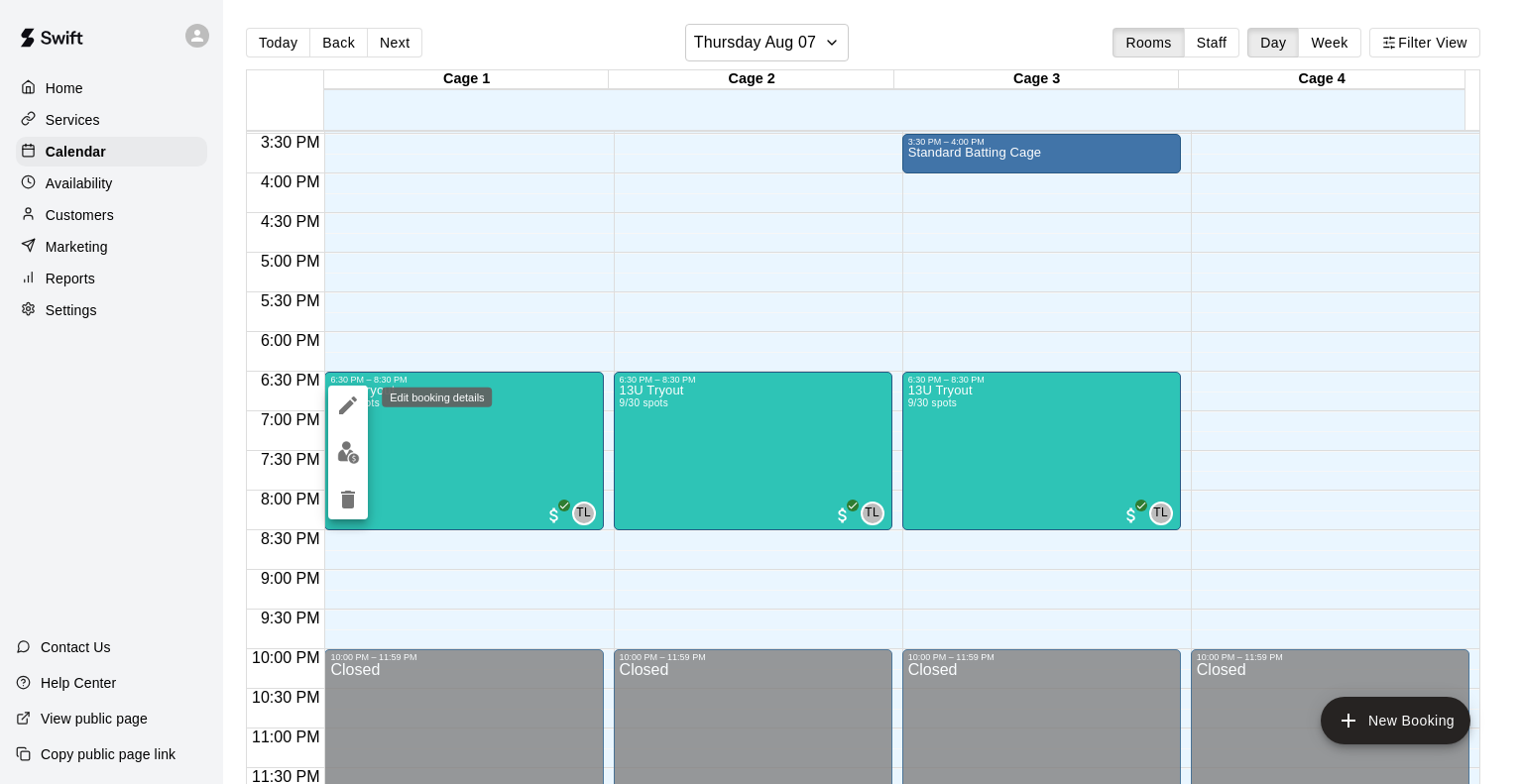 click 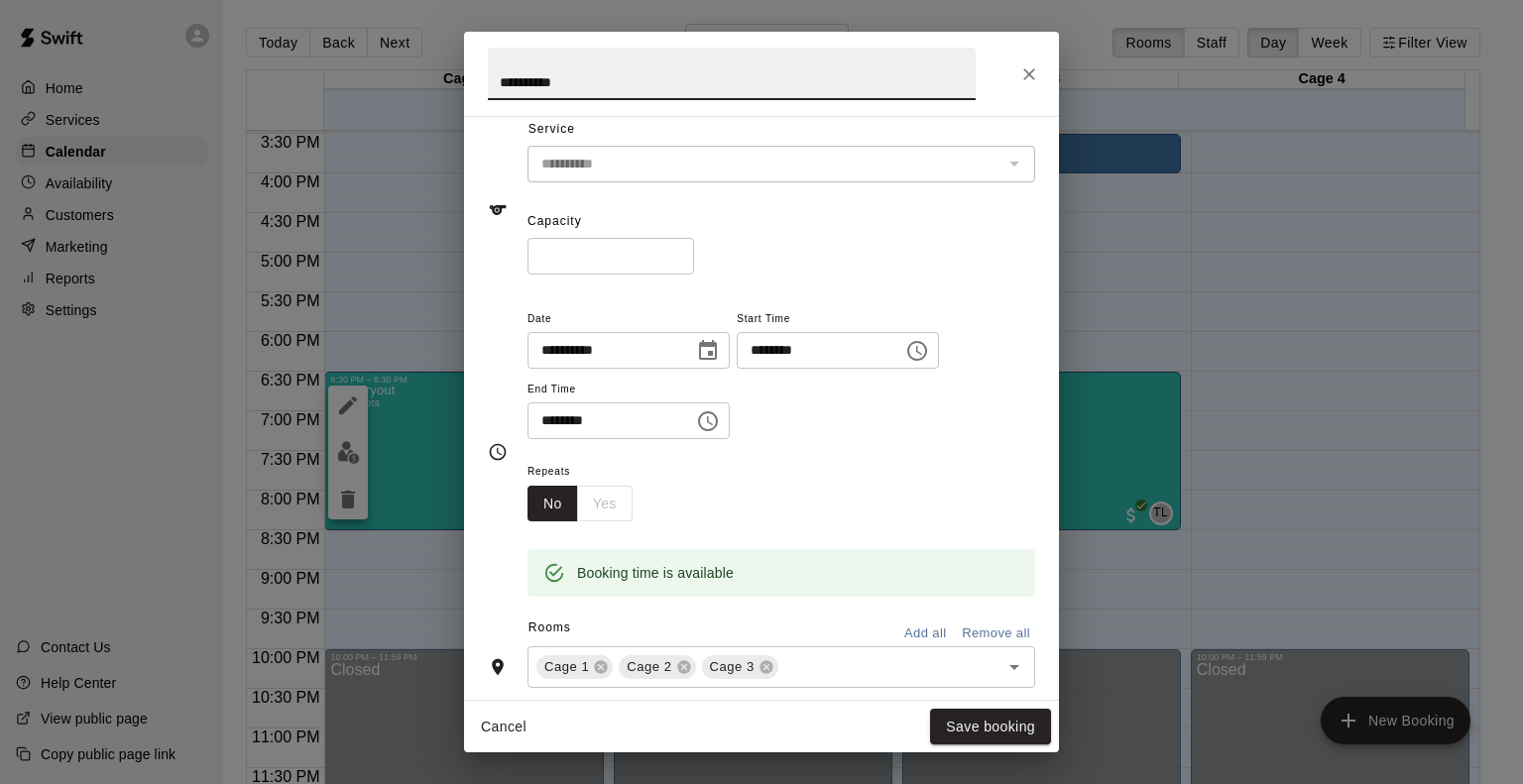 scroll, scrollTop: 0, scrollLeft: 0, axis: both 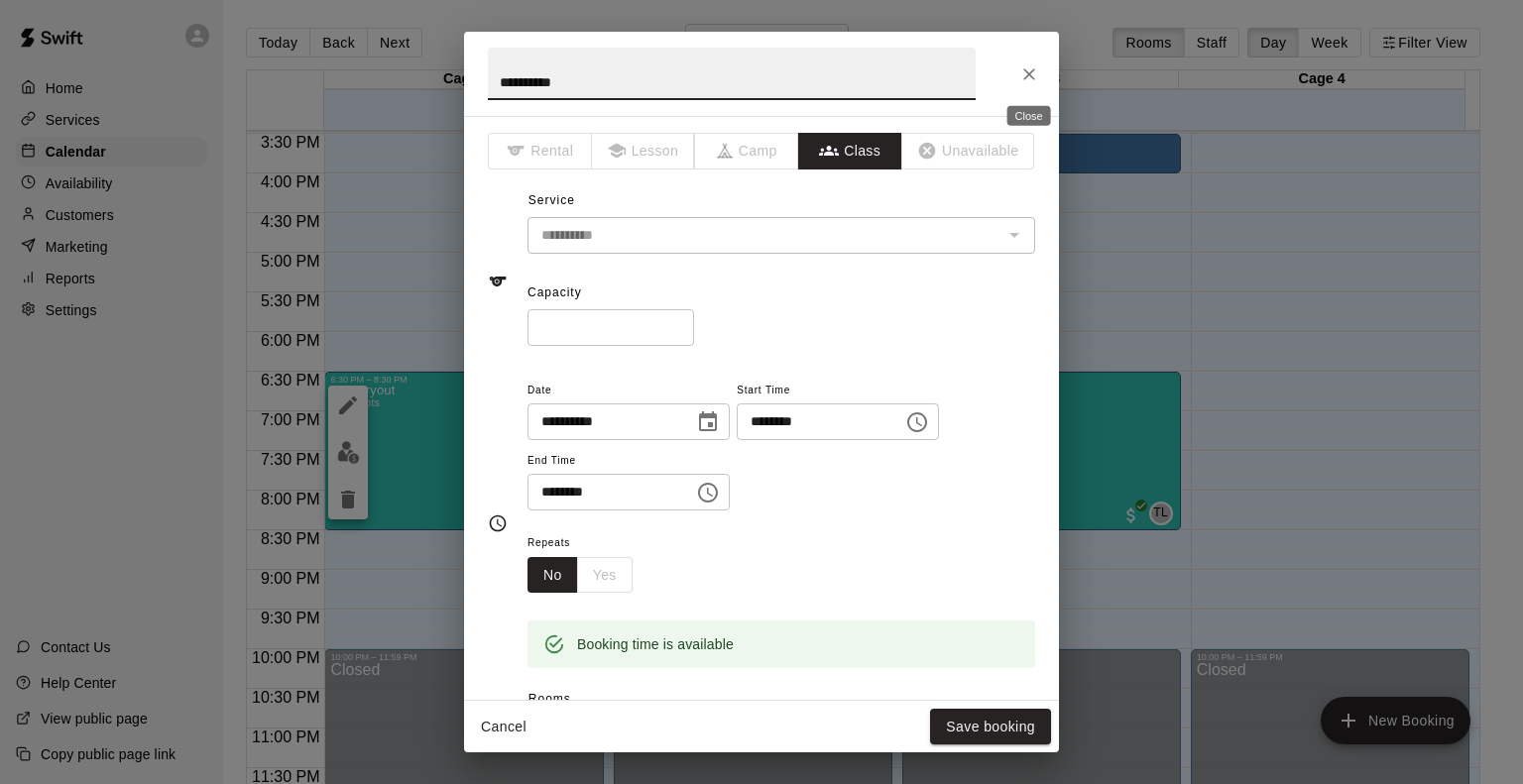 click 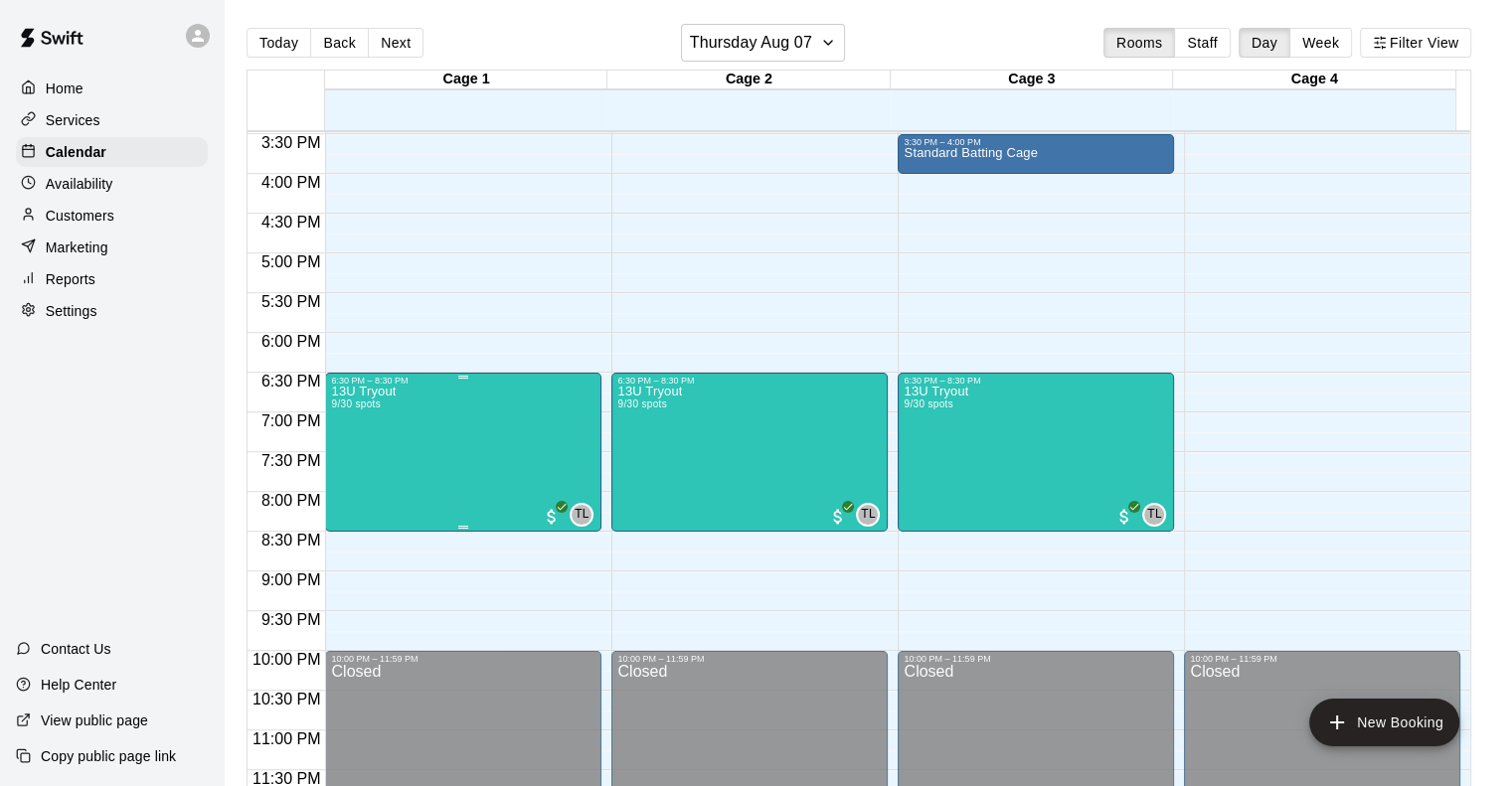click on "13U Tryout 9/30 spots TL 0" at bounding box center (463, 778) 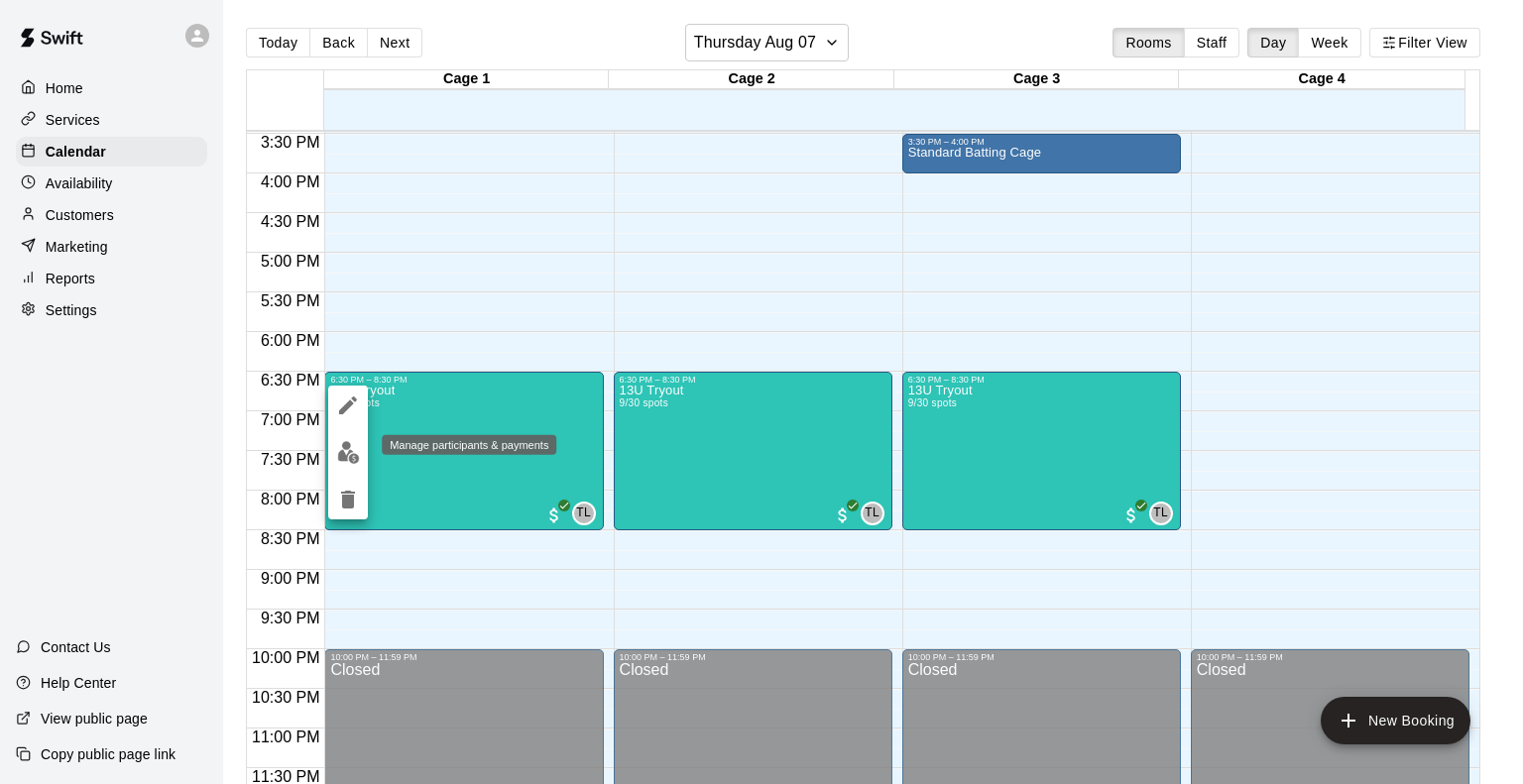 click at bounding box center (348, 452) 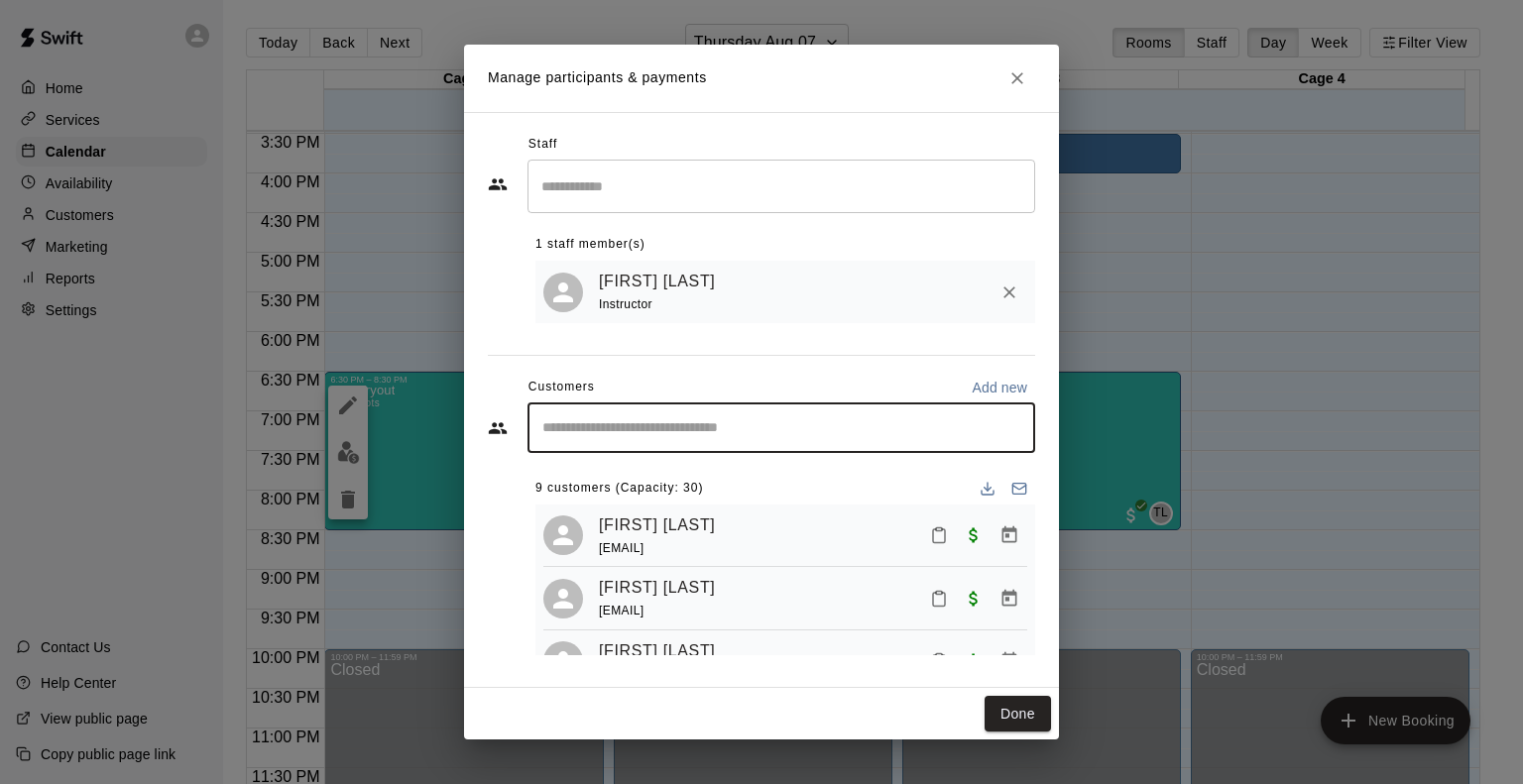 click at bounding box center [781, 428] 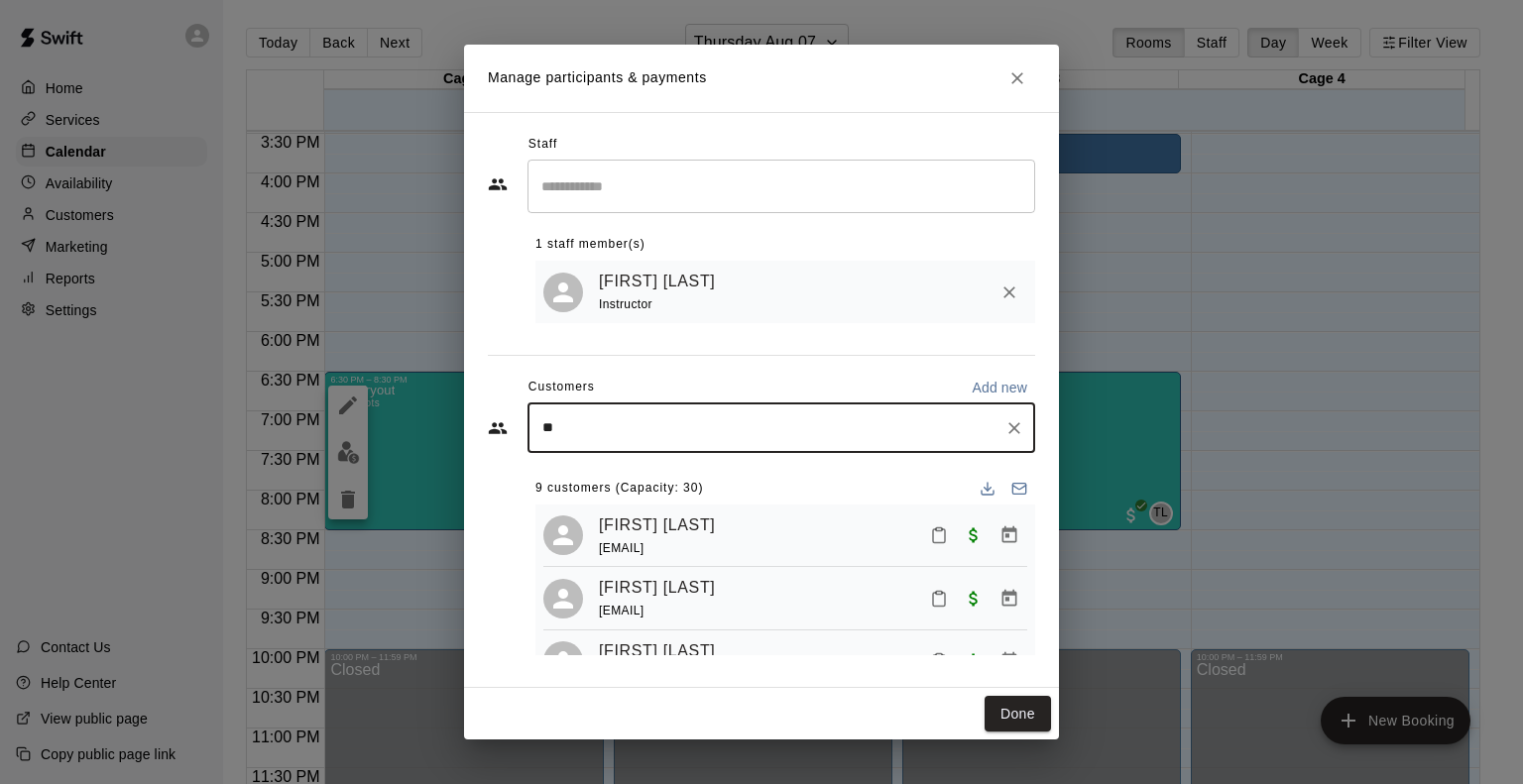 type on "*" 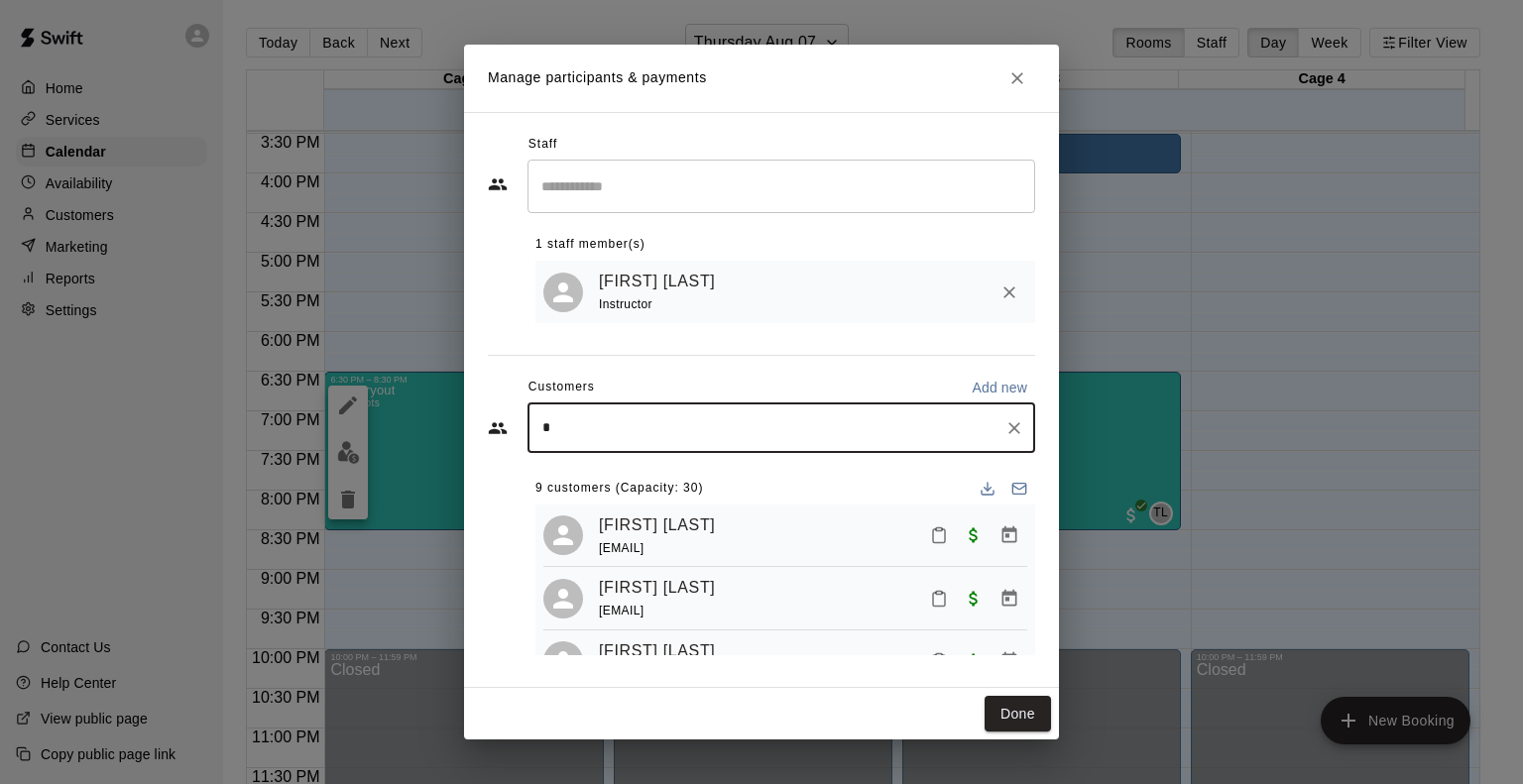 type 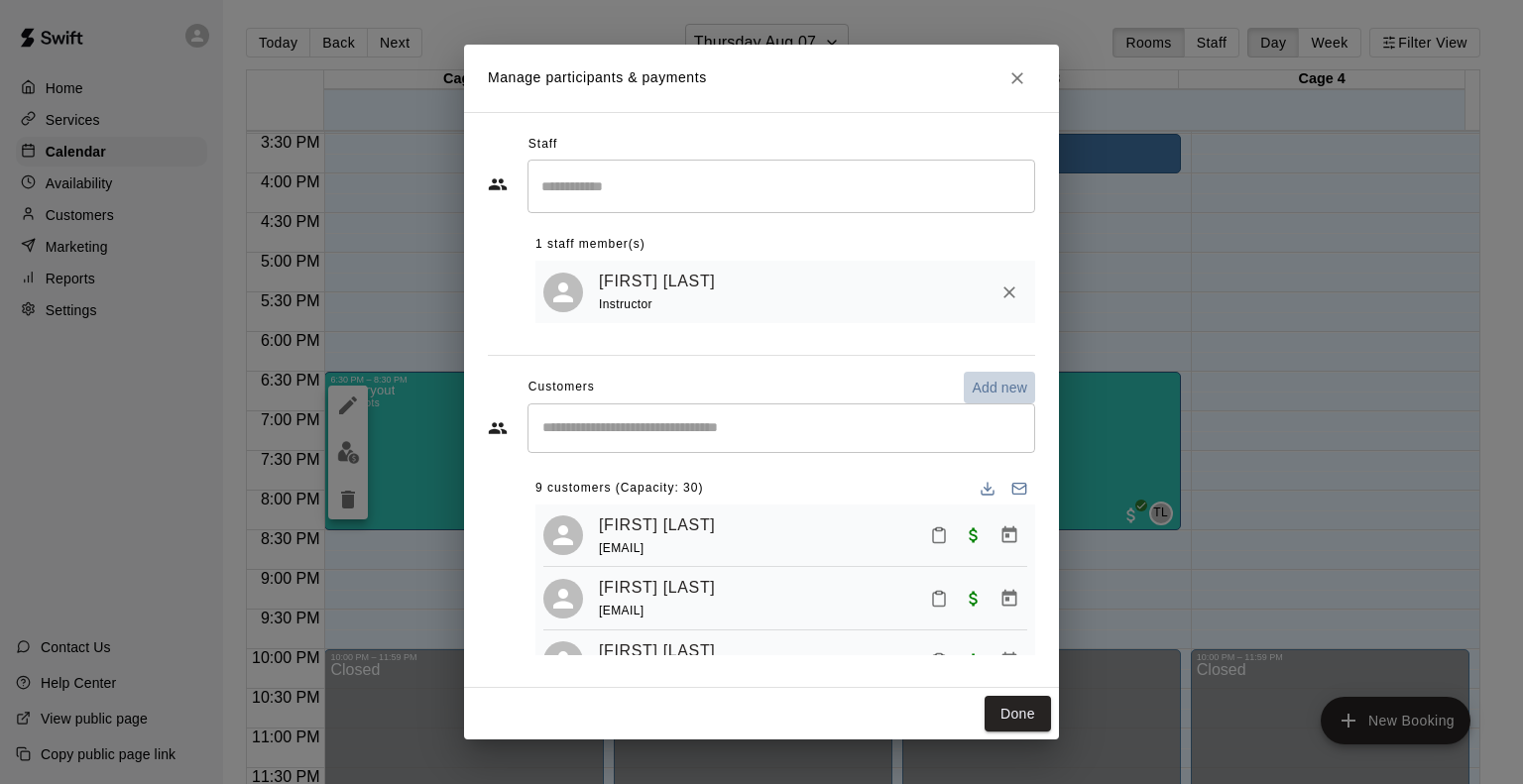 click on "Add new" at bounding box center [999, 388] 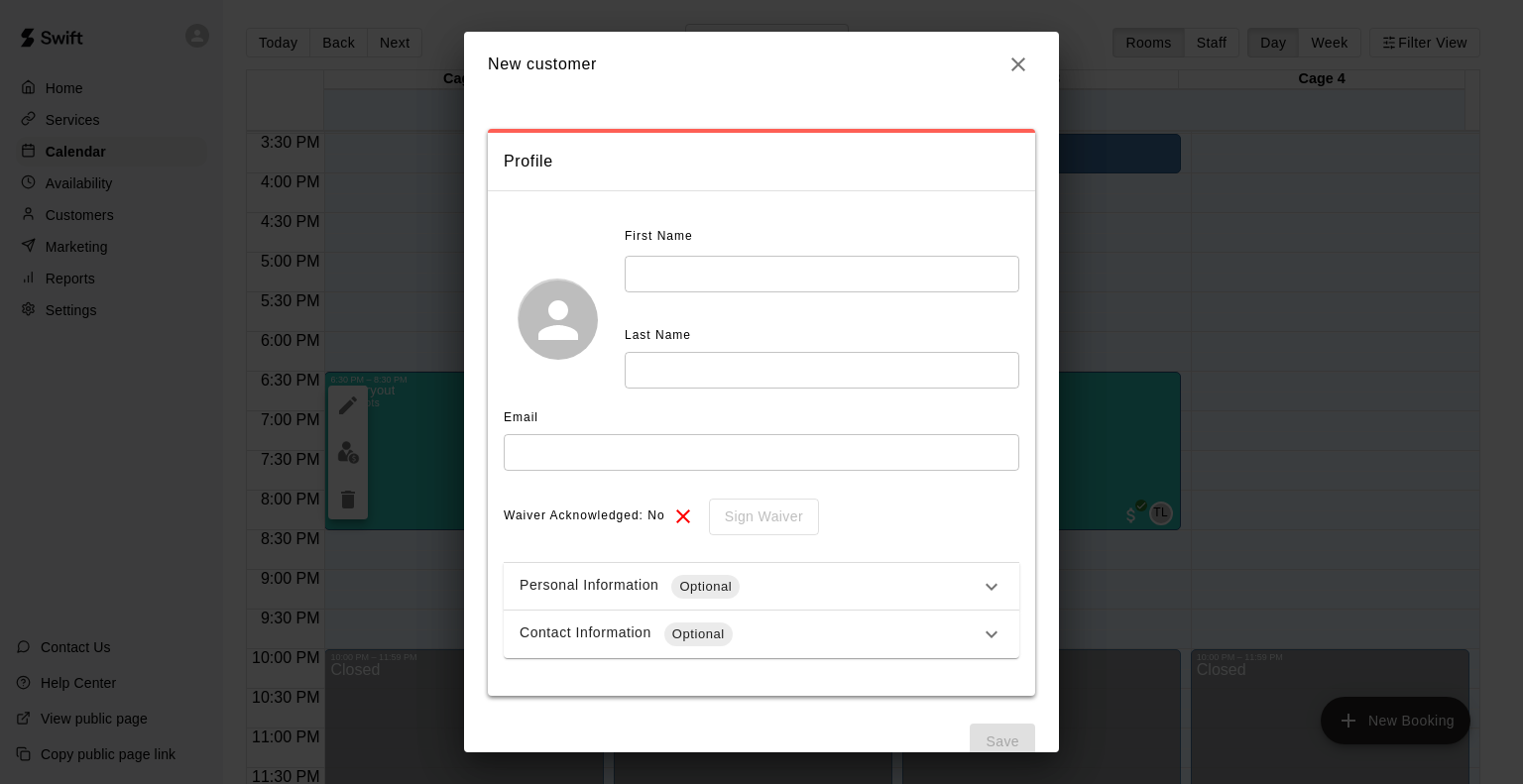 click at bounding box center [822, 274] 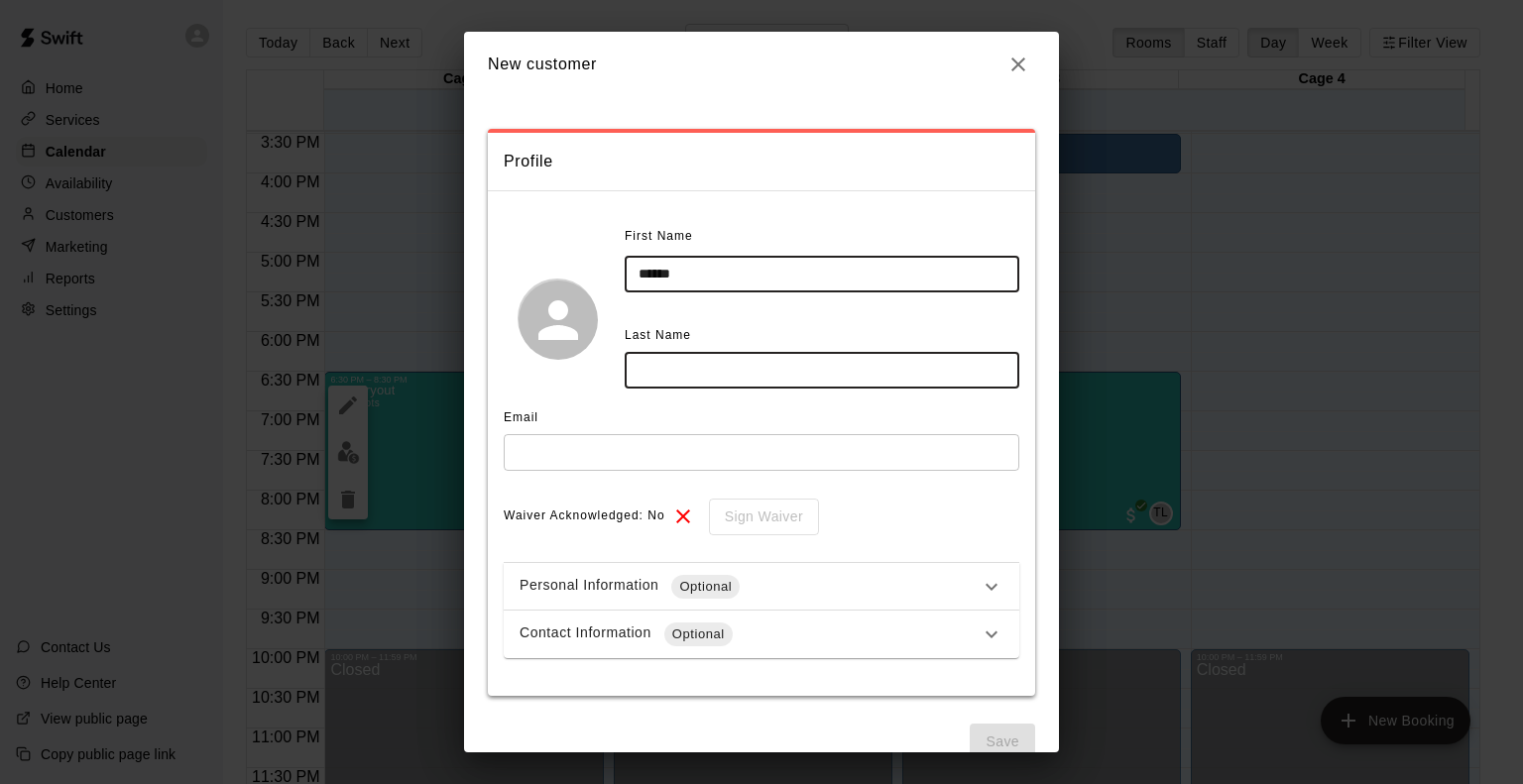 type on "******" 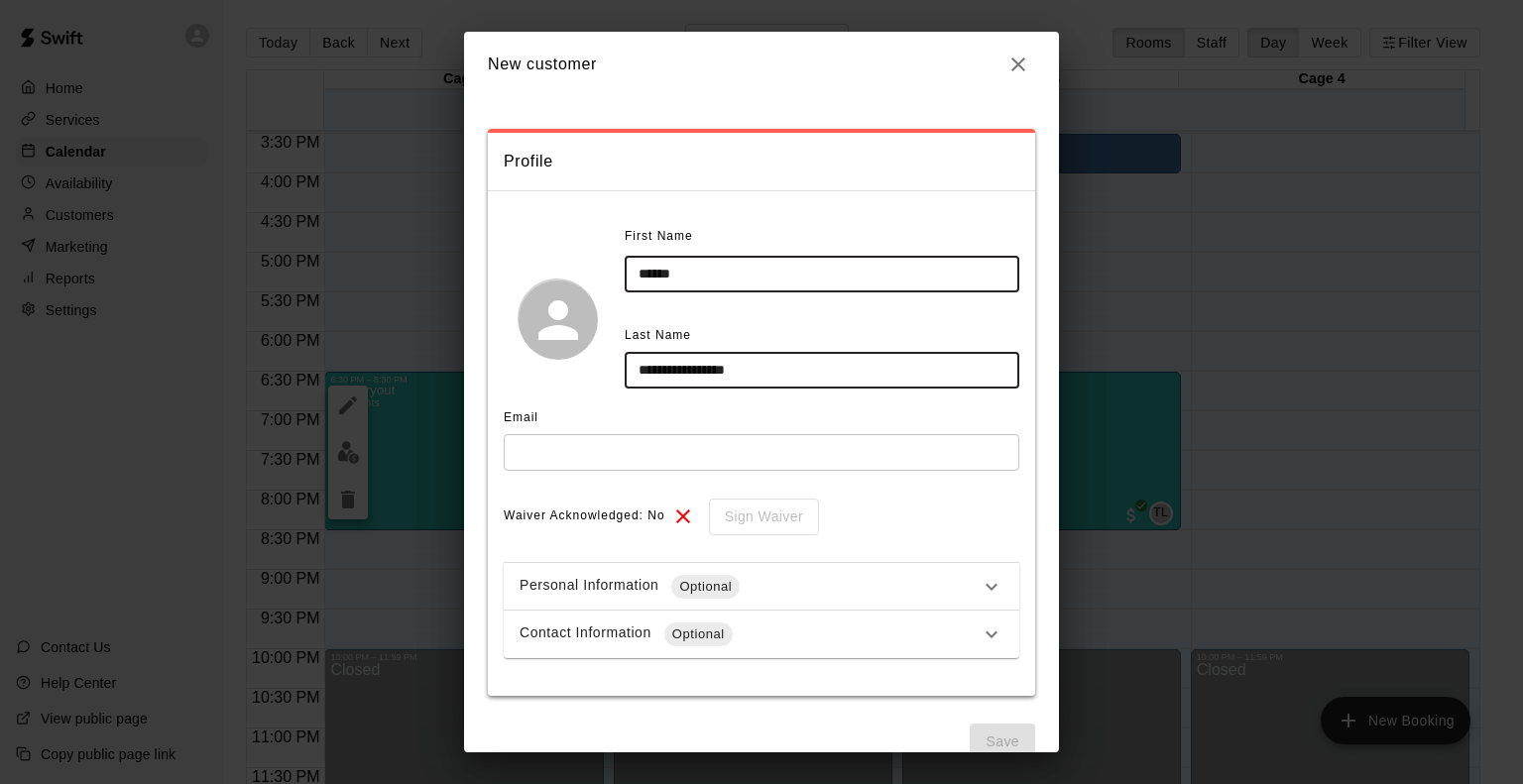 type on "**********" 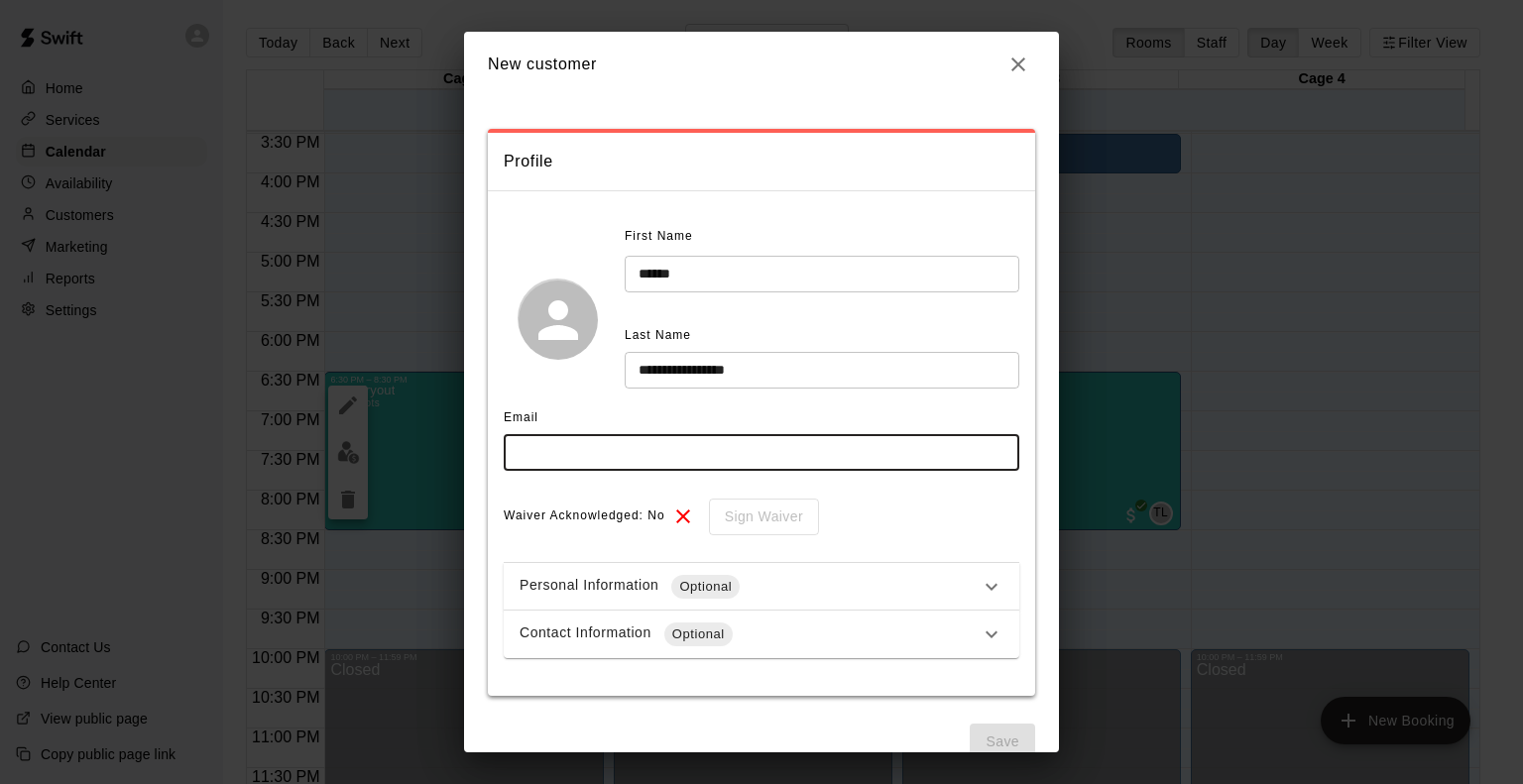 click at bounding box center (762, 452) 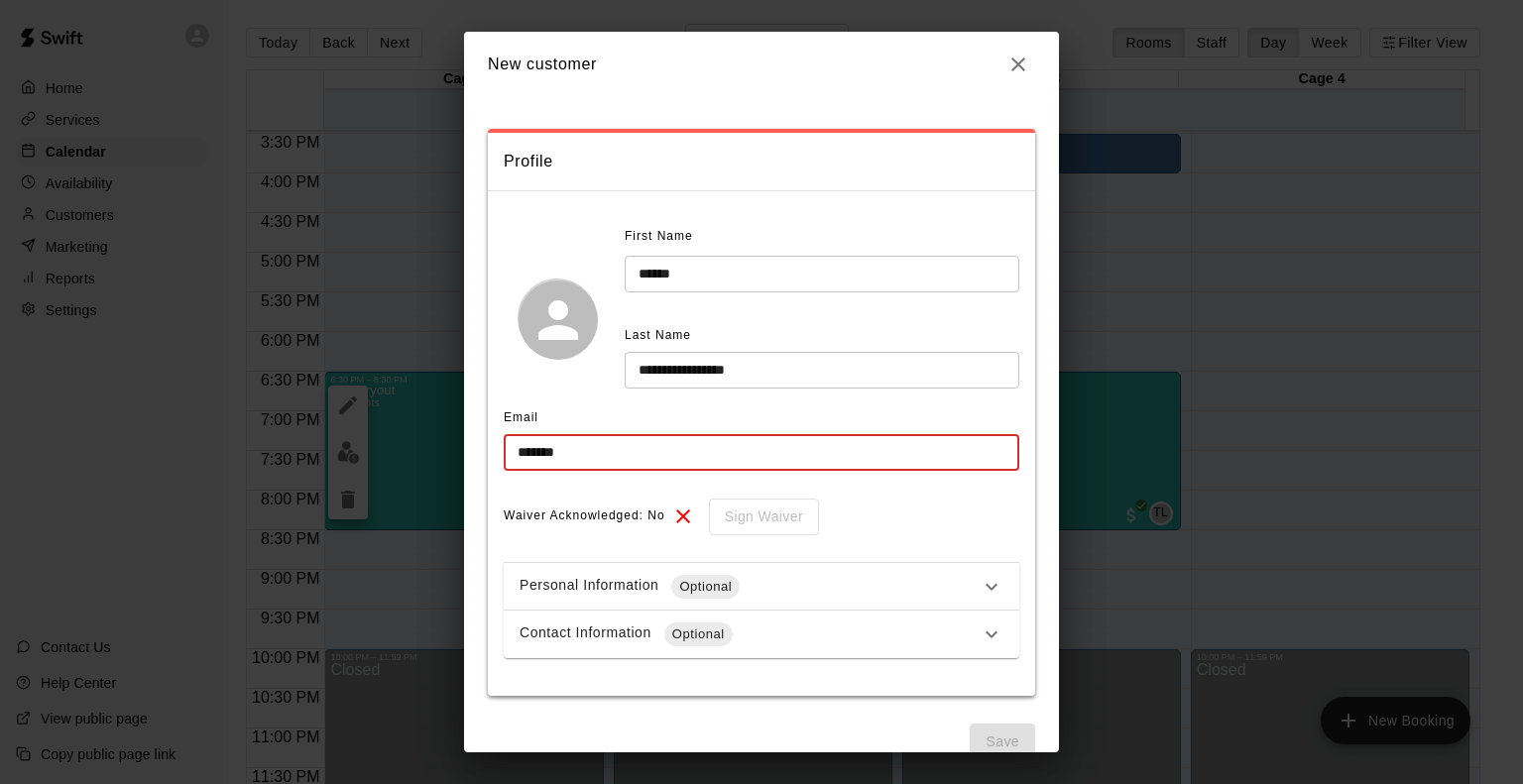 click on "*******" at bounding box center (762, 452) 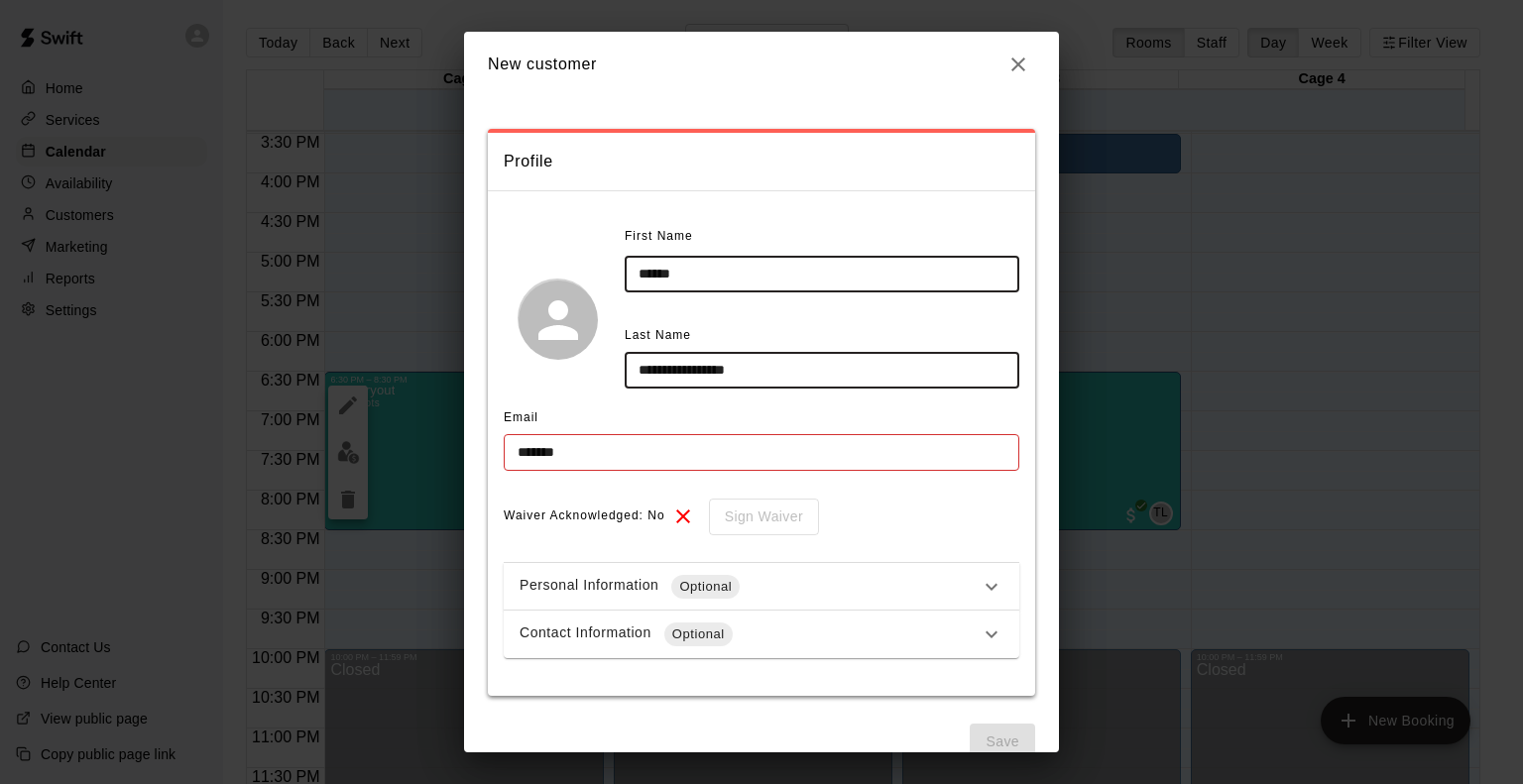 drag, startPoint x: 801, startPoint y: 368, endPoint x: 469, endPoint y: 342, distance: 333.01652 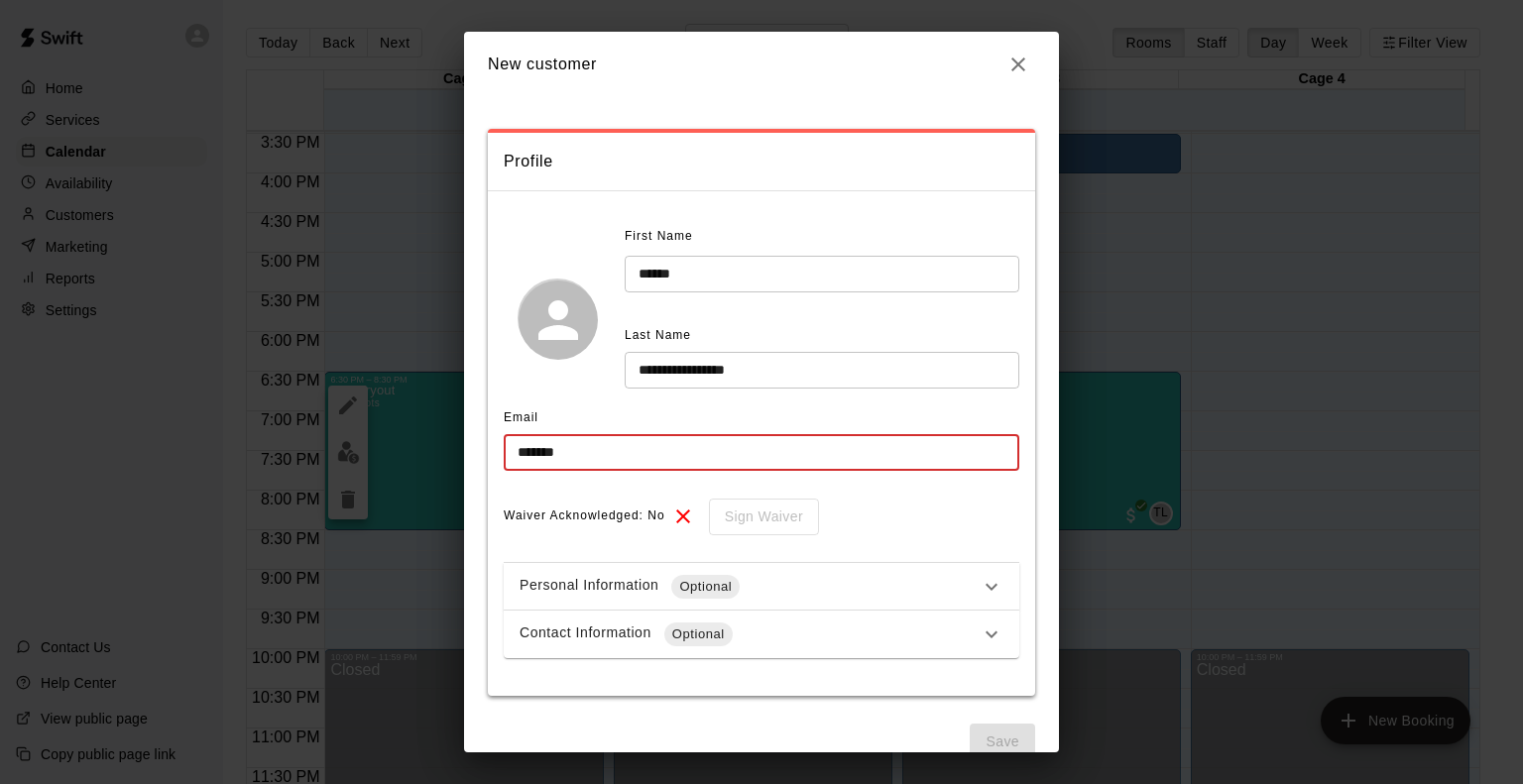 drag, startPoint x: 594, startPoint y: 455, endPoint x: 348, endPoint y: 436, distance: 246.73265 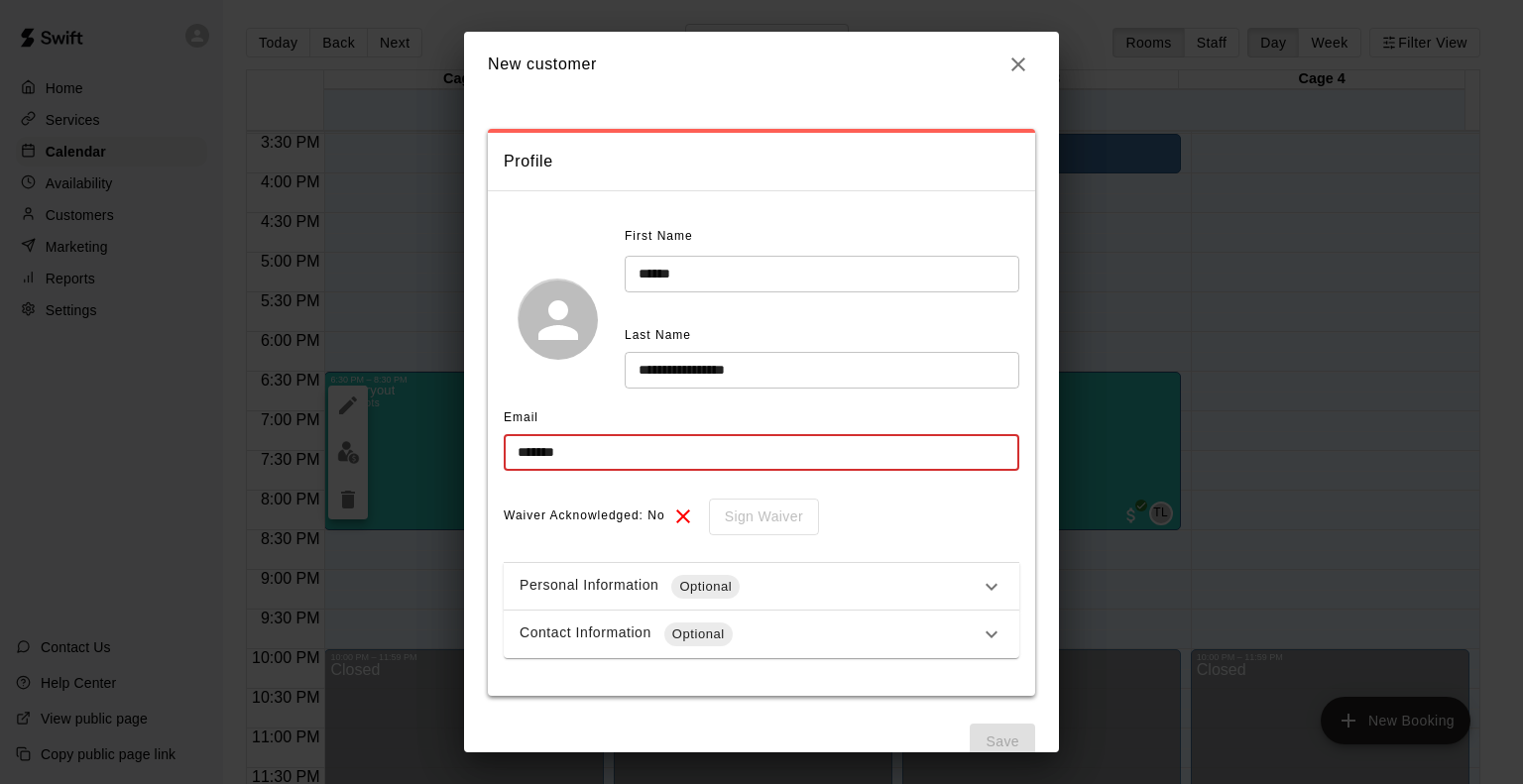 drag, startPoint x: 532, startPoint y: 454, endPoint x: 579, endPoint y: 467, distance: 48.76474 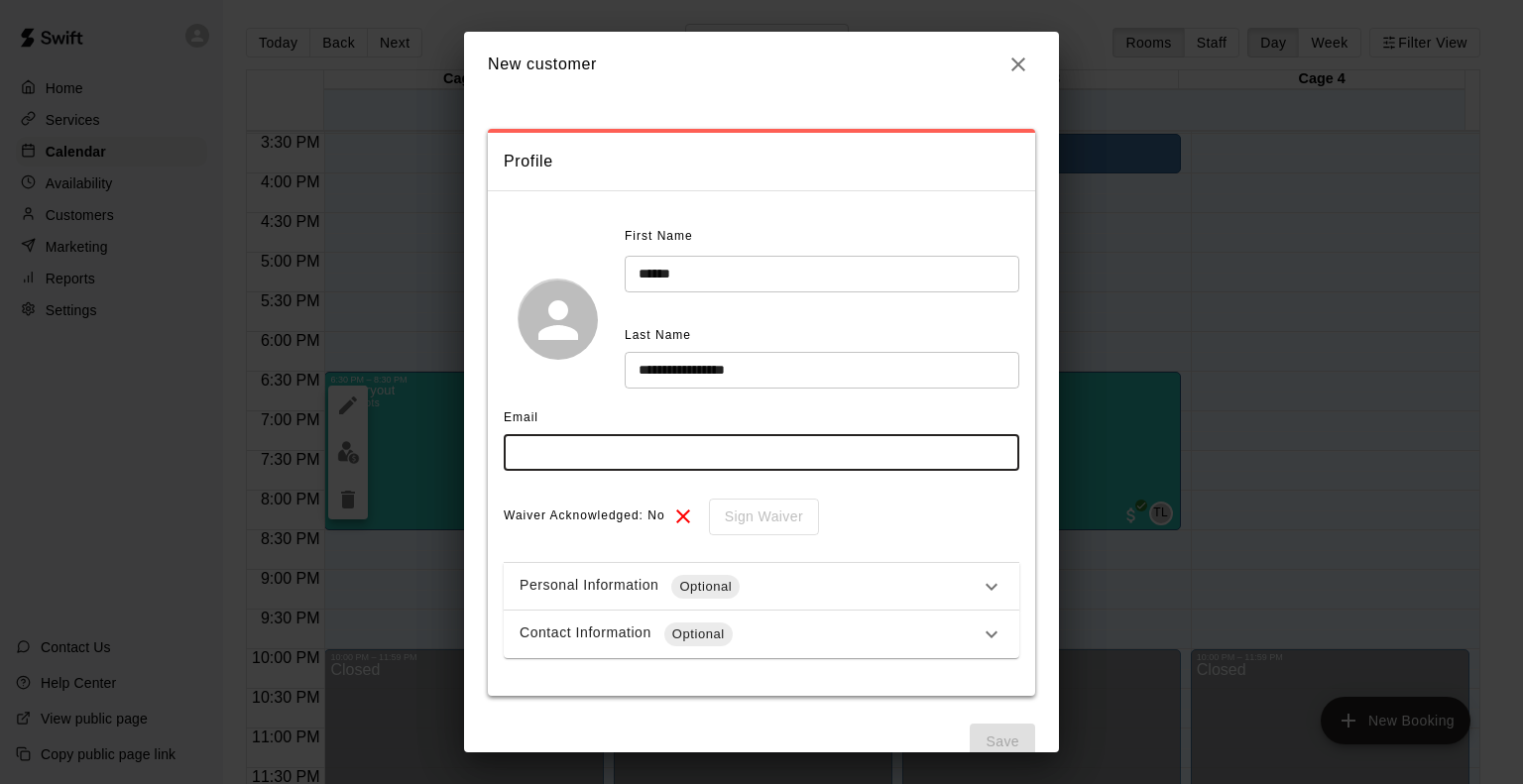 paste on "**********" 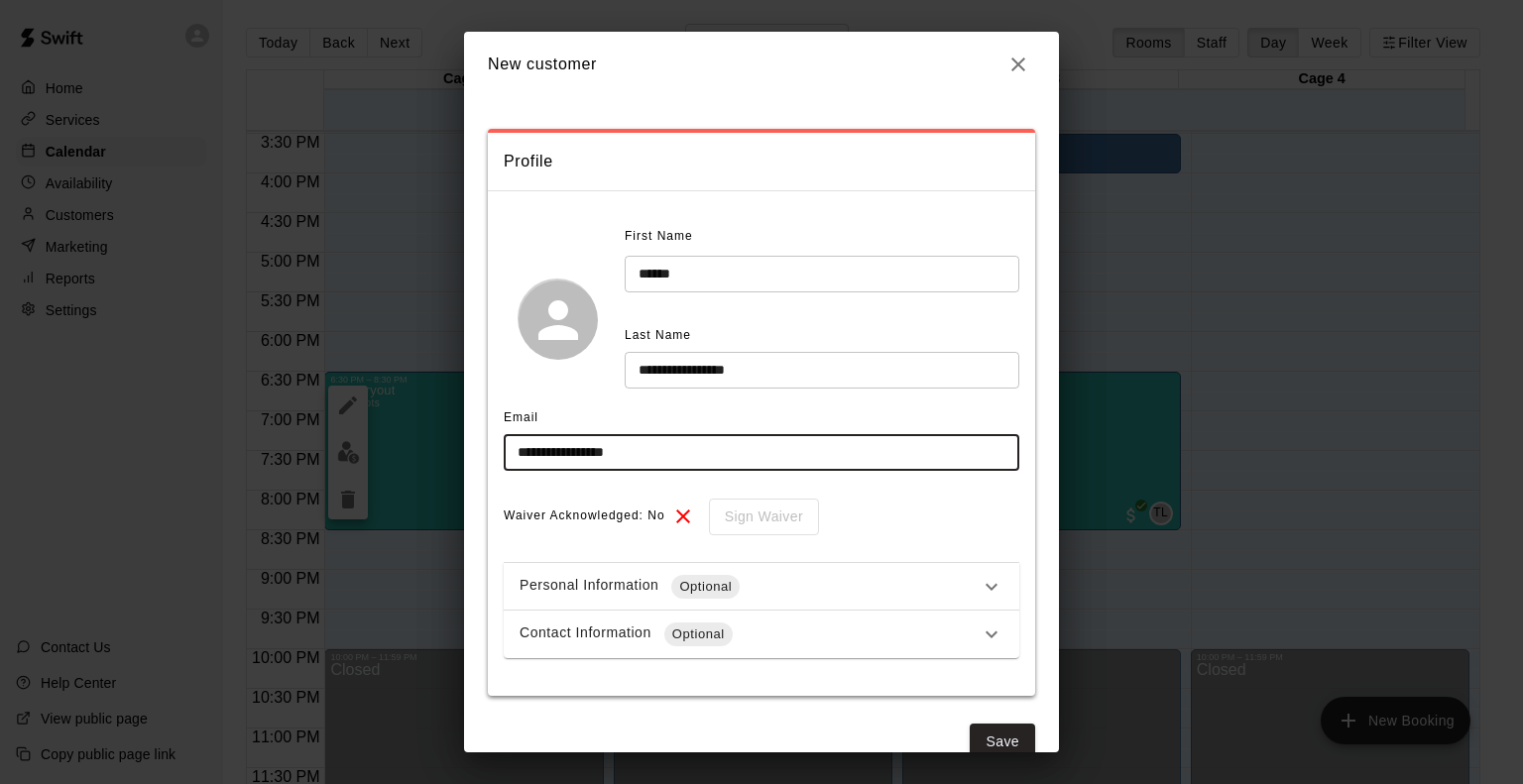 type on "**********" 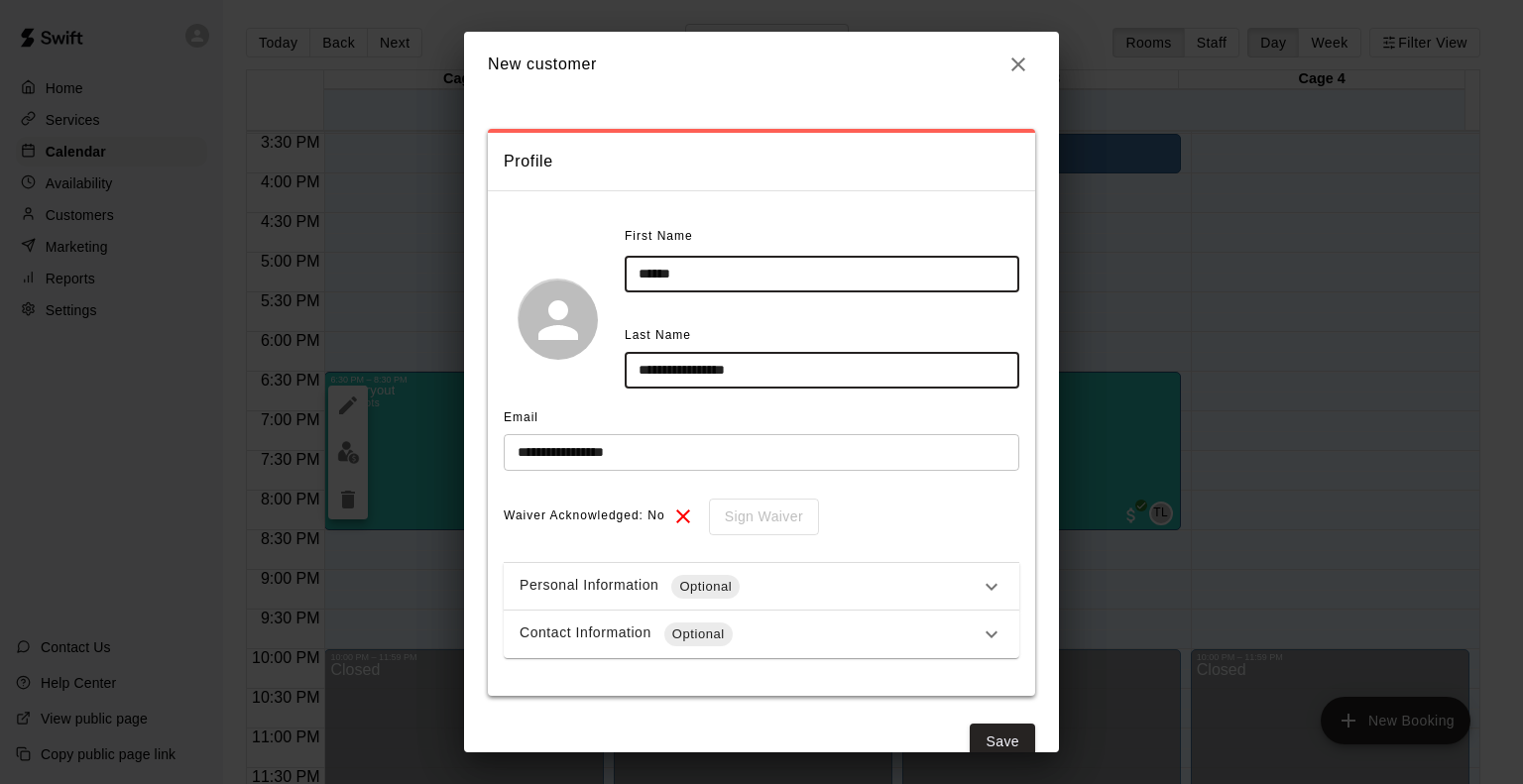 drag, startPoint x: 570, startPoint y: 348, endPoint x: 418, endPoint y: 350, distance: 152.01316 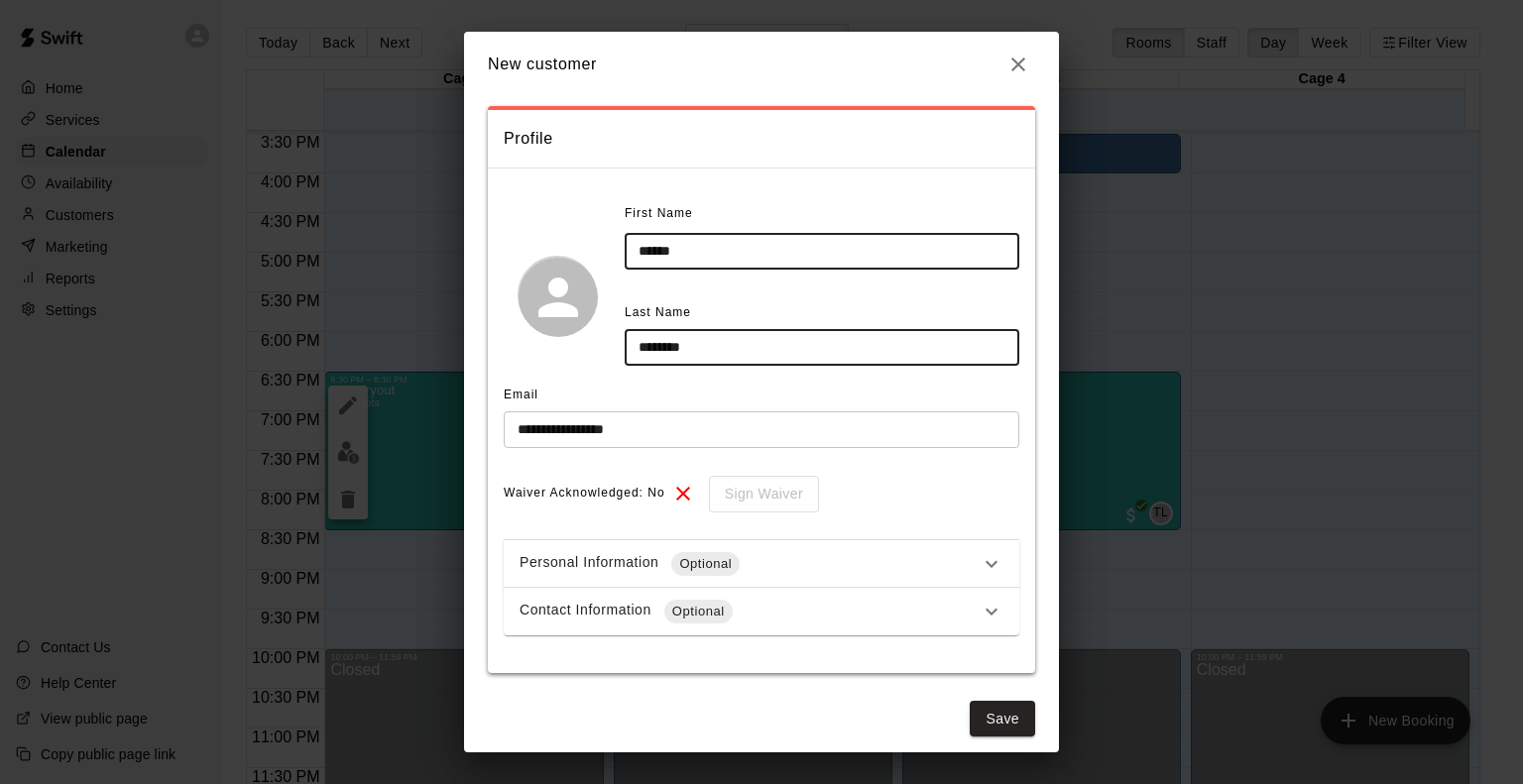 scroll, scrollTop: 34, scrollLeft: 0, axis: vertical 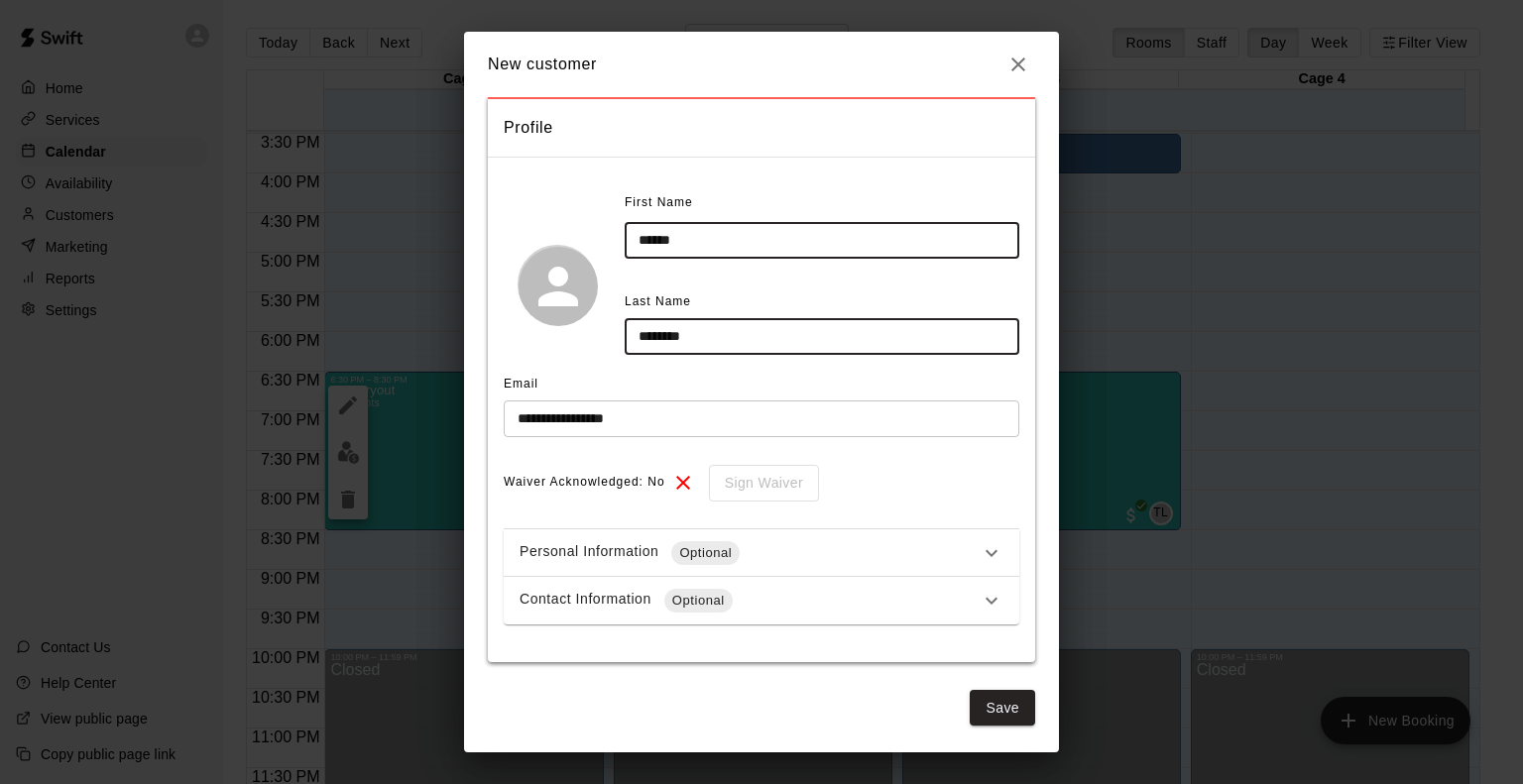 type on "*******" 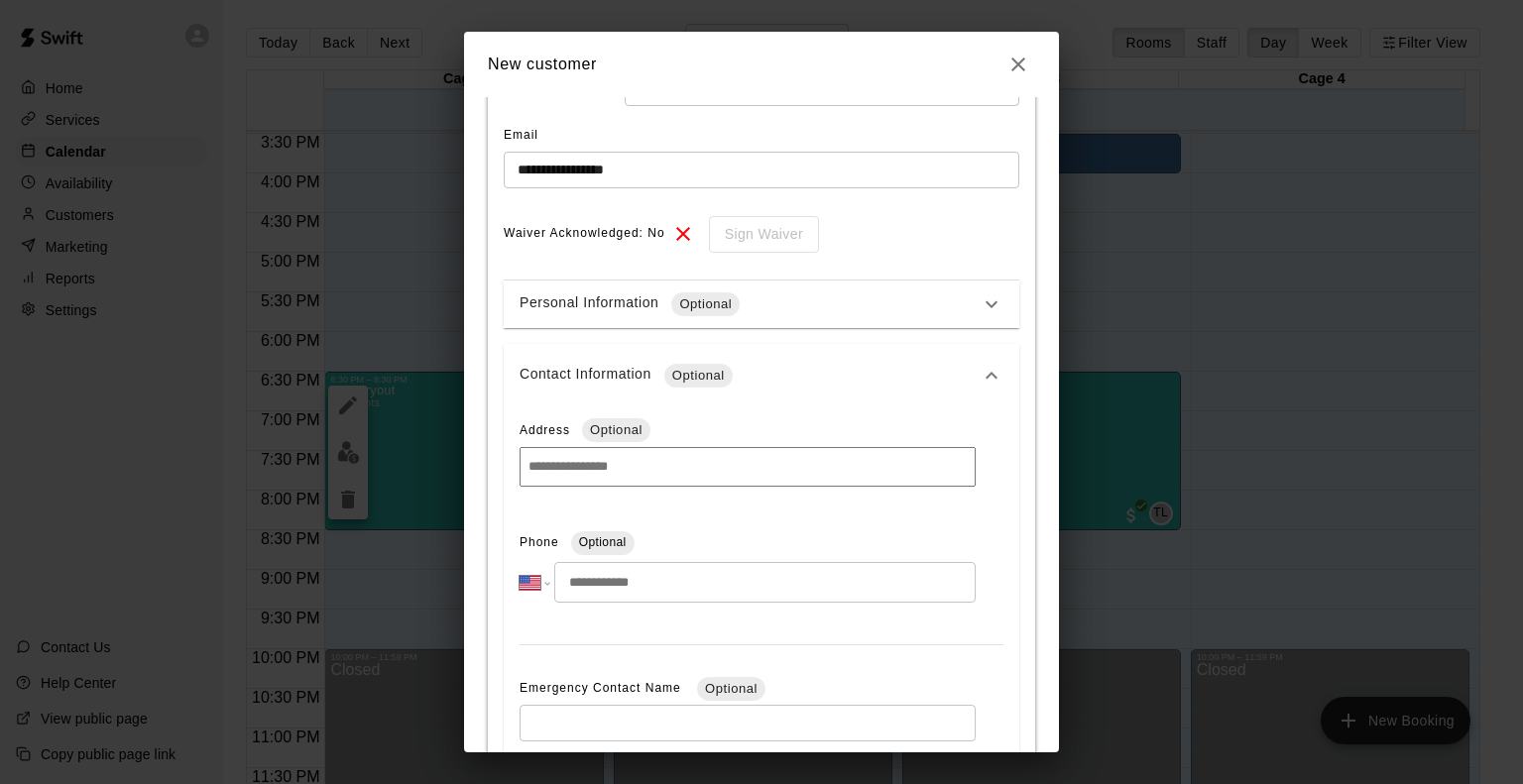 scroll, scrollTop: 331, scrollLeft: 0, axis: vertical 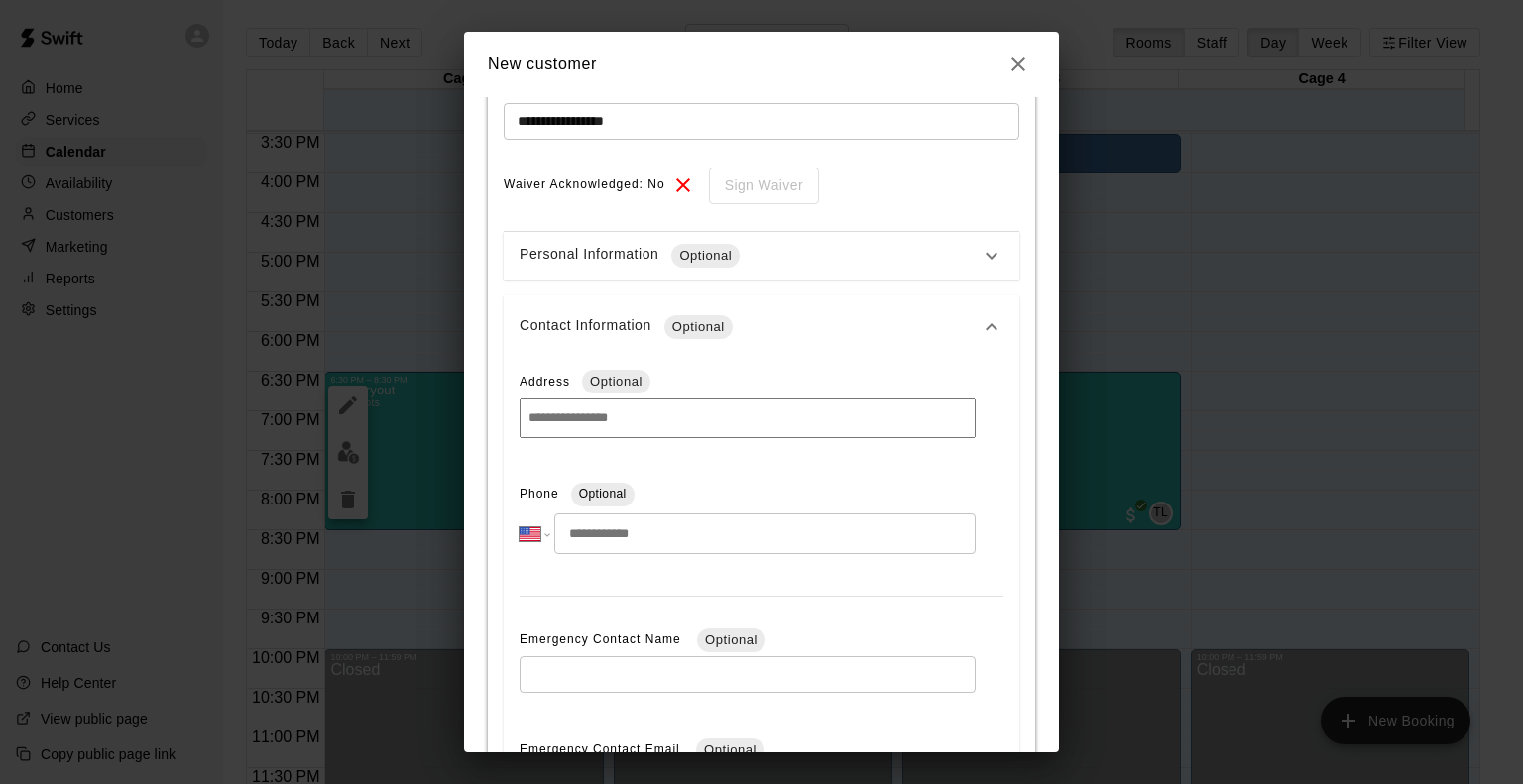 click at bounding box center (764, 533) 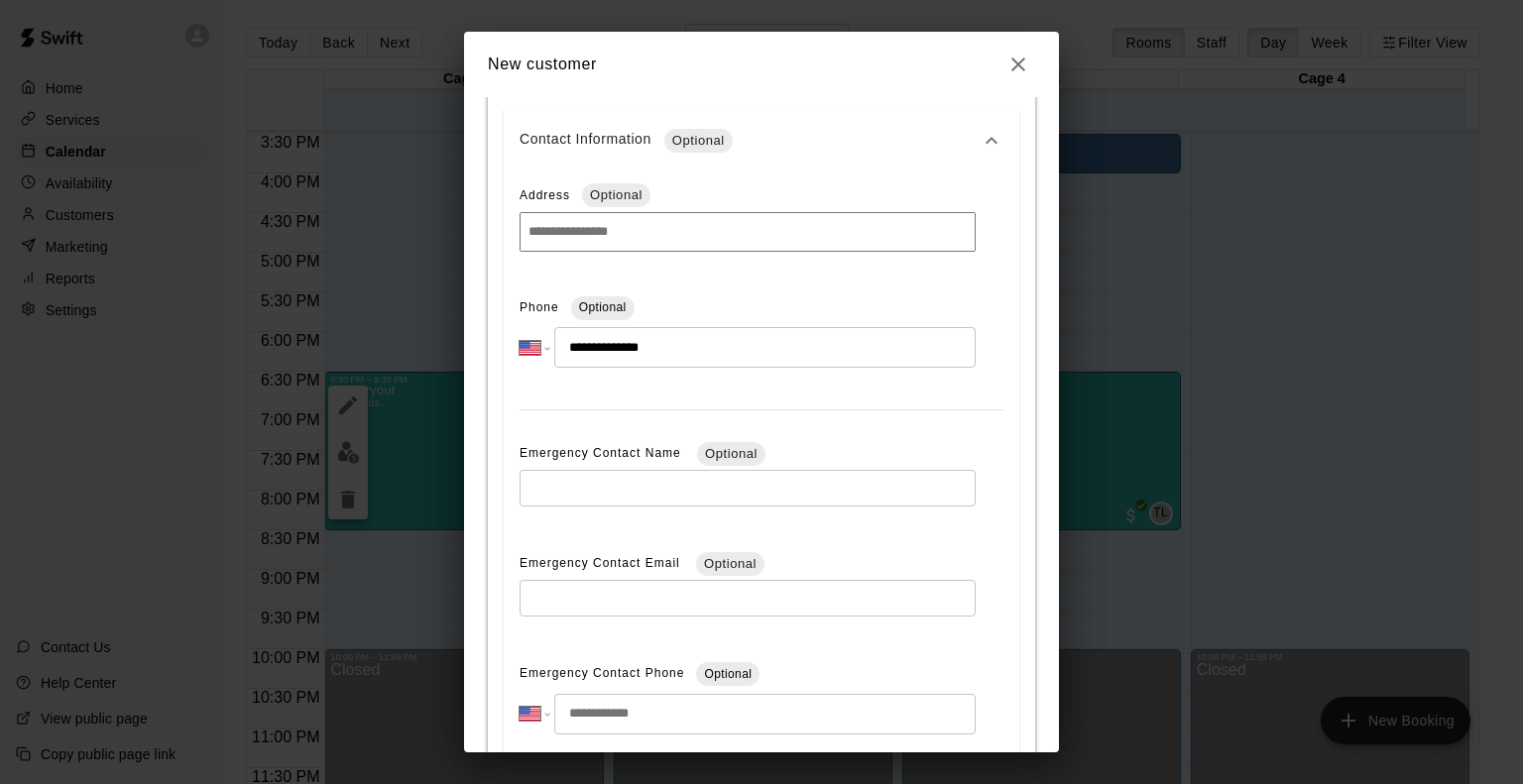 scroll, scrollTop: 674, scrollLeft: 0, axis: vertical 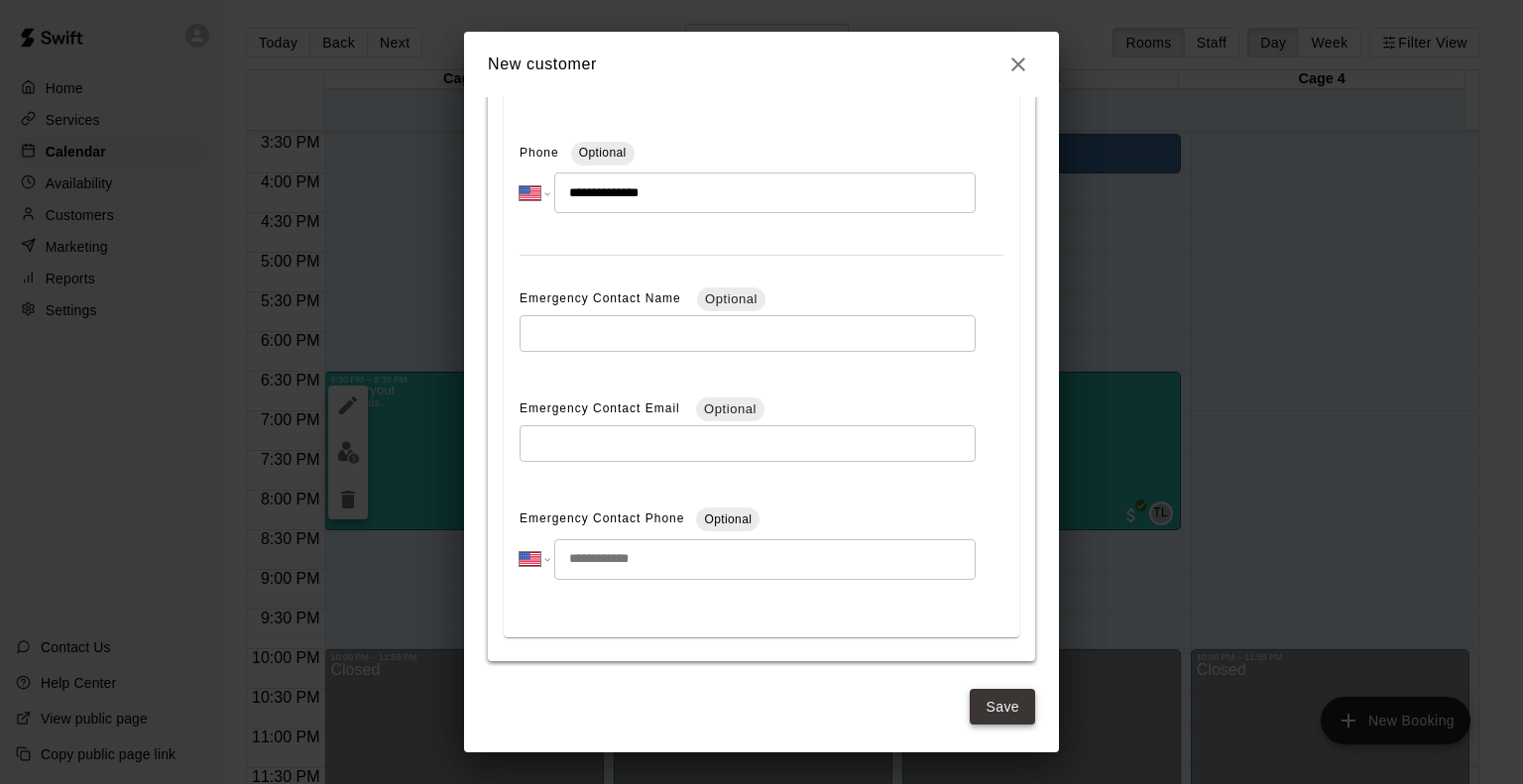 type on "**********" 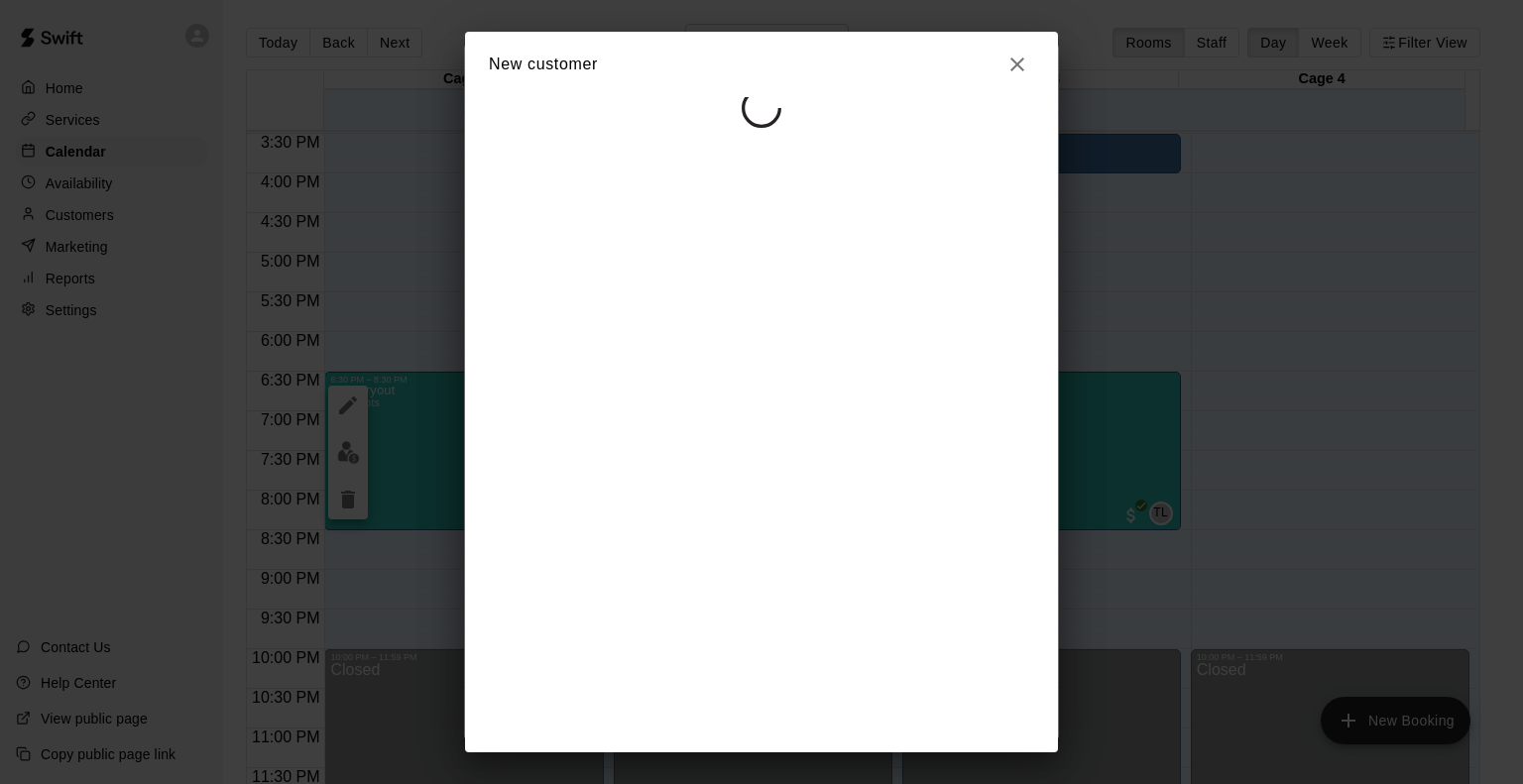 scroll, scrollTop: 0, scrollLeft: 0, axis: both 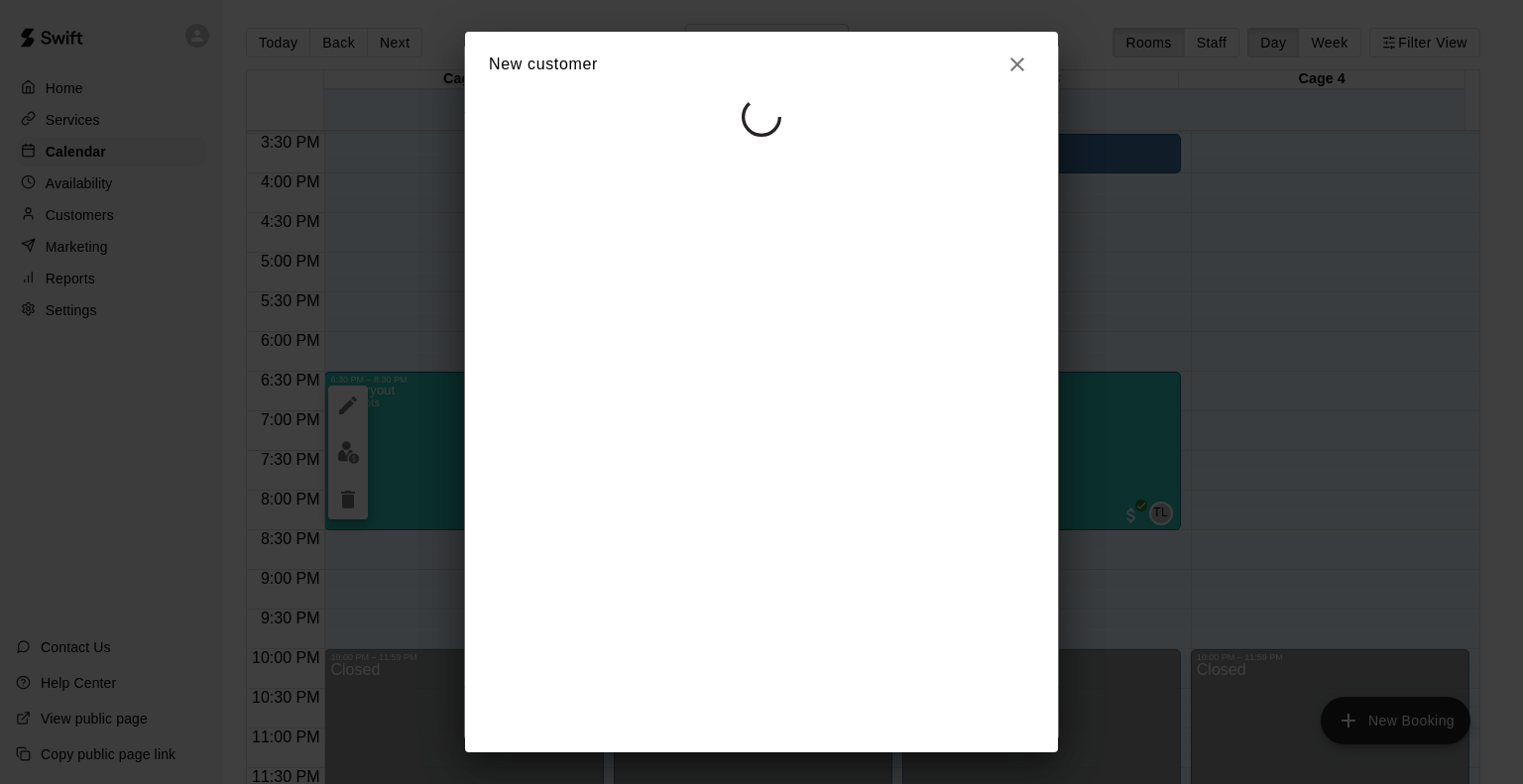 select on "**" 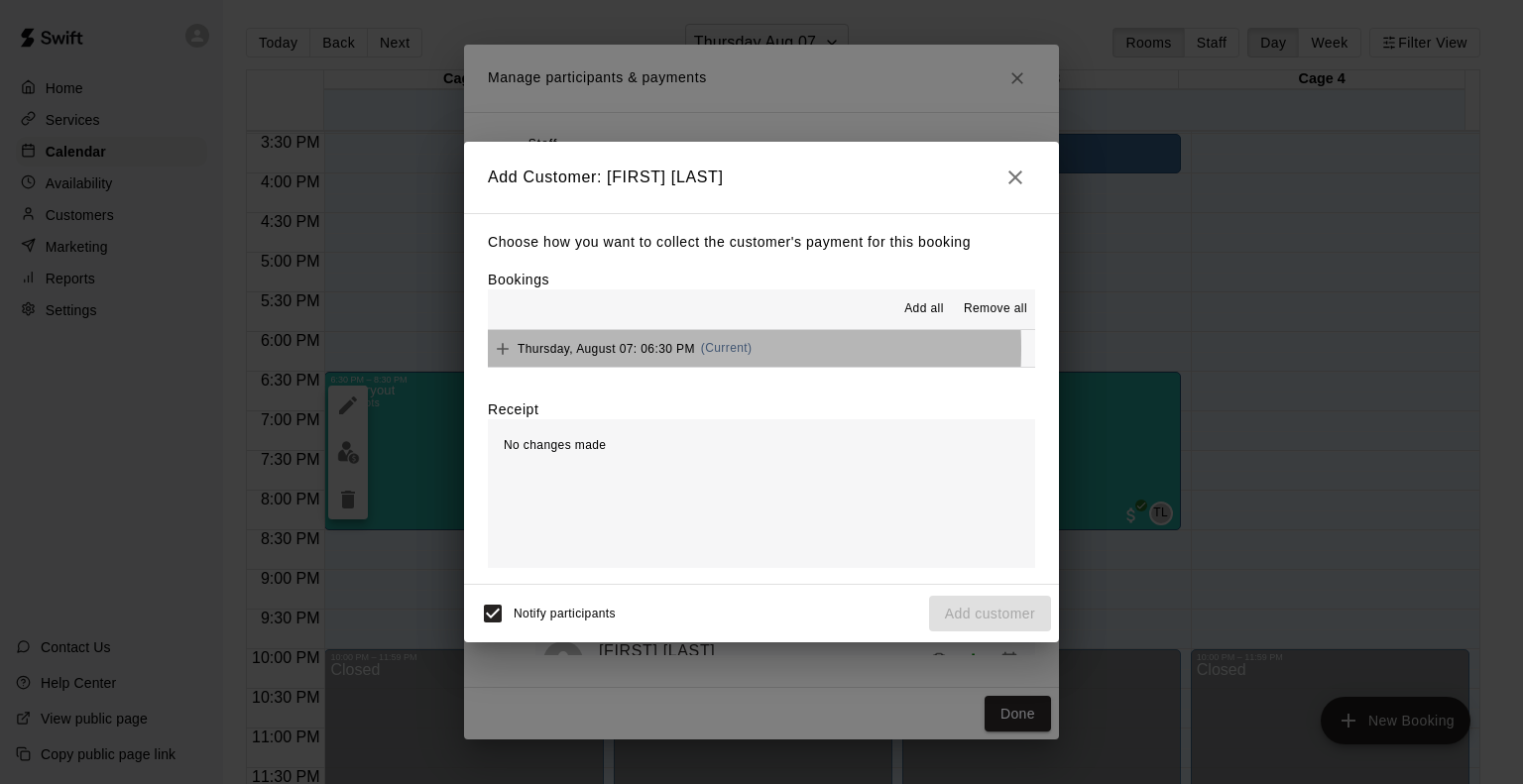 click on "Thursday, August 07: 06:30 PM" at bounding box center (606, 348) 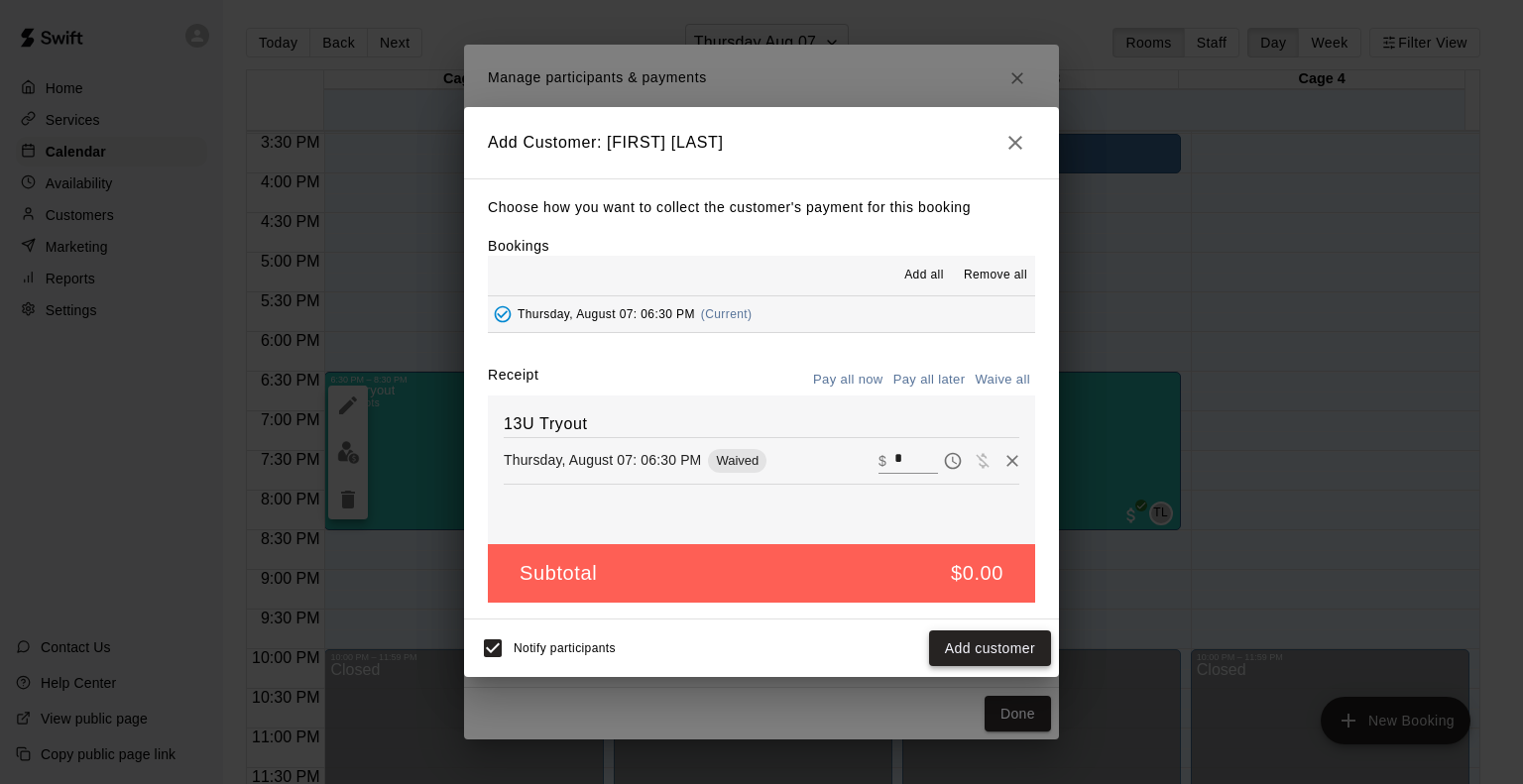 click on "Add customer" at bounding box center [990, 648] 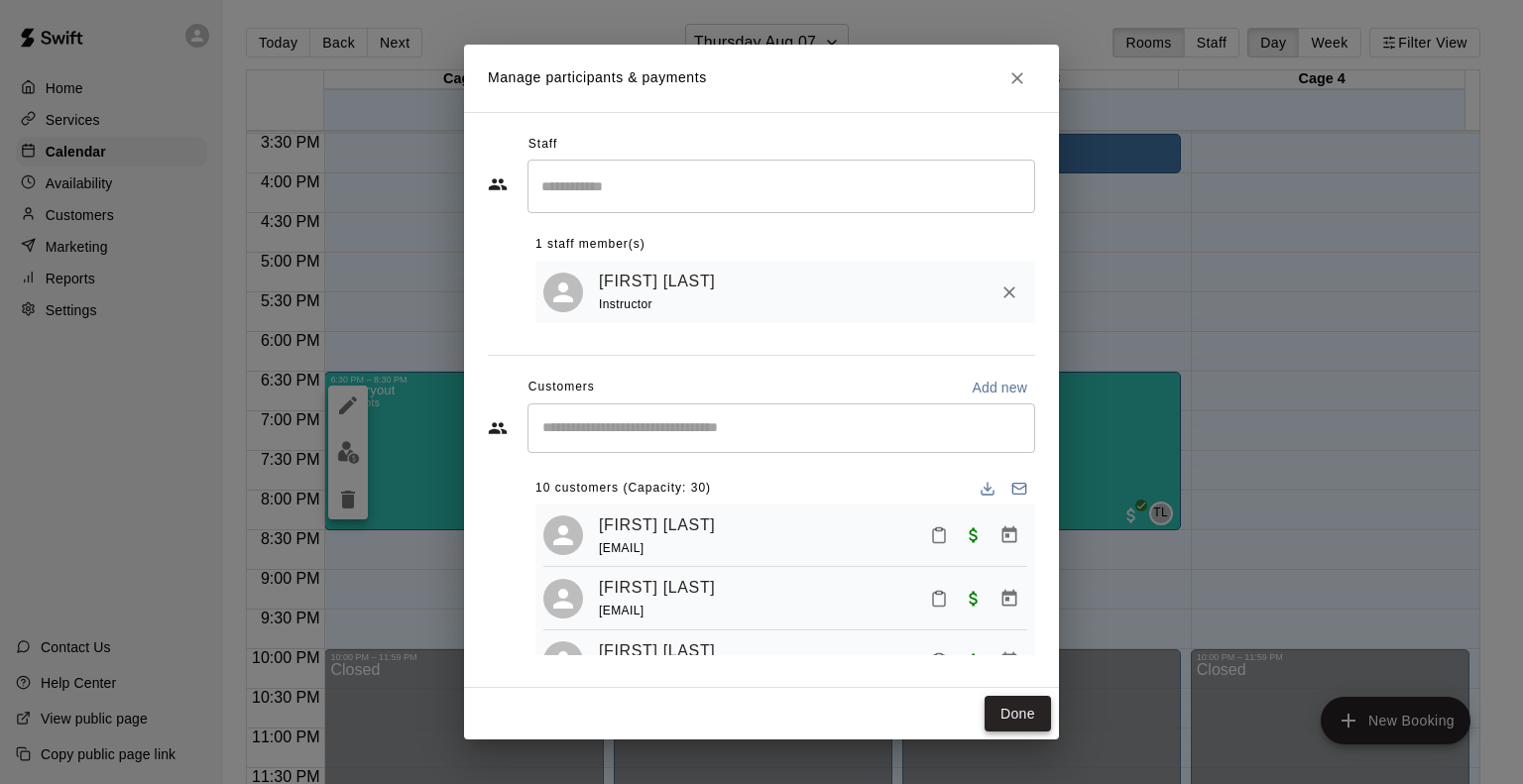 click on "Done" at bounding box center (1017, 714) 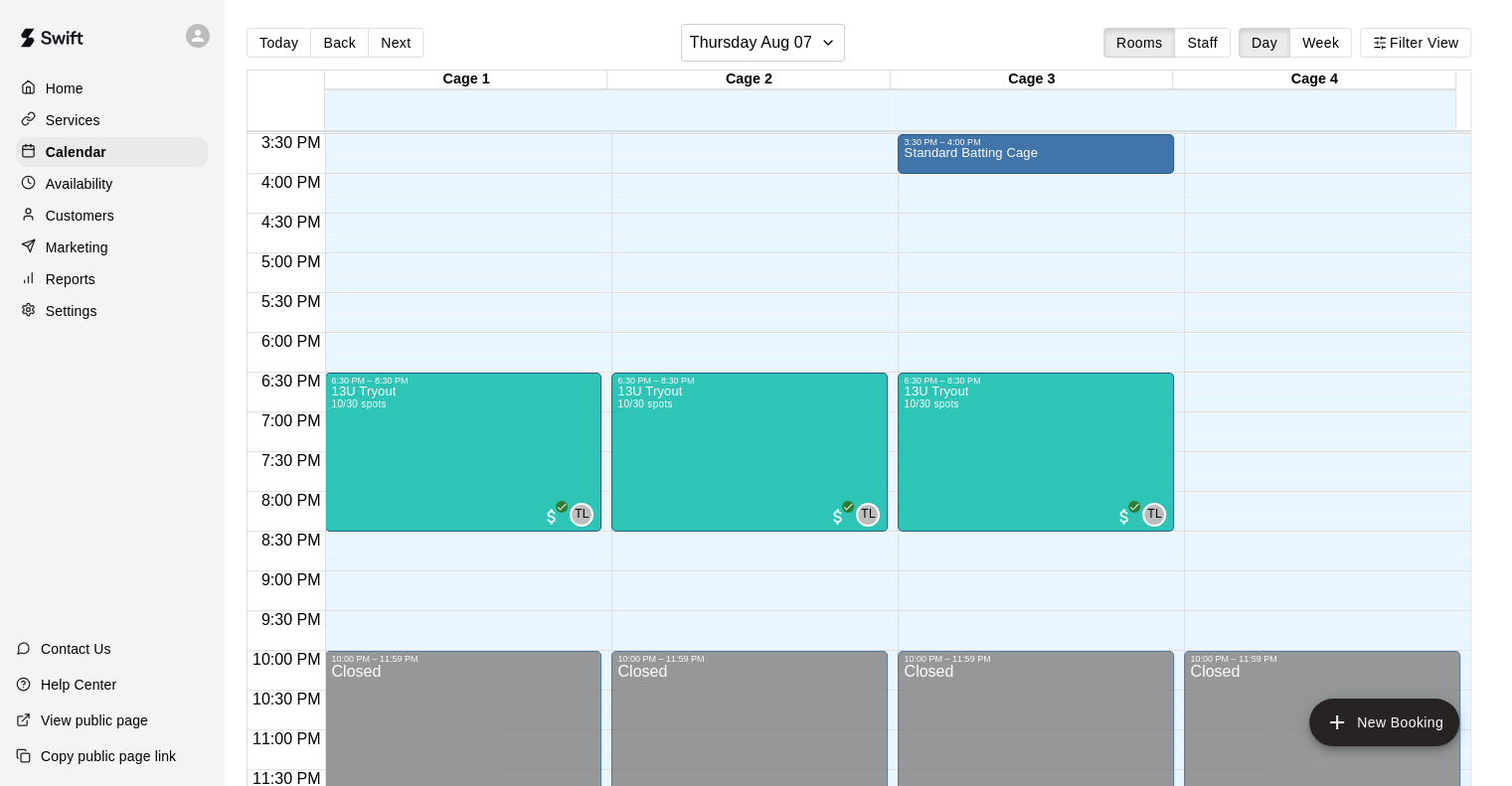 click on "12:00 AM – 9:00 AM Closed 9:30 AM – 12:00 PM [MONTH] Multi Sport Camp Day 4 (9:30am-12:00pm) 1/8 spots 6:30 PM – 8:30 PM 13U Tryout 10/30 spots TL 0 10:00 PM – 11:59 PM Closed" at bounding box center [463, -144] 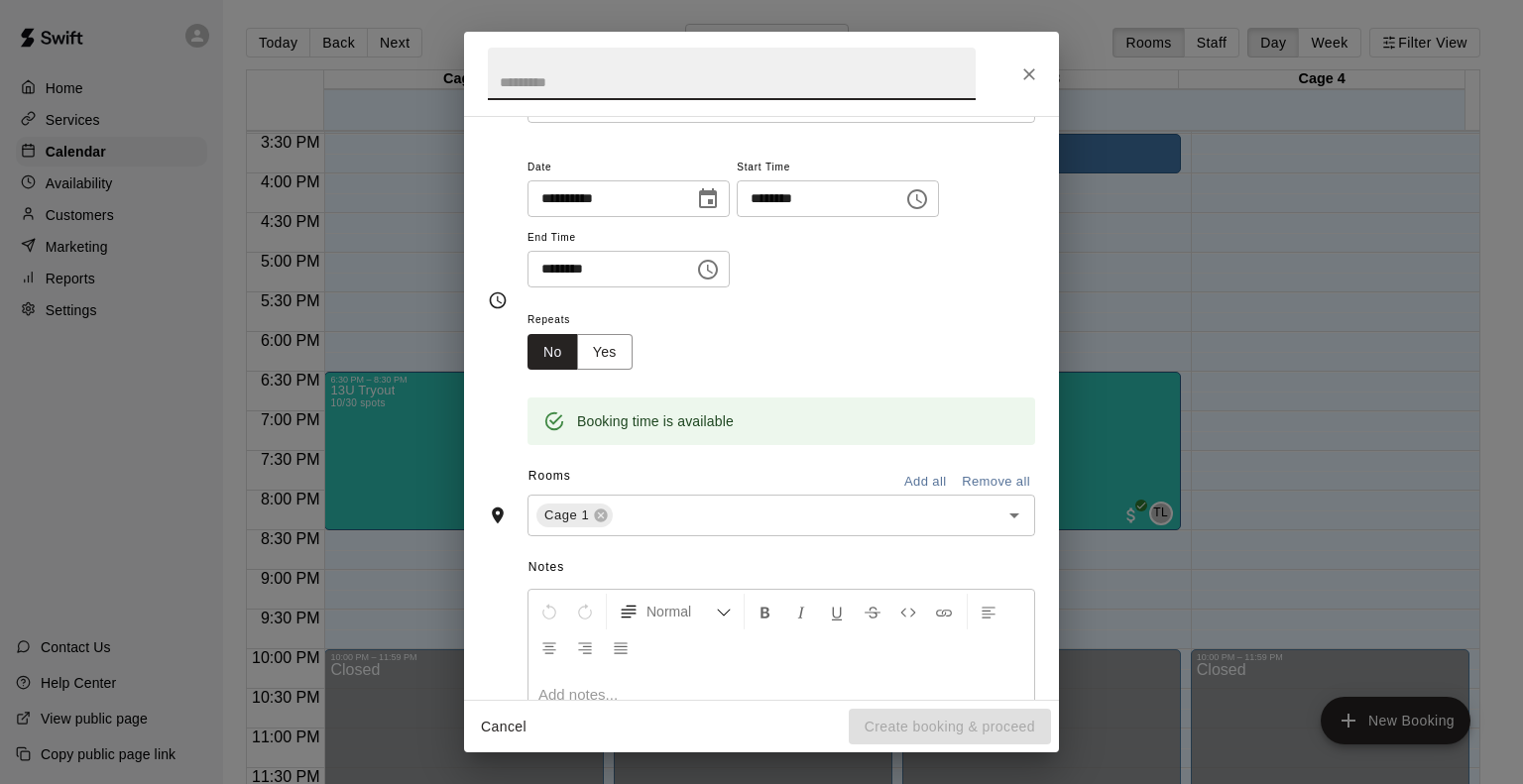 scroll, scrollTop: 285, scrollLeft: 0, axis: vertical 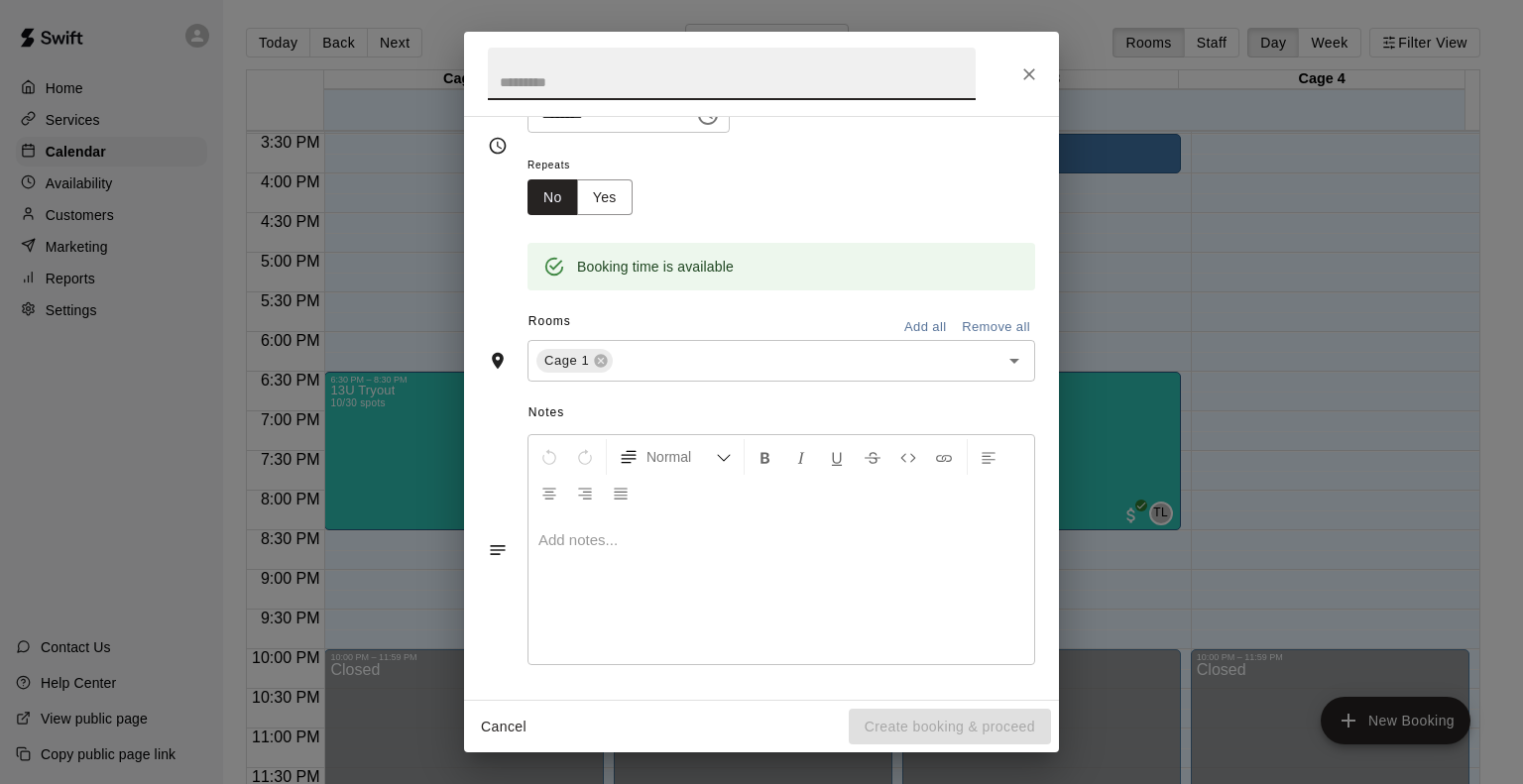 click on "Cancel Create booking & proceed" at bounding box center (762, 727) 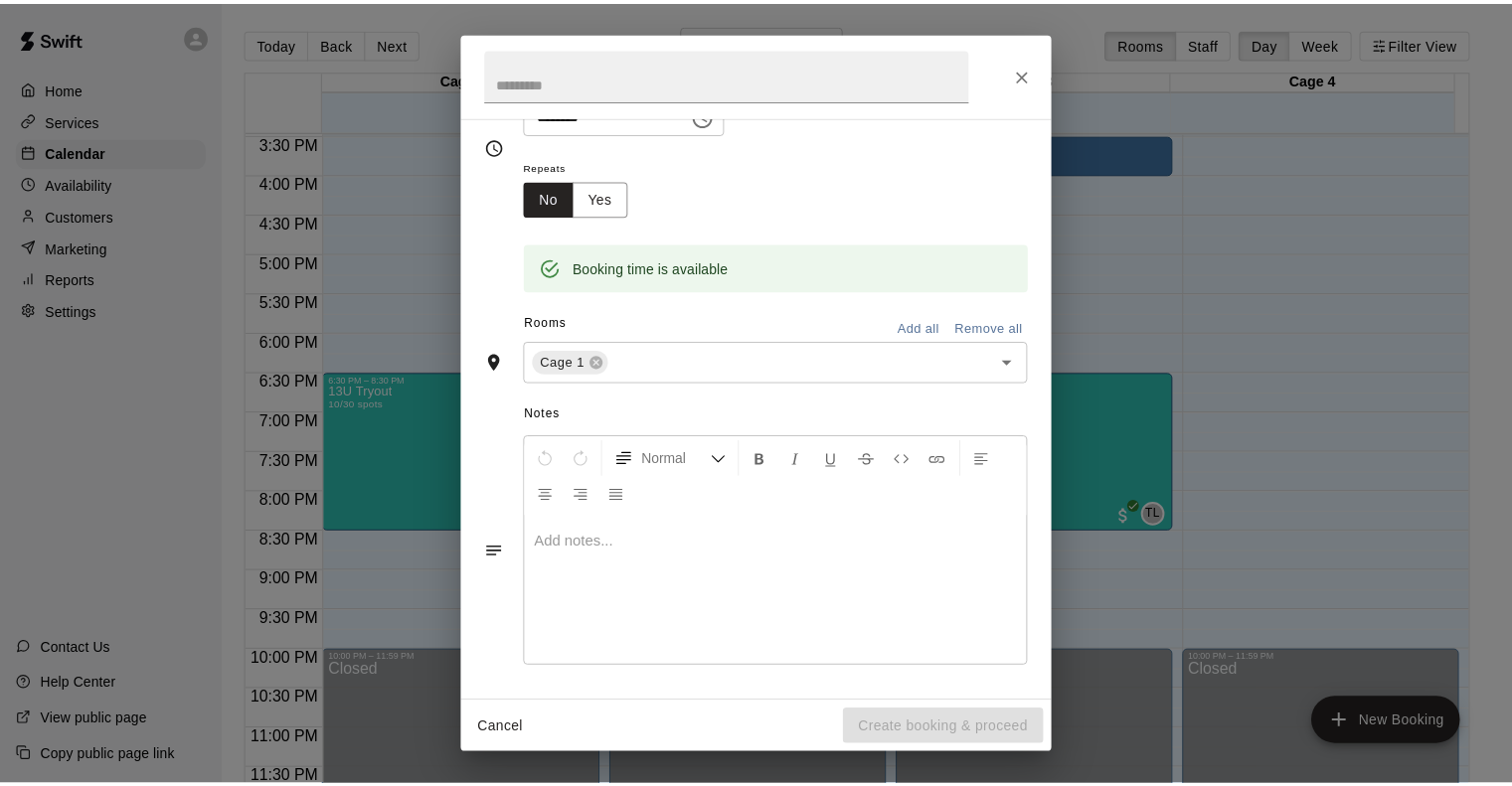 scroll, scrollTop: 0, scrollLeft: 0, axis: both 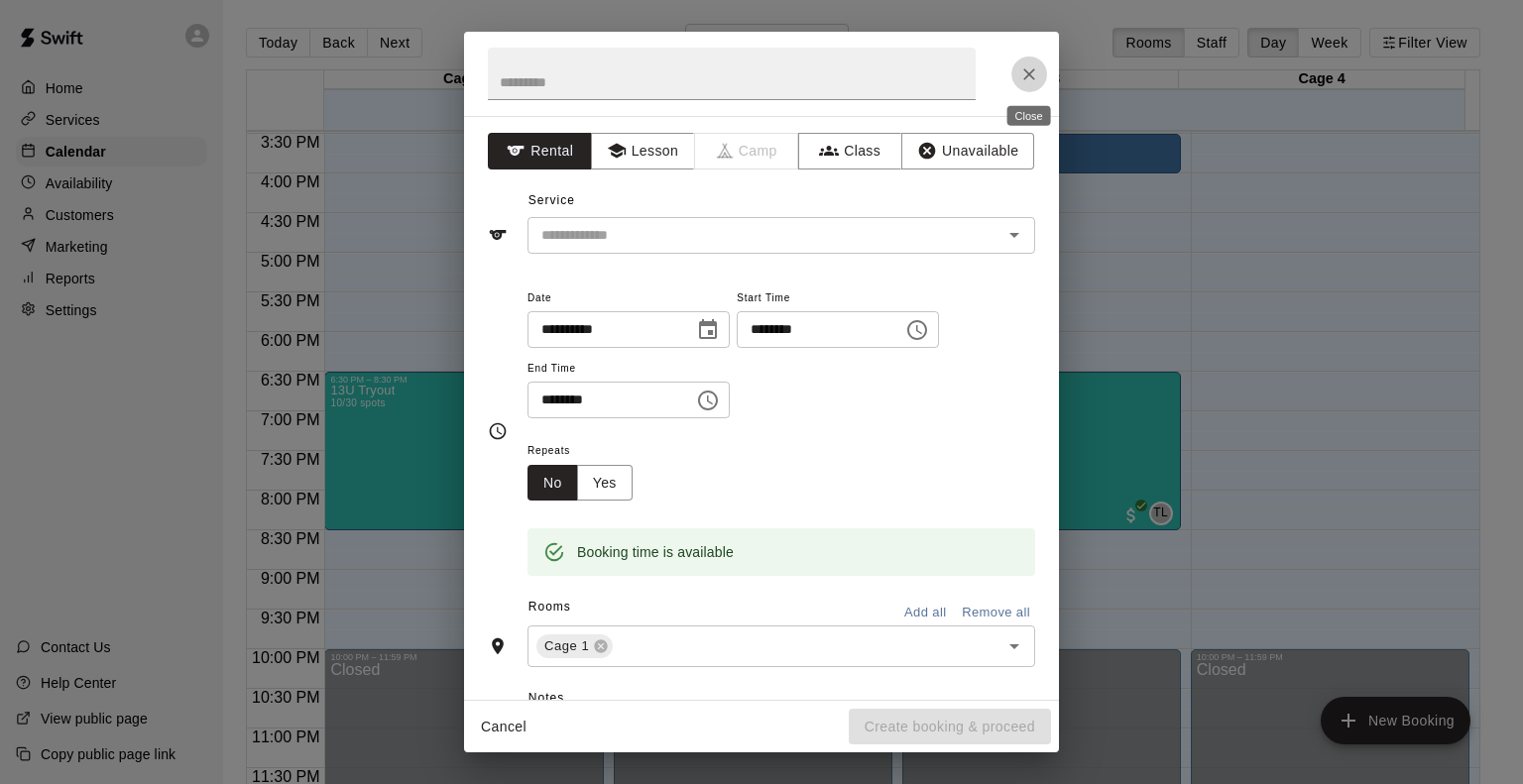 click 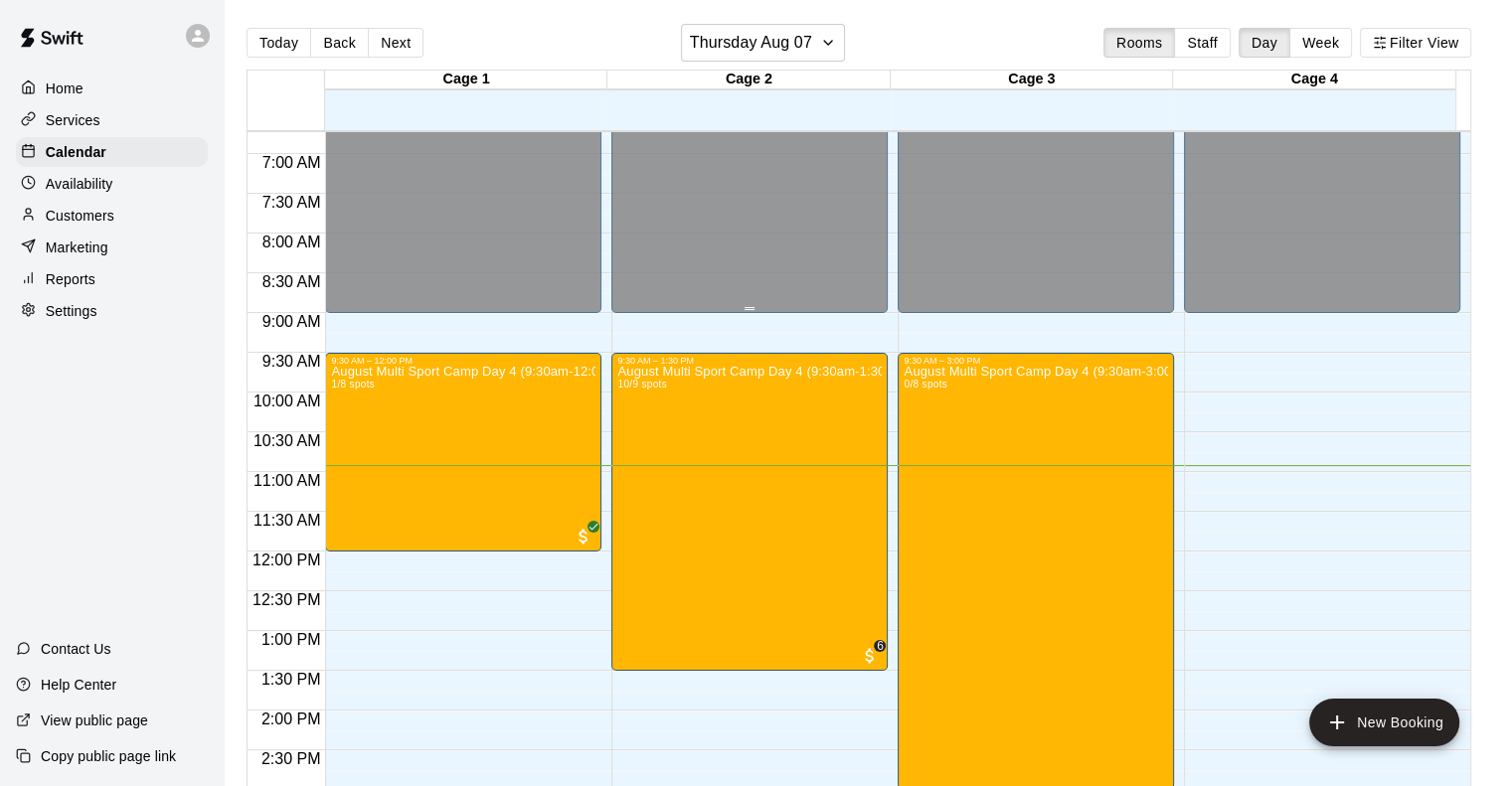 scroll, scrollTop: 1031, scrollLeft: 0, axis: vertical 